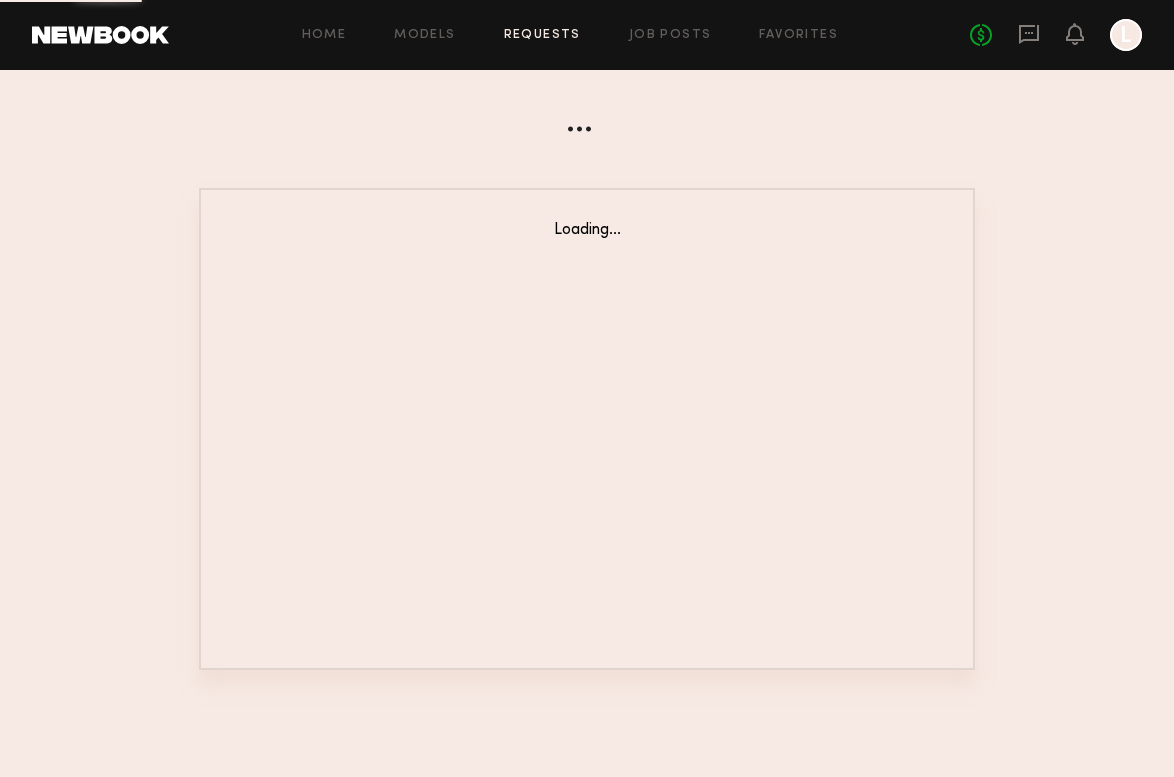 scroll, scrollTop: 0, scrollLeft: 0, axis: both 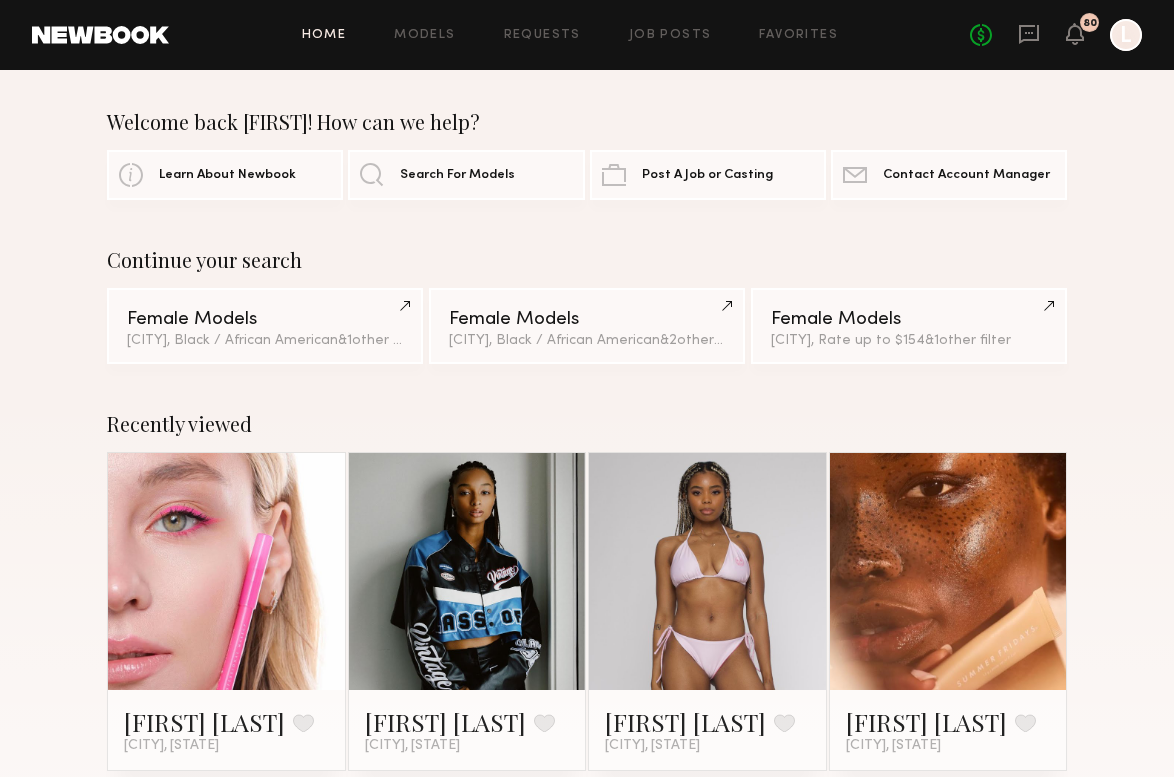 click 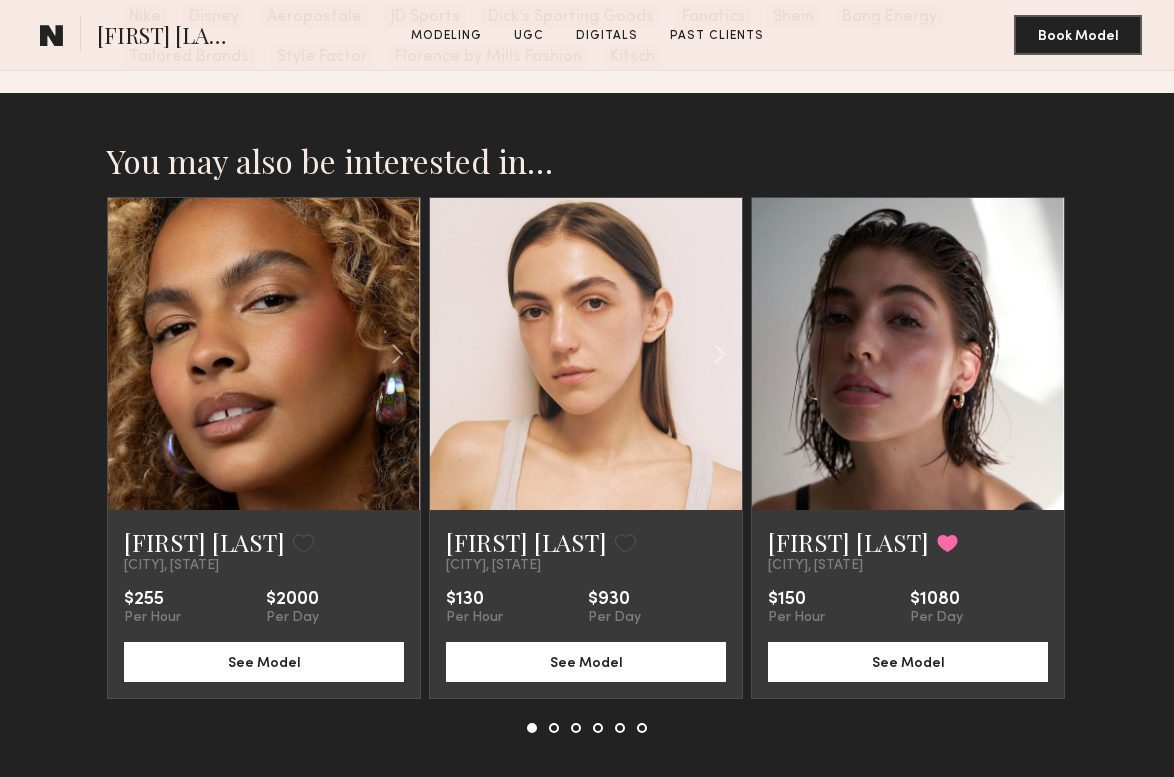 scroll, scrollTop: 3217, scrollLeft: 0, axis: vertical 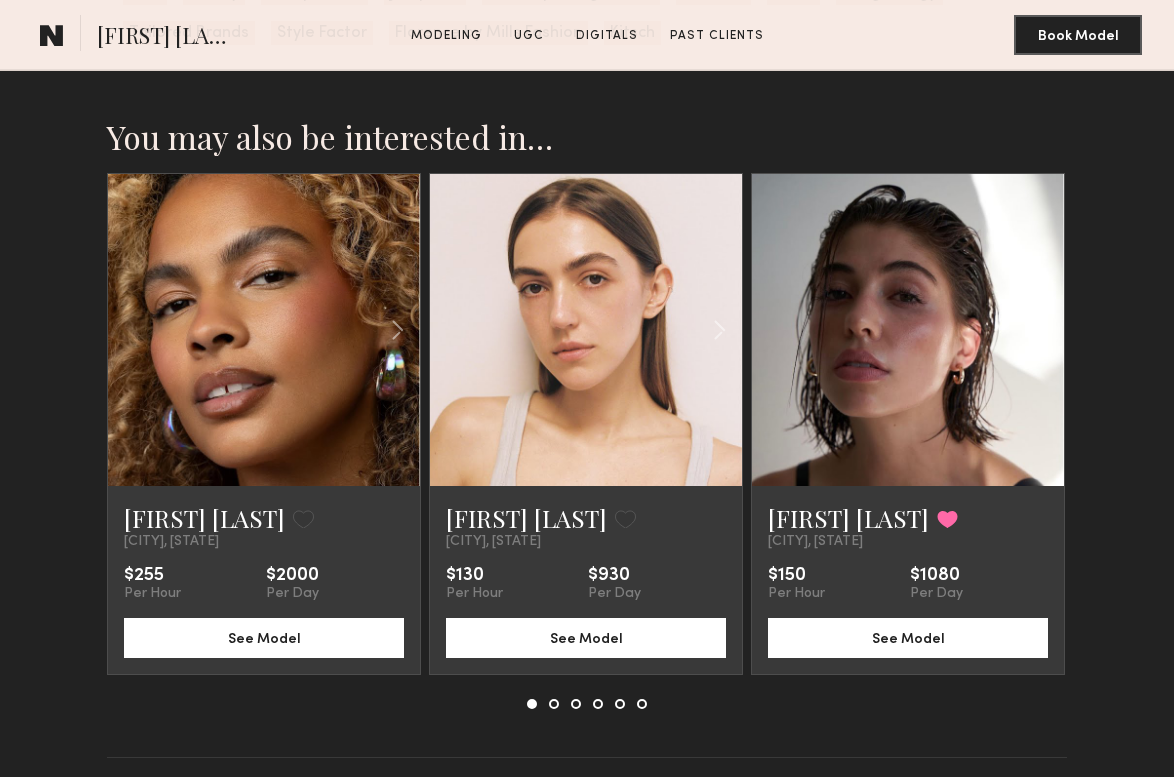 click 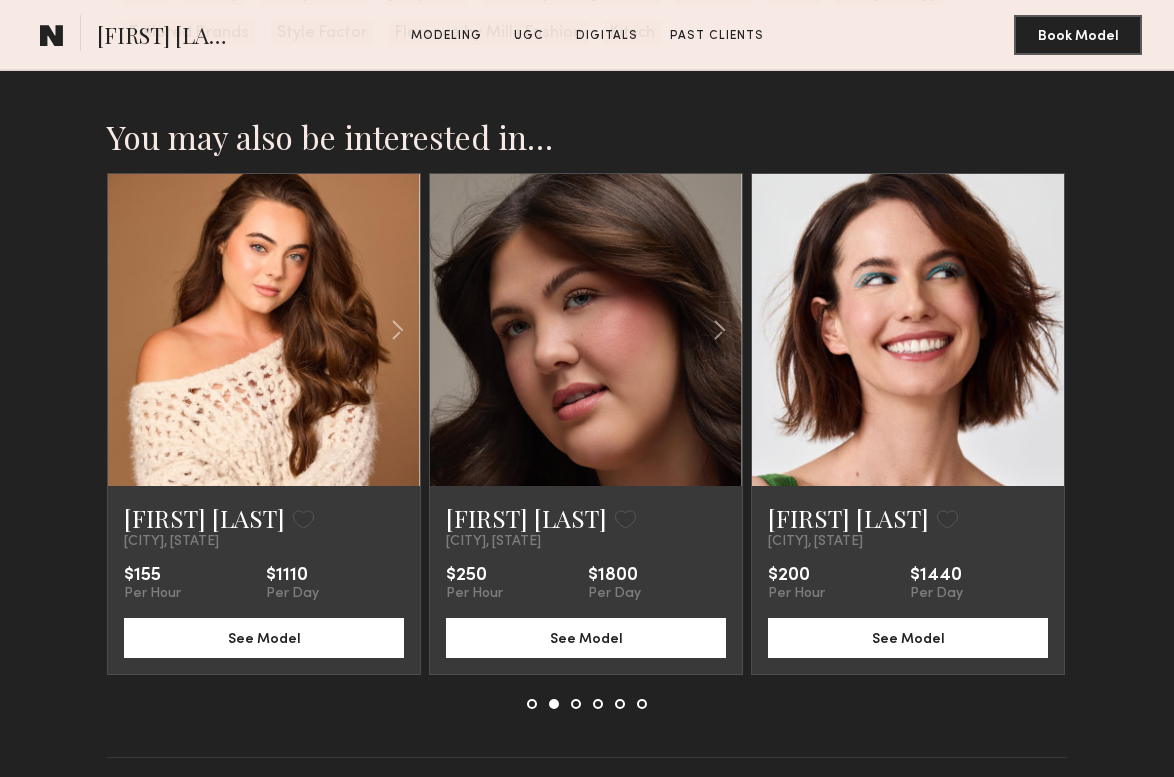 click 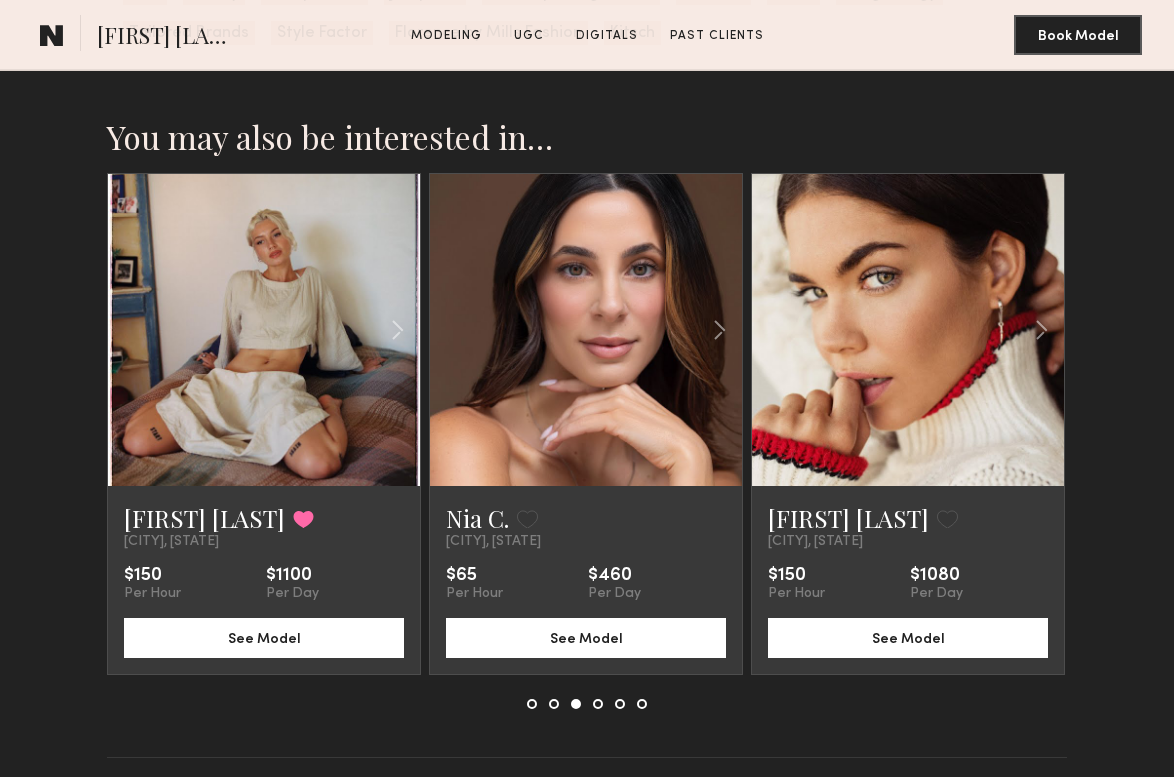 click 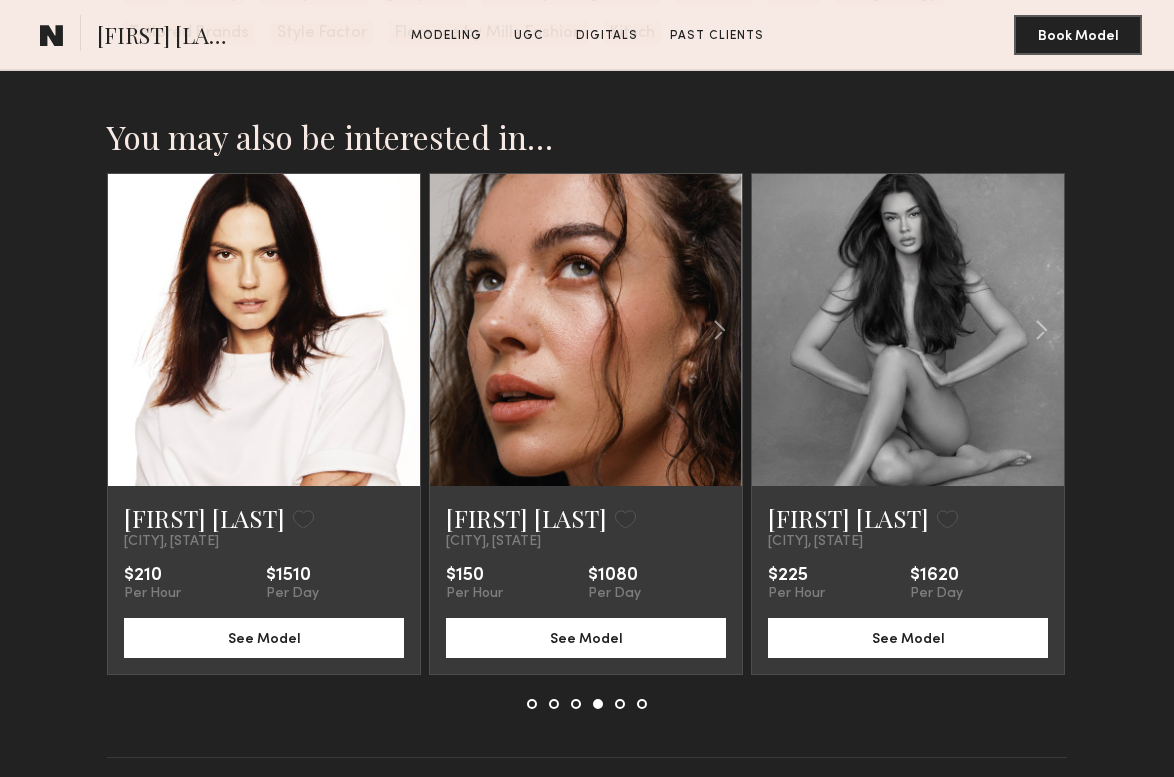 click 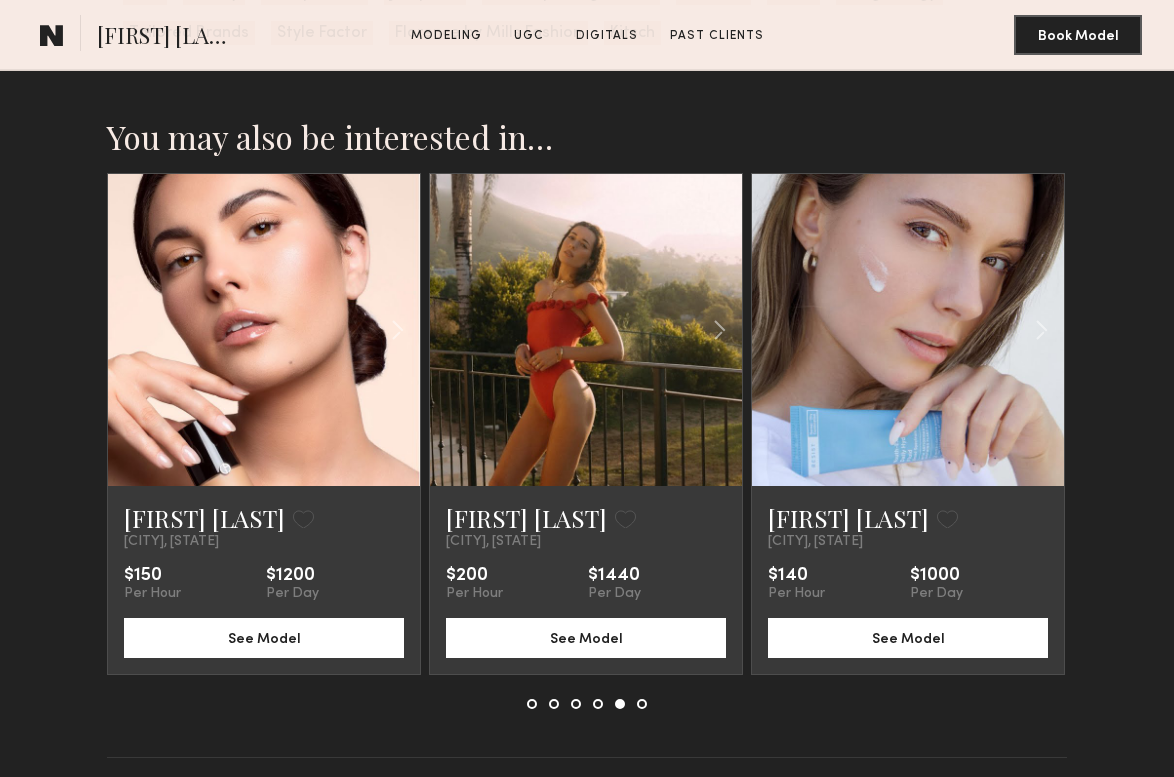 click on "You may also be interested in…   Jordyn F.  Favorite  Los Angeles, CA   $255  Per Hour  $2000  Per Day See Model  Diana Z.  Favorite  Los Angeles, CA   $130  Per Hour  $930  Per Day See Model  Kelsey H.  Favorited  Los Angeles, CA   $150  Per Hour  $1080  Per Day See Model  Ava A.  Favorite  Los Angeles, CA   $155  Per Hour  $1110  Per Day See Model  Hannah R.  Favorite  Los Angeles, CA   $250  Per Hour  $1800  Per Day See Model  Valeska M.  Favorite  Los Angeles, CA   $200  Per Hour  $1440  Per Day See Model  Foster M.  Favorited  Los Angeles, CA   $150  Per Hour  $1100  Per Day See Model  Nia C.  Favorite  Los Angeles, CA   $65  Per Hour  $460  Per Day See Model  Aarika W.  Favorite  Los Angeles, CA   $150  Per Hour  $1080  Per Day See Model  Kate A.  Favorite  Los Angeles, CA   $210  Per Hour  $1510  Per Day See Model  Uliana V.  Favorite  Los Angeles, CA   $150  Per Hour  $1080  Per Day See Model  Jessica N.  Favorite  Los Angeles, CA   $225  Per Hour  $1620  Per Day See Model  Taylor C." 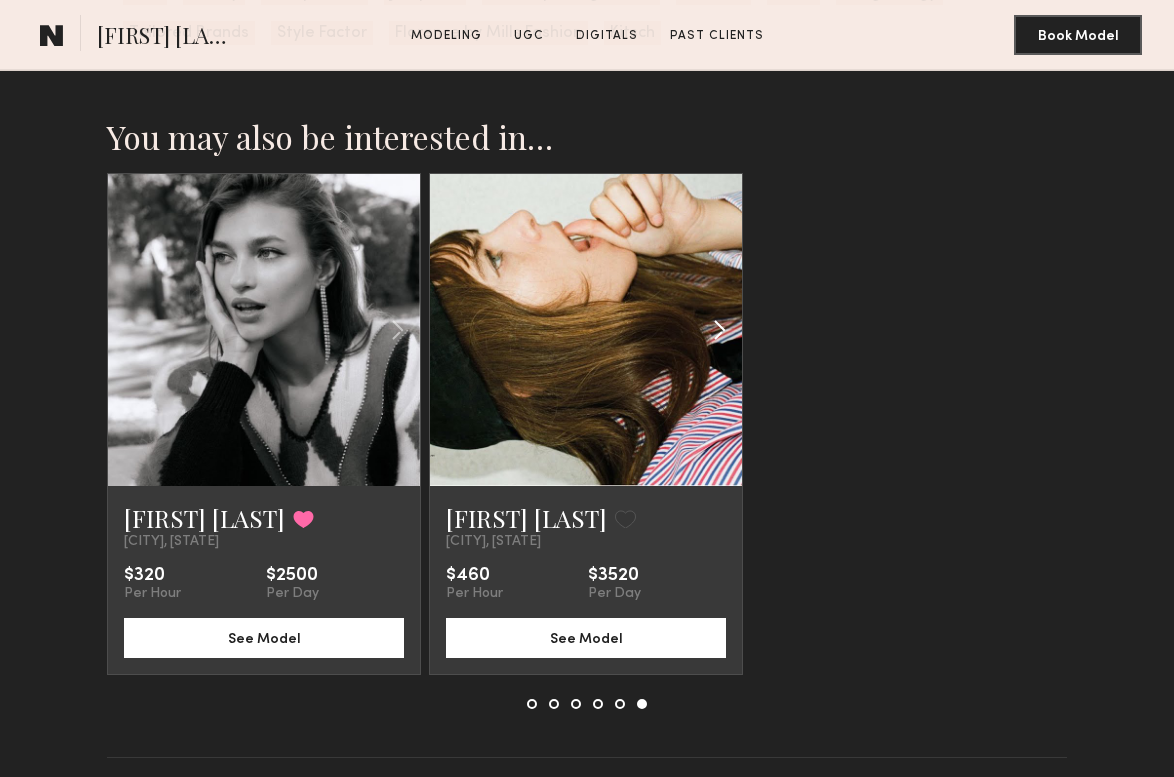 click 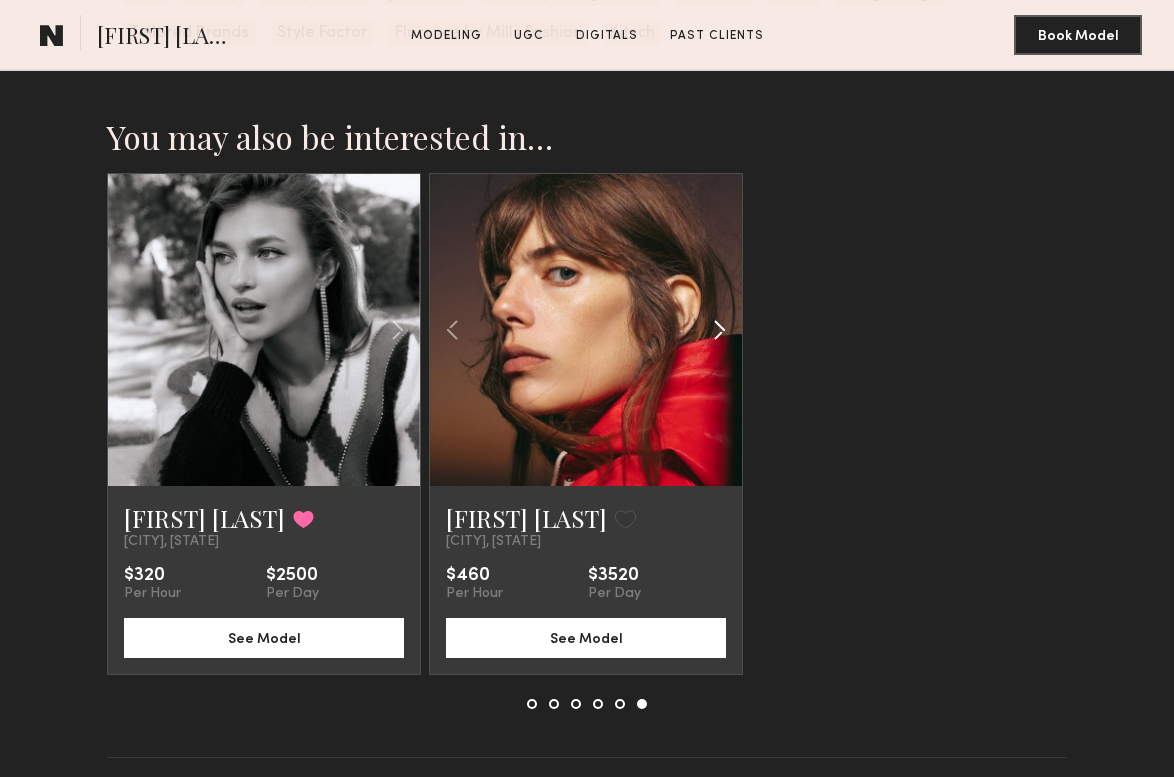 click 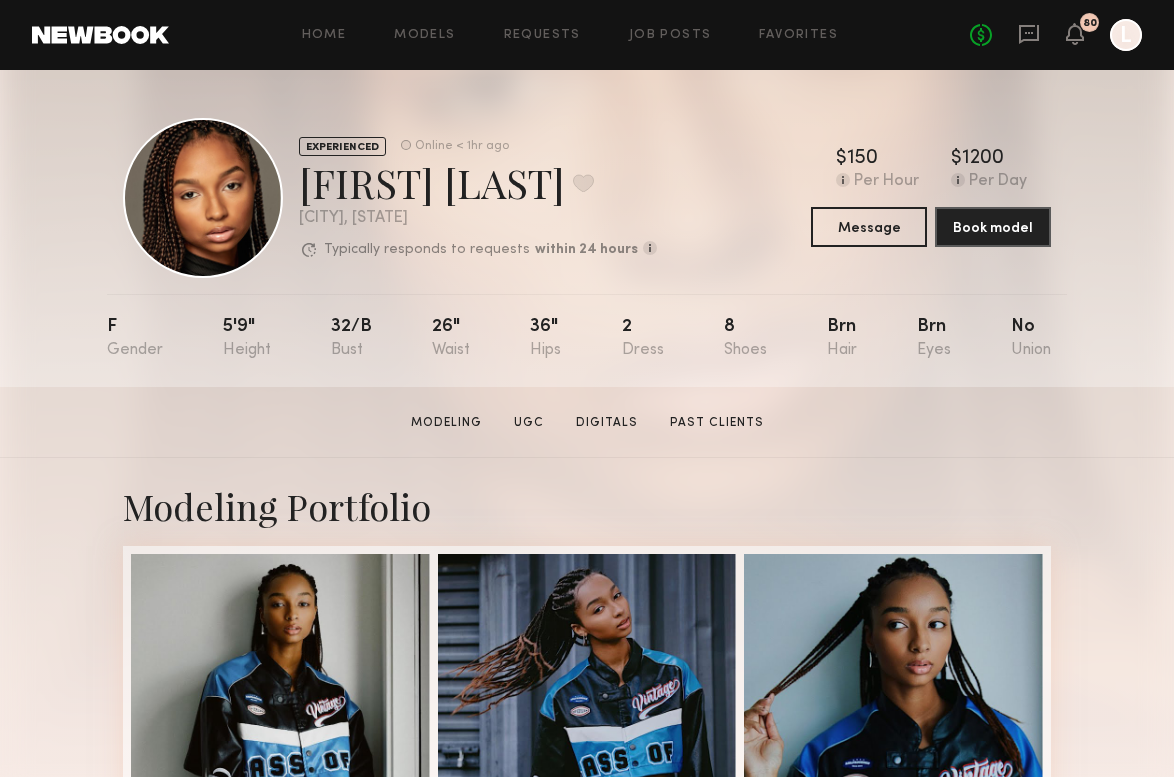 scroll, scrollTop: 0, scrollLeft: 0, axis: both 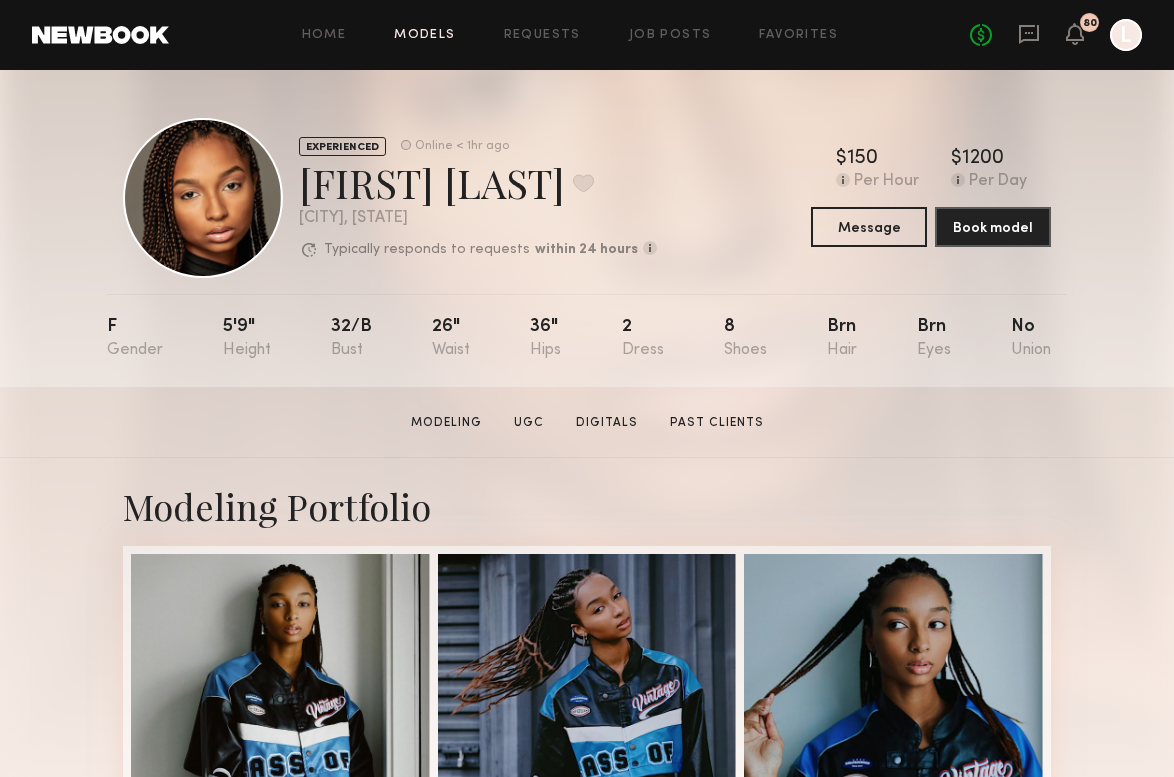 click on "Models" 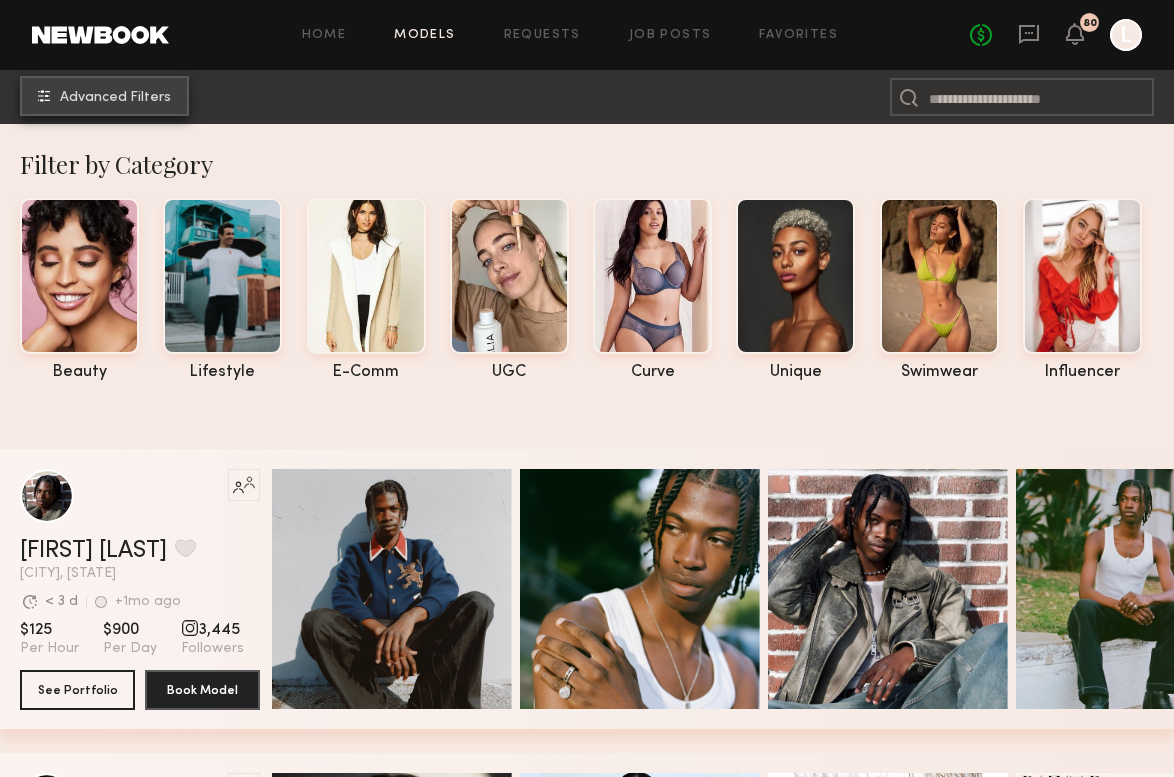 click on "Advanced Filters" 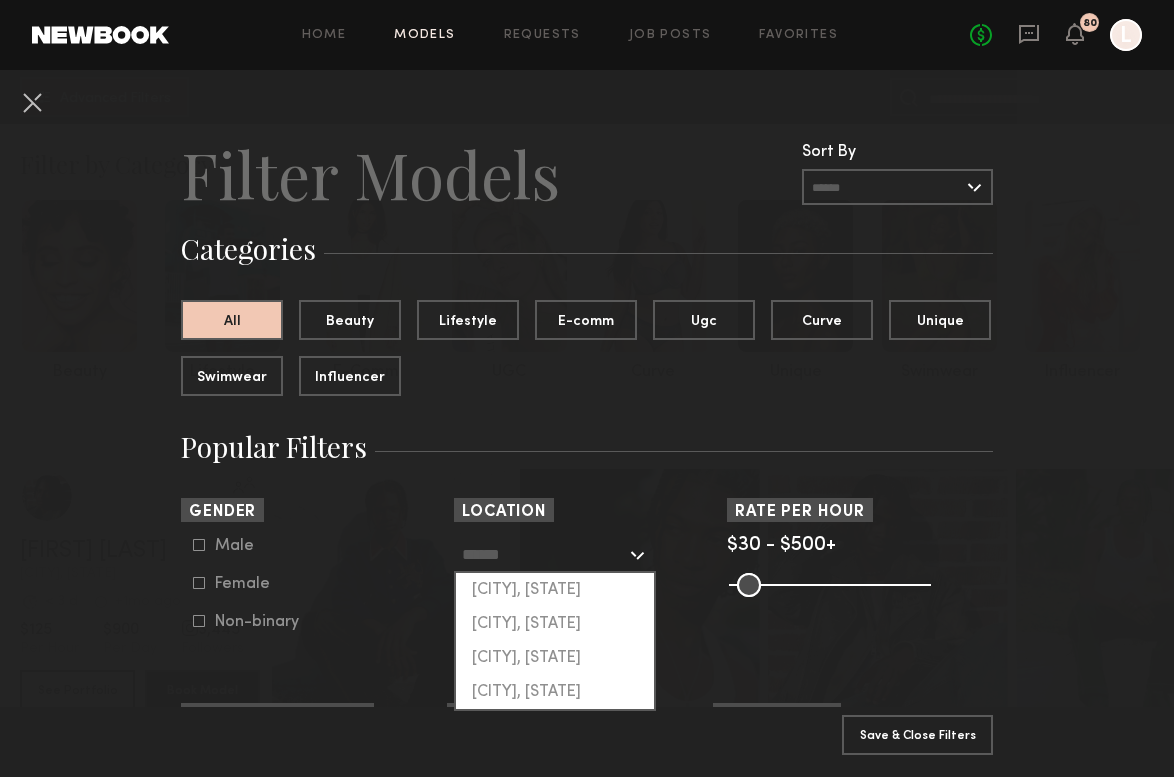 click 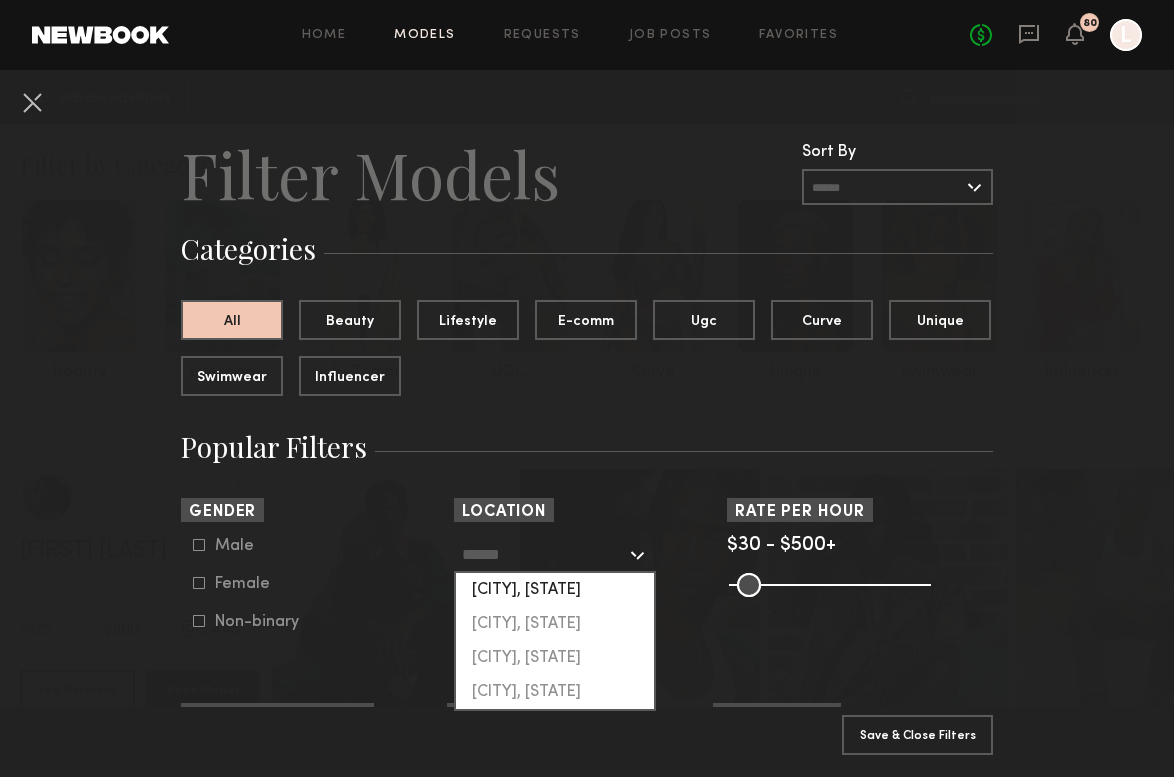 click on "[CITY], [STATE]" 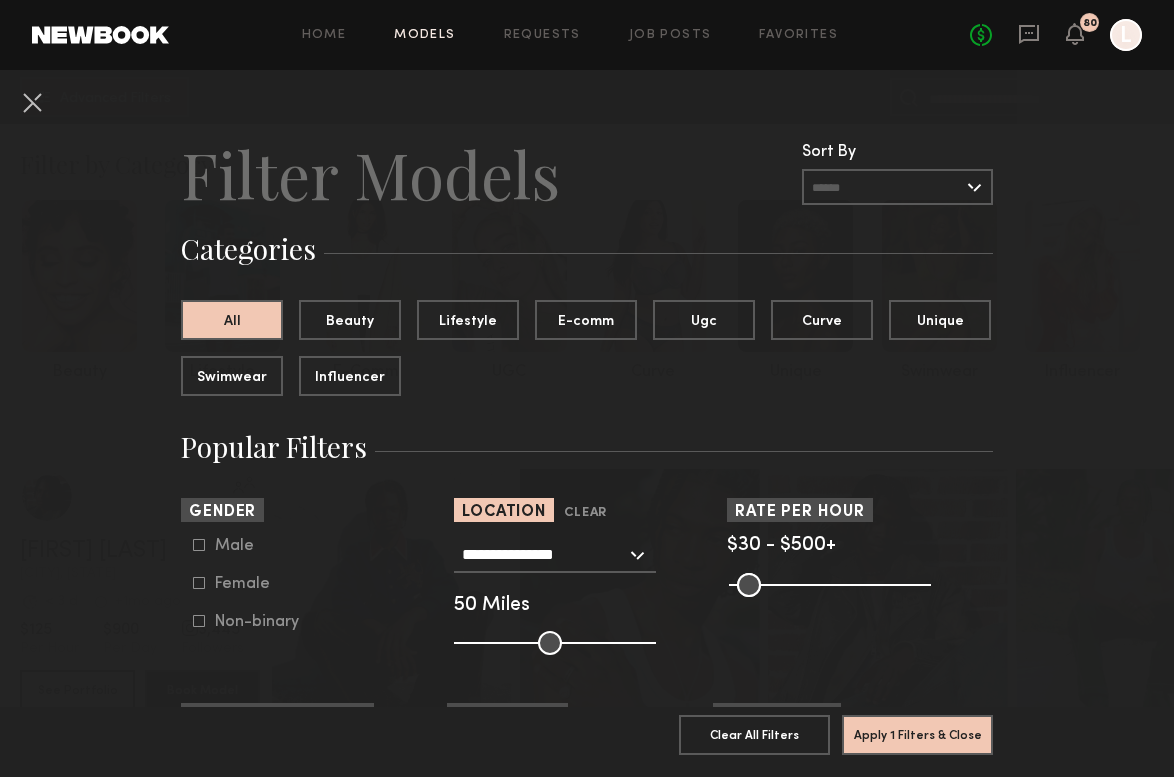click on "Female" 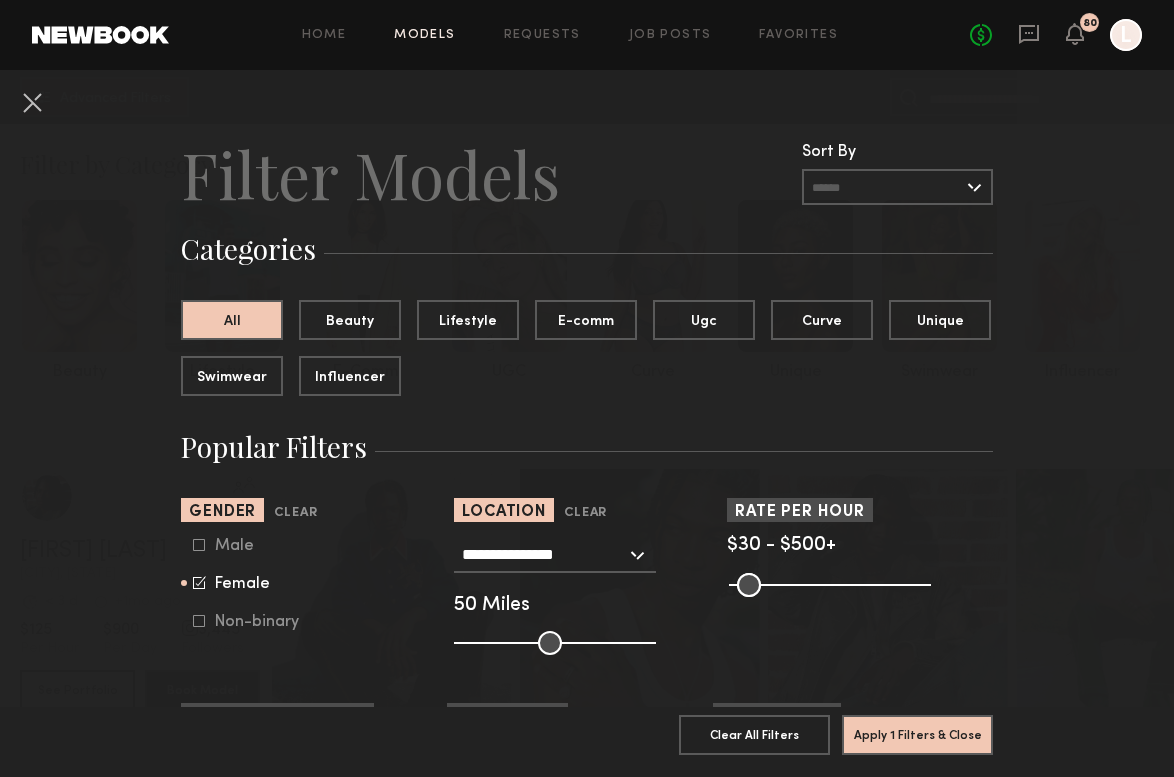 type on "**" 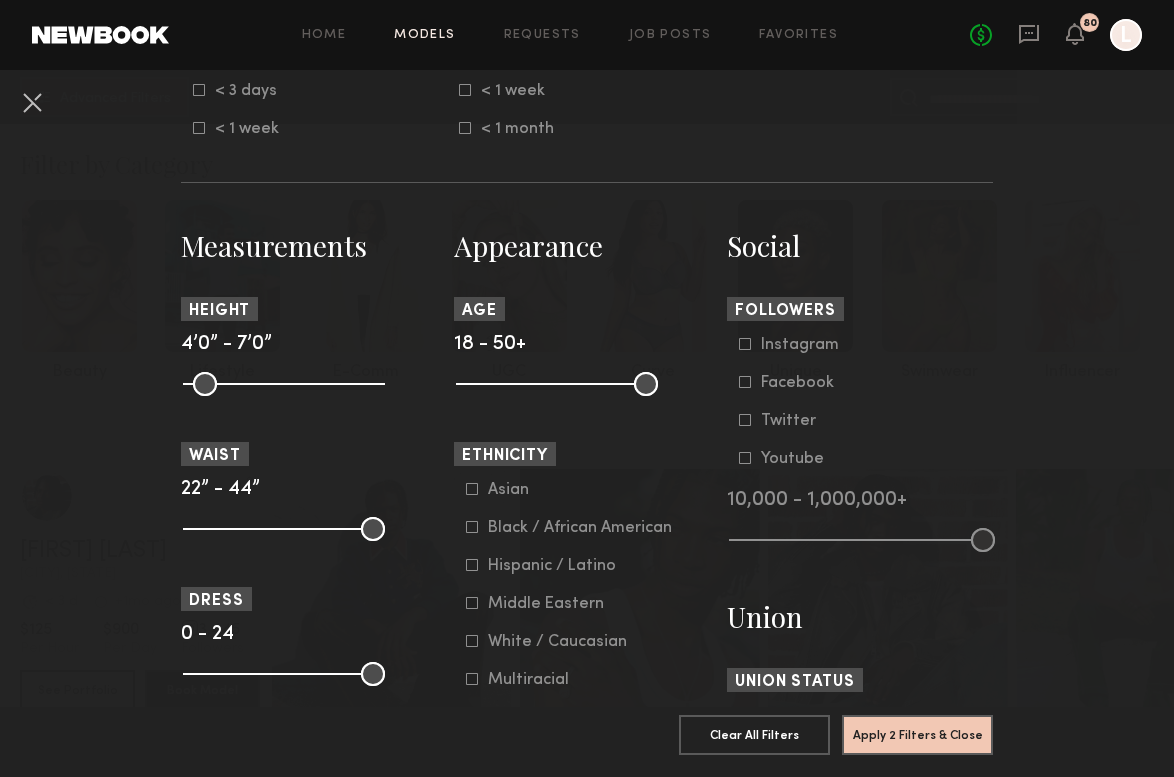 scroll, scrollTop: 735, scrollLeft: 0, axis: vertical 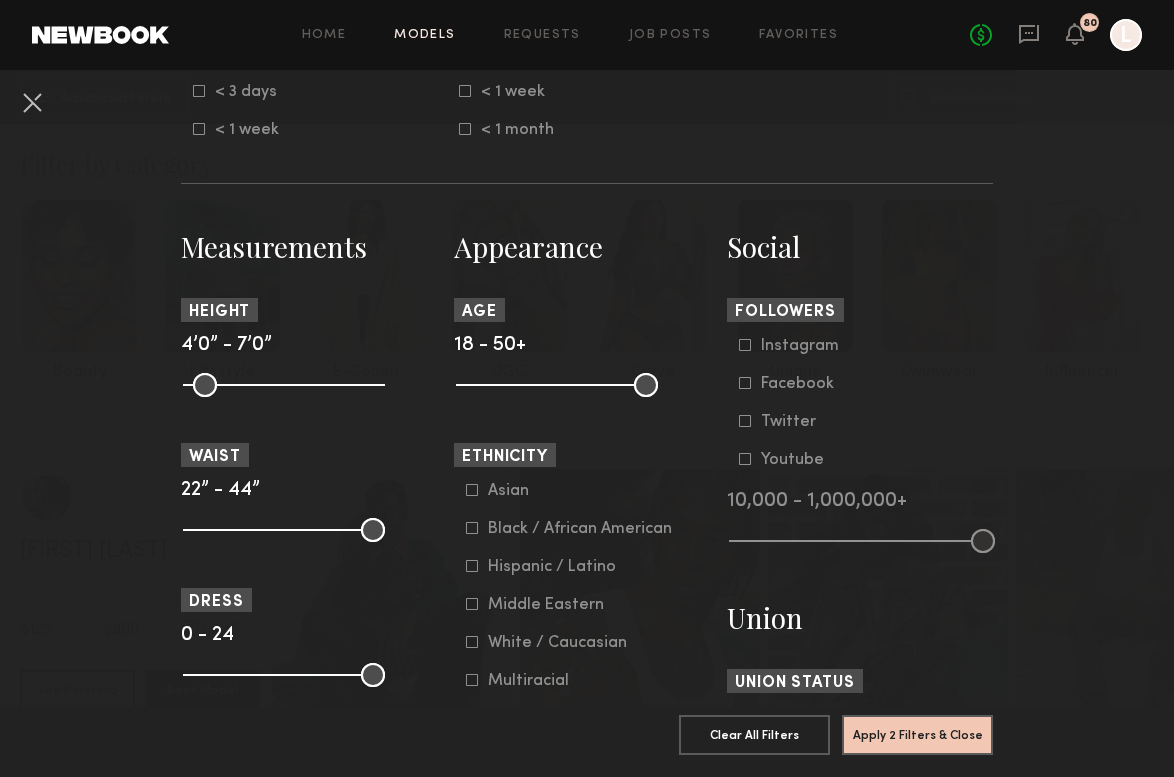 click on "Black / African American" 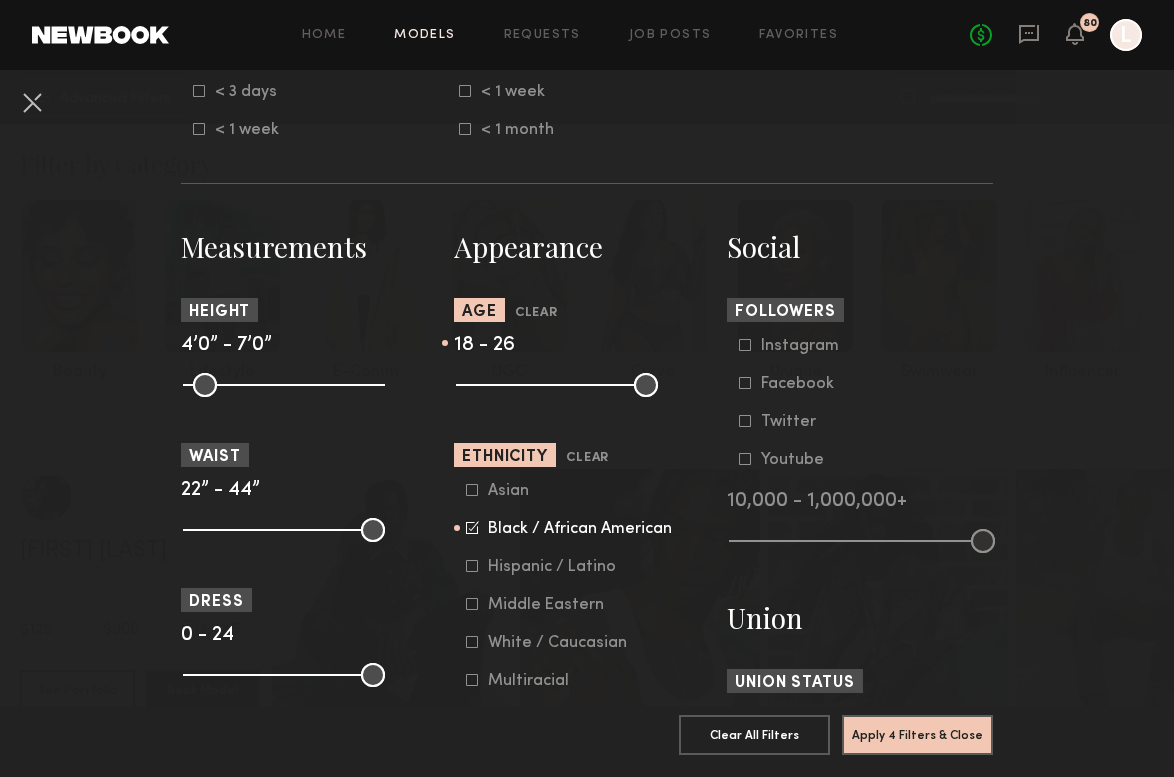 drag, startPoint x: 644, startPoint y: 383, endPoint x: 515, endPoint y: 383, distance: 129 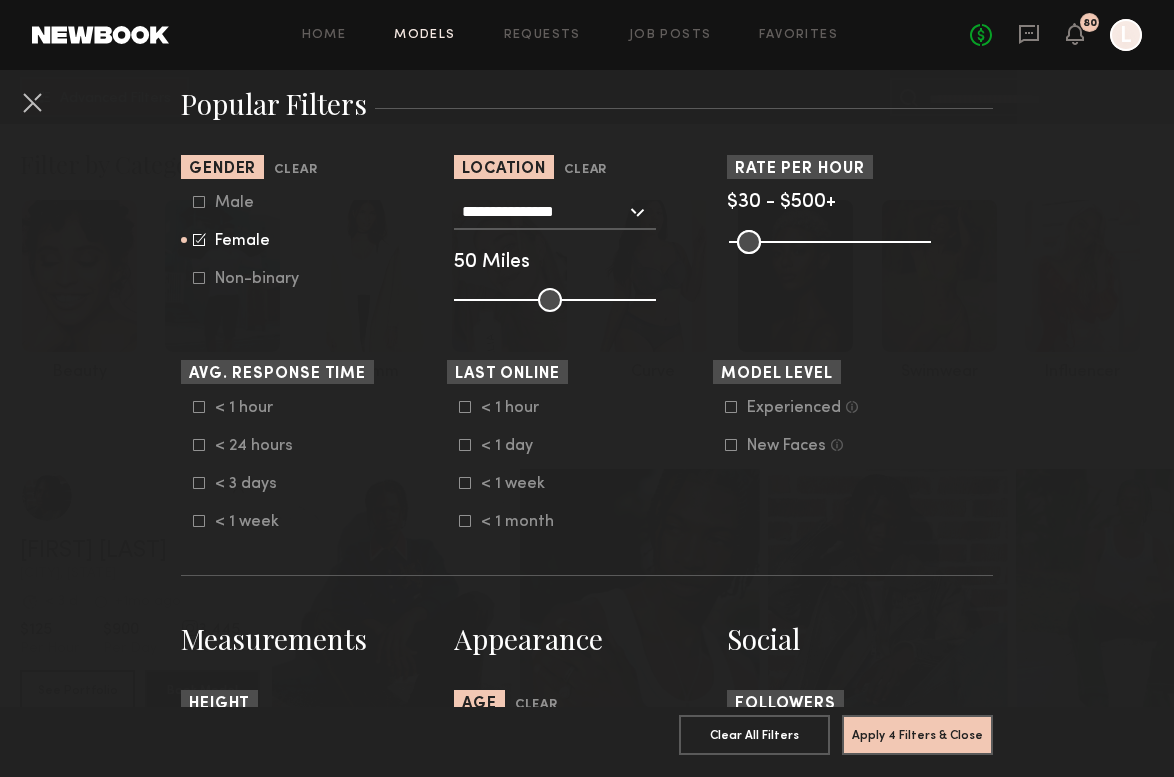 scroll, scrollTop: 338, scrollLeft: 0, axis: vertical 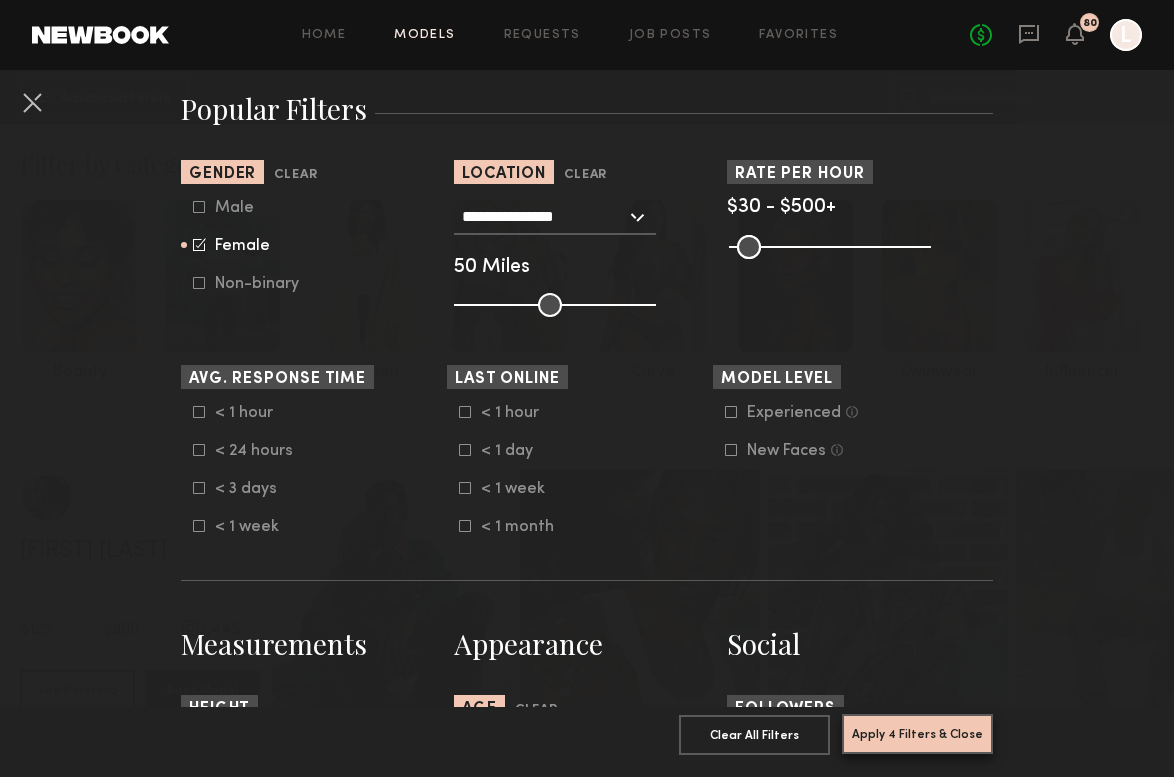 click on "Apply 4 Filters & Close" 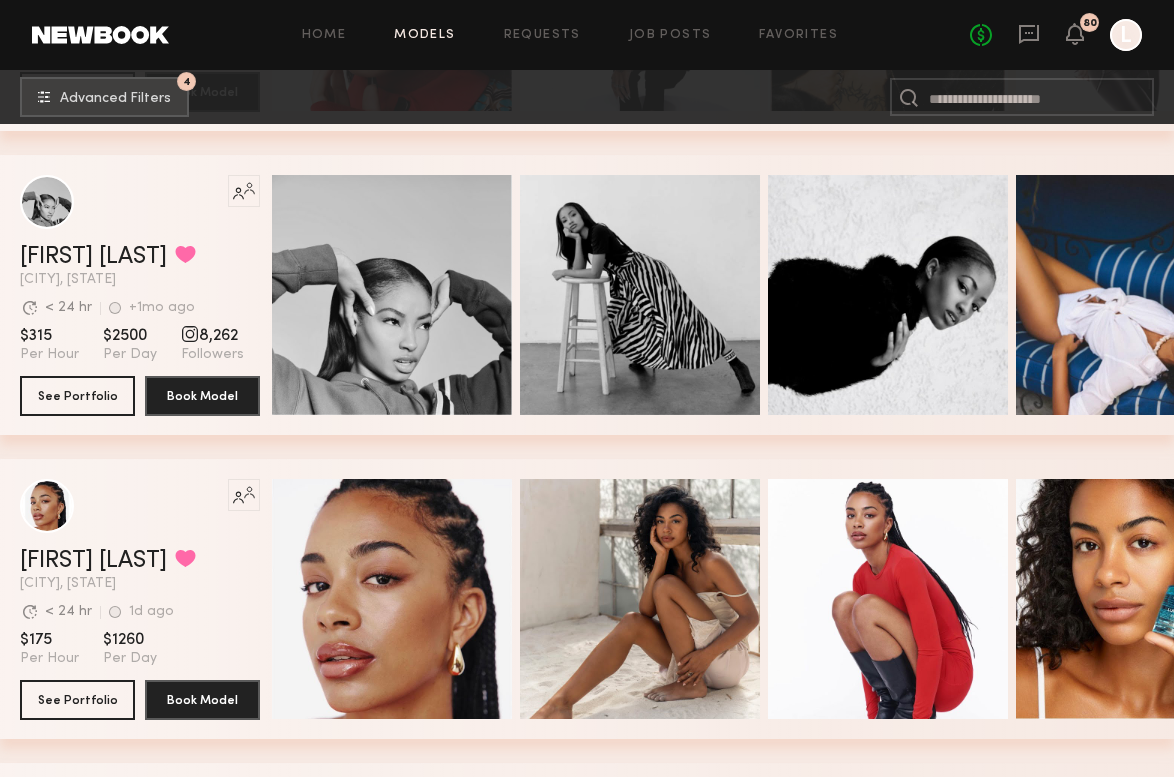 scroll, scrollTop: 640, scrollLeft: 0, axis: vertical 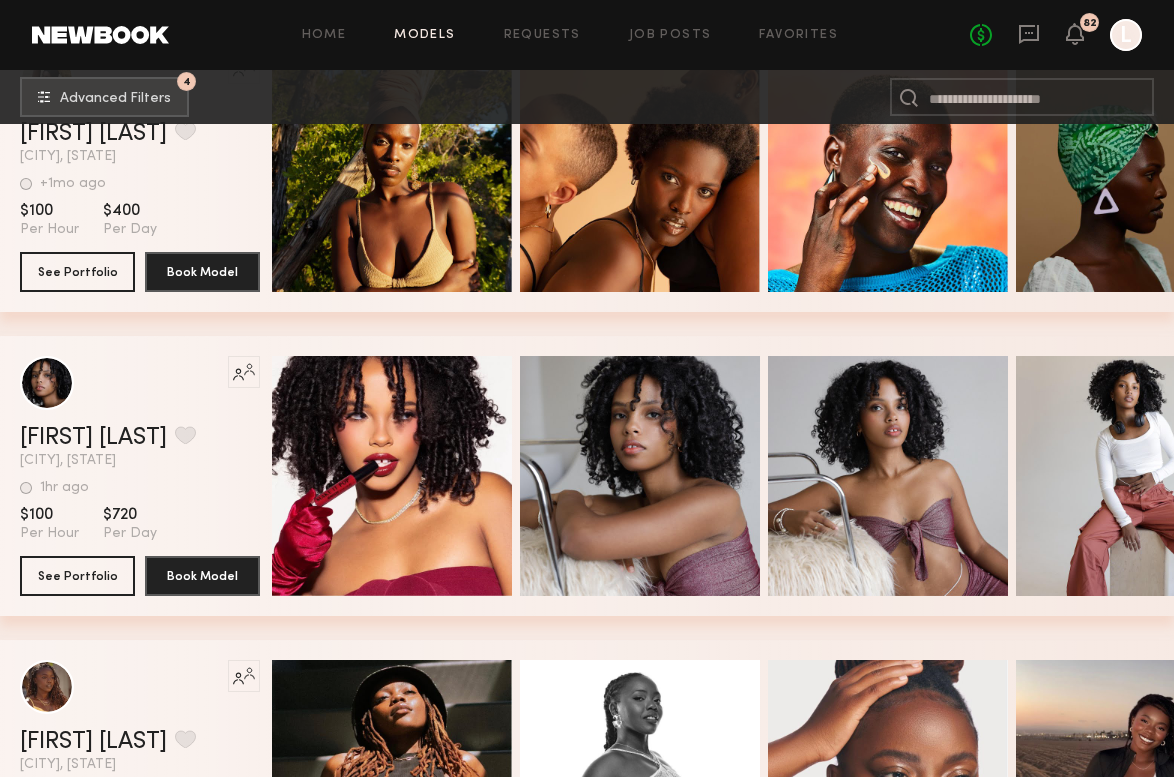 click on "Home Models Requests Job Posts Favorites Sign Out No fees up to $5,000 82 L" 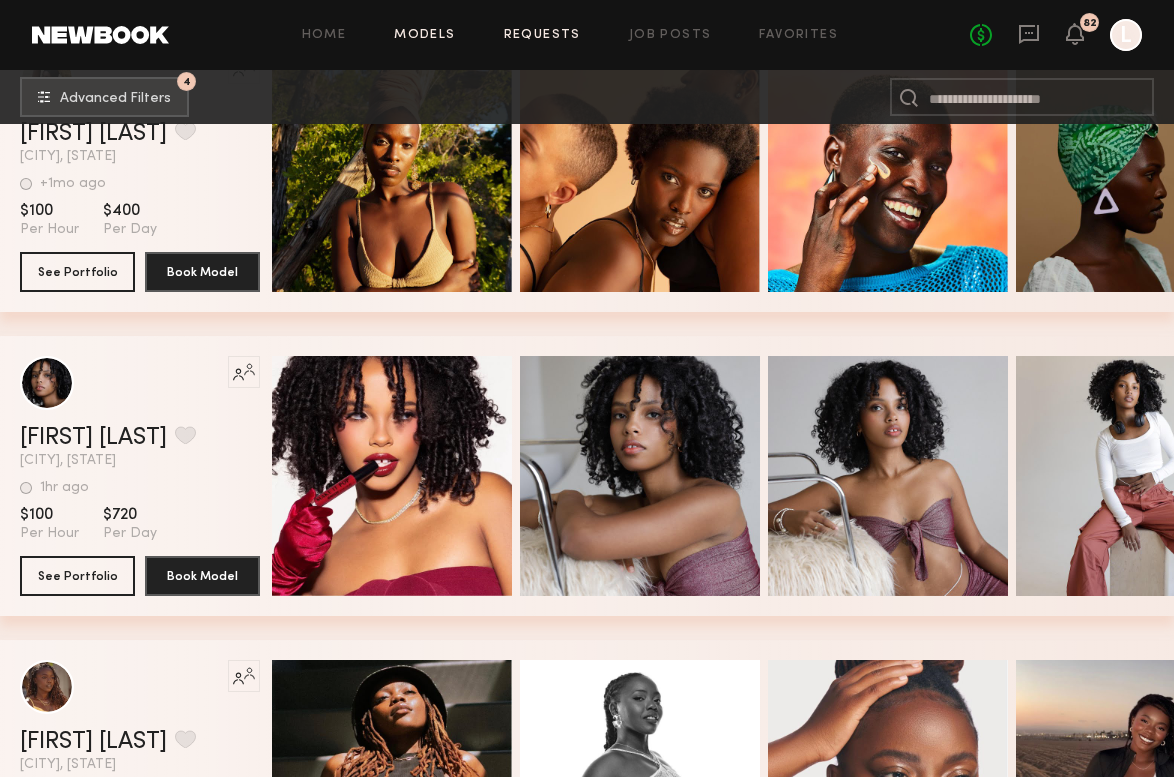 click on "Requests" 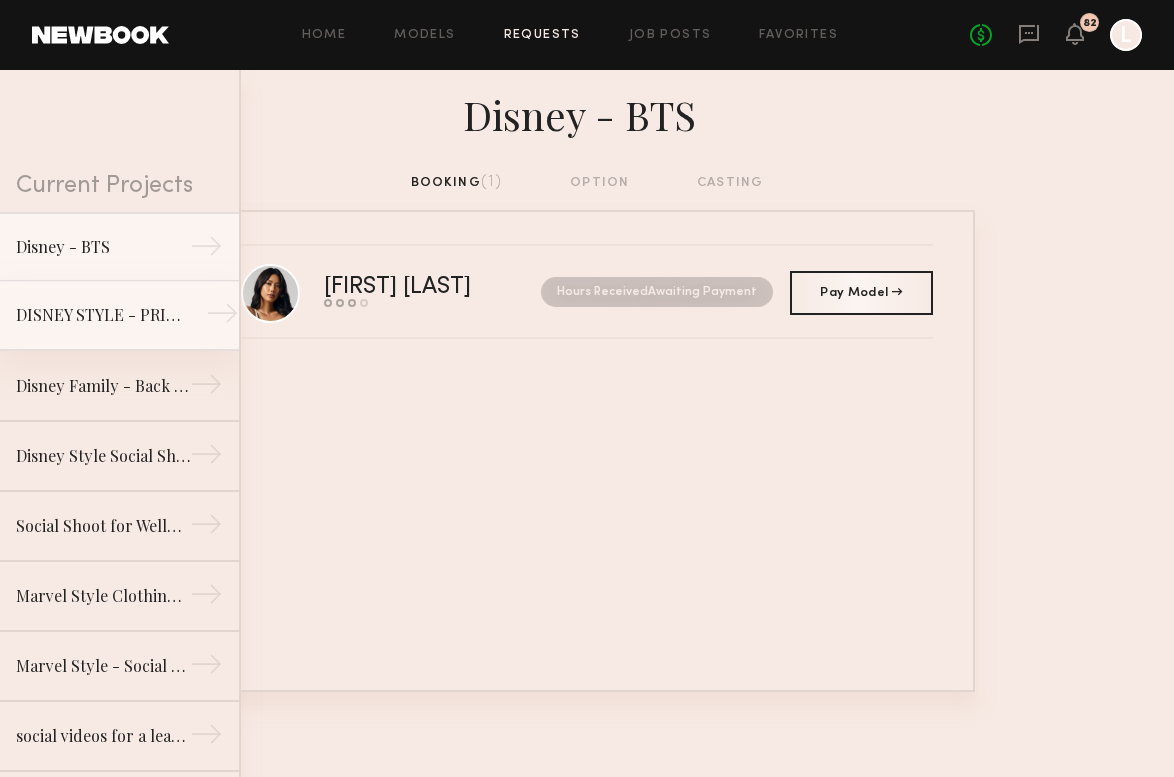 click on "DISNEY STYLE - PRINCESS →" 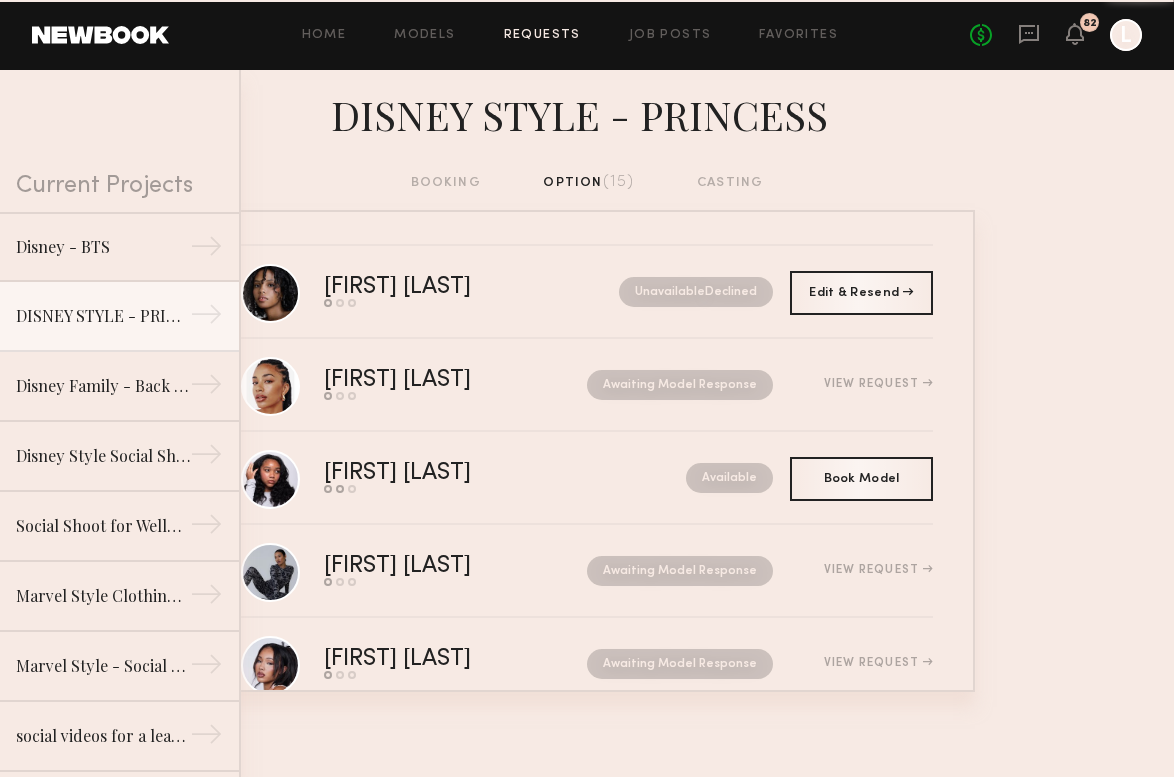 click on "booking   option  (15)  casting" 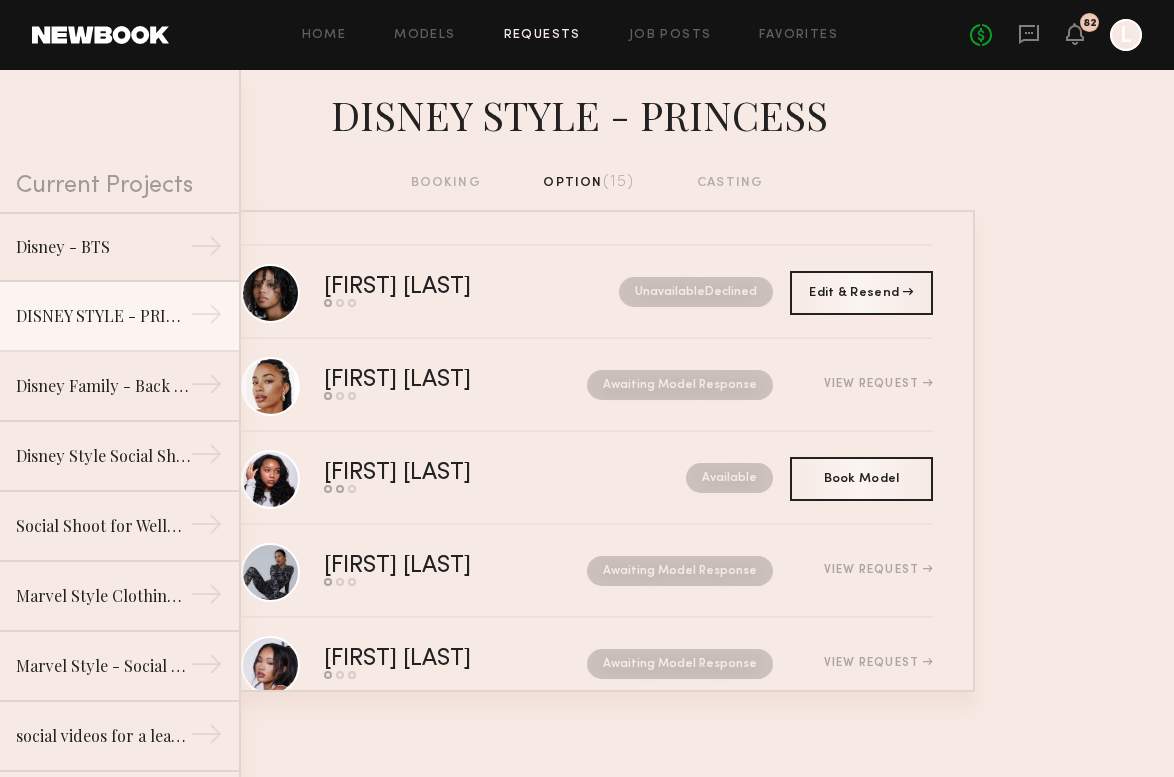 scroll, scrollTop: 0, scrollLeft: 0, axis: both 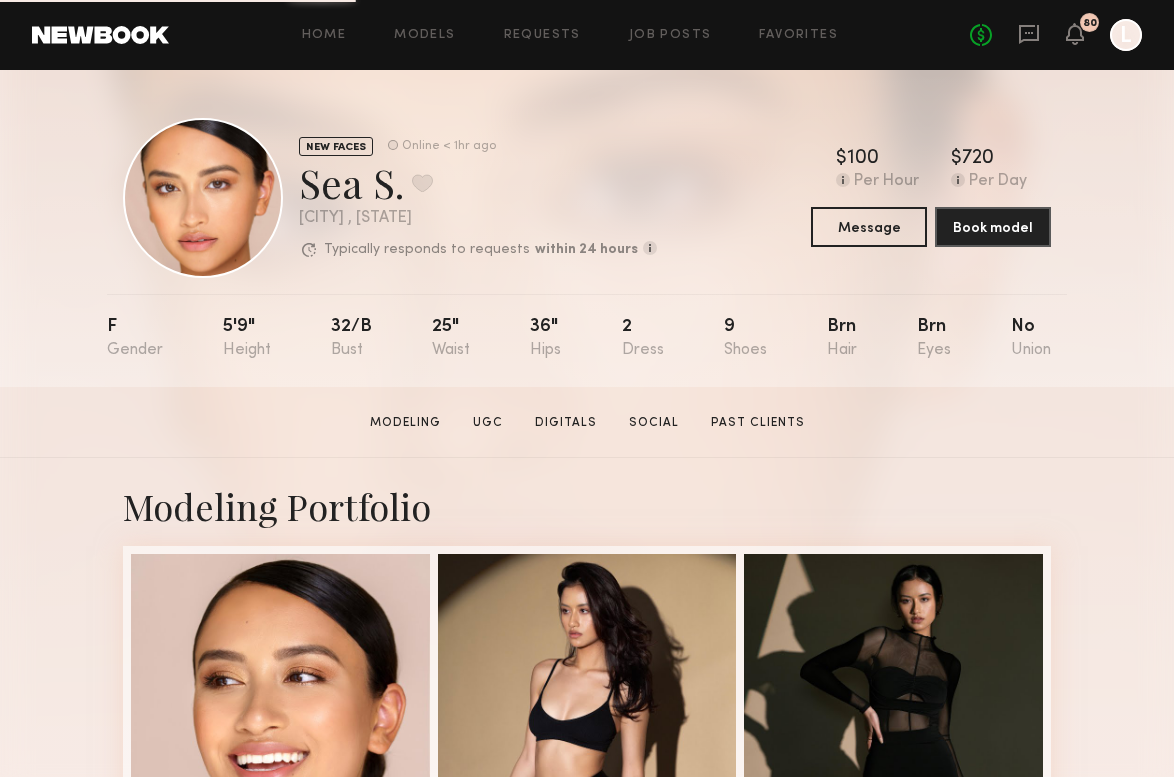 click on "Requests" 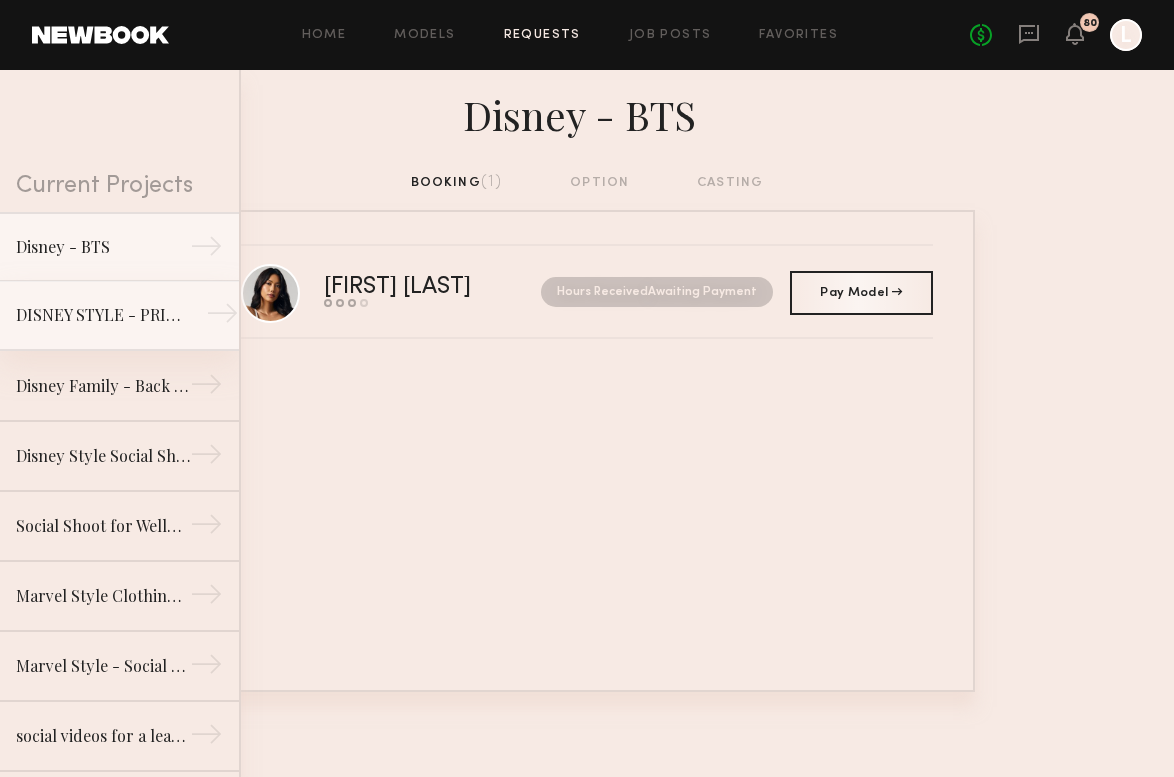 click on "DISNEY STYLE - PRINCESS" 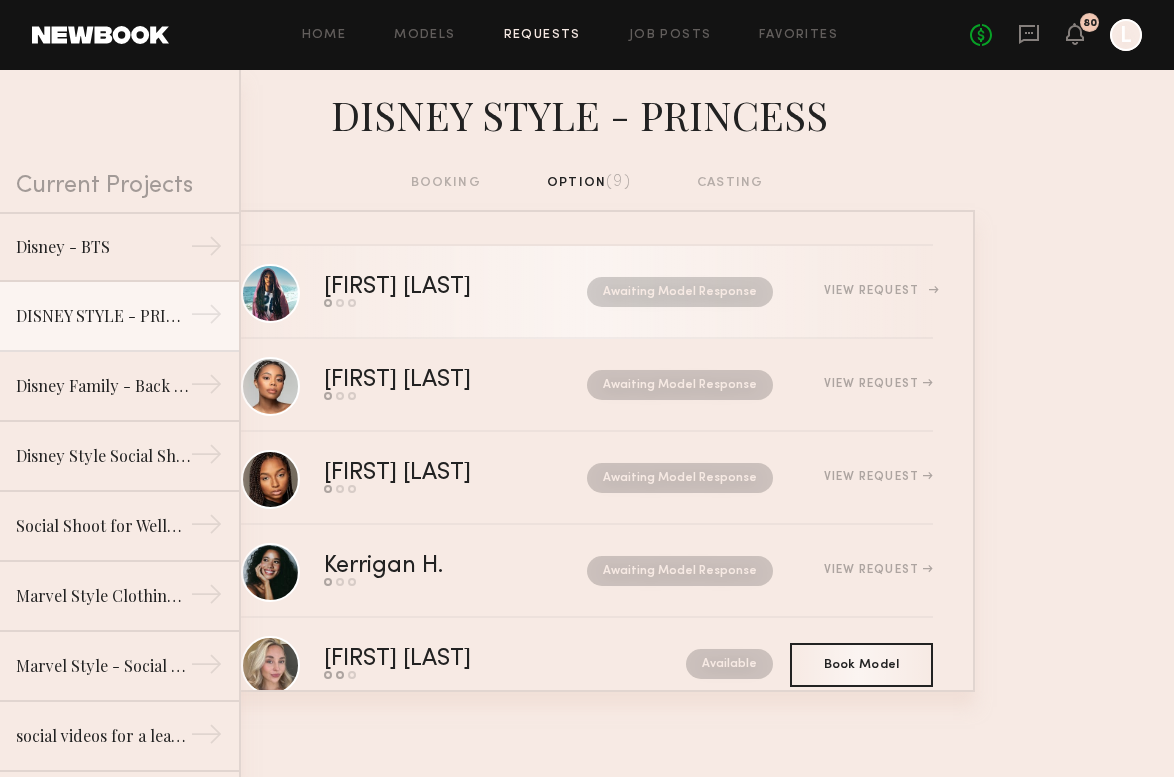 scroll, scrollTop: 0, scrollLeft: 0, axis: both 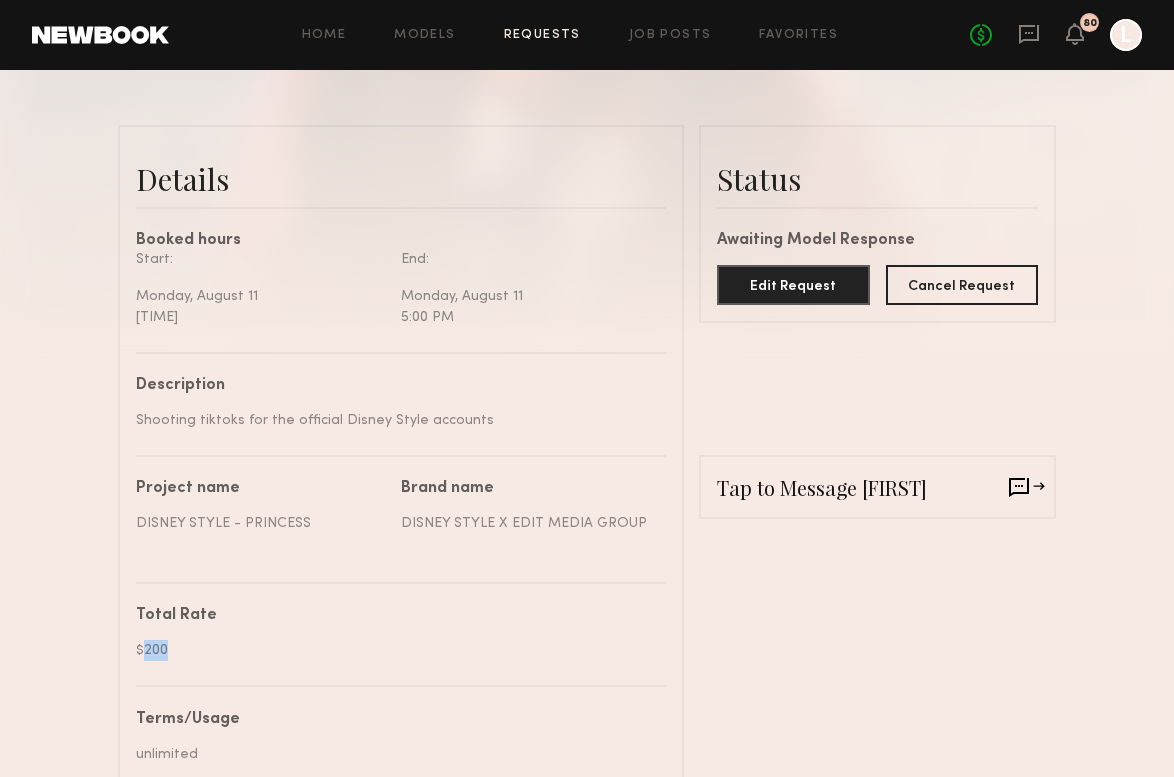 drag, startPoint x: 141, startPoint y: 650, endPoint x: 184, endPoint y: 650, distance: 43 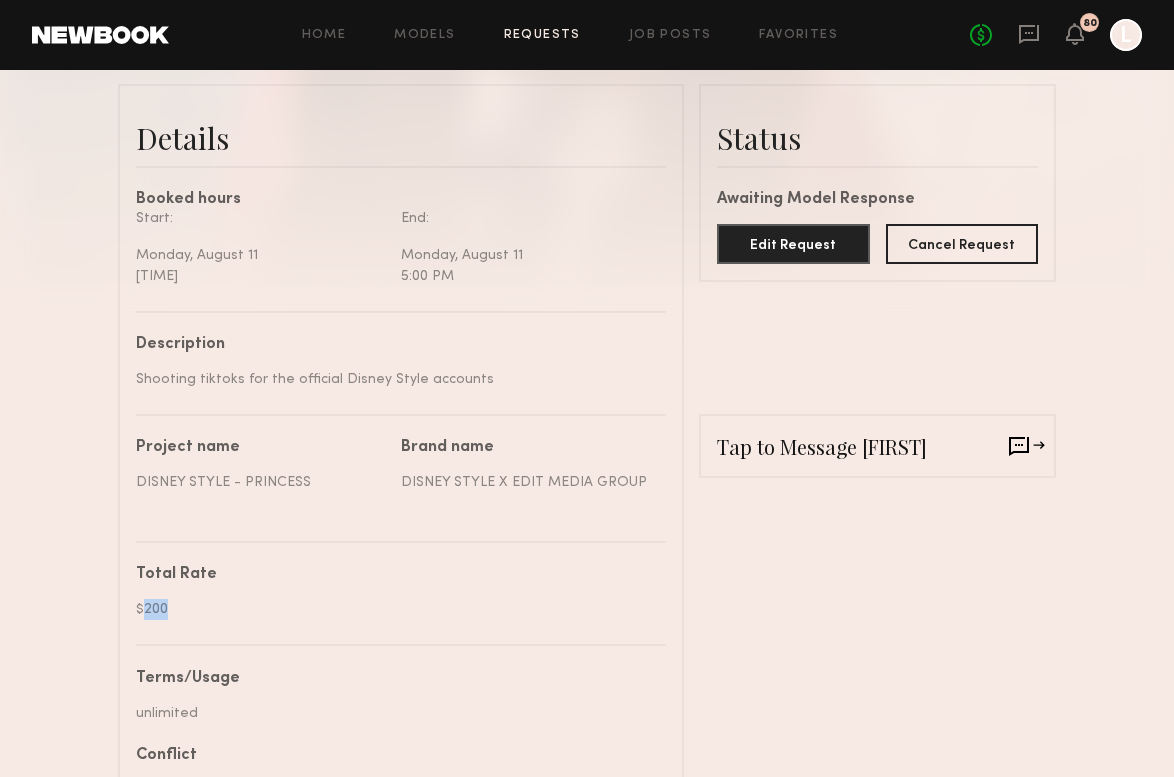 scroll, scrollTop: 478, scrollLeft: 0, axis: vertical 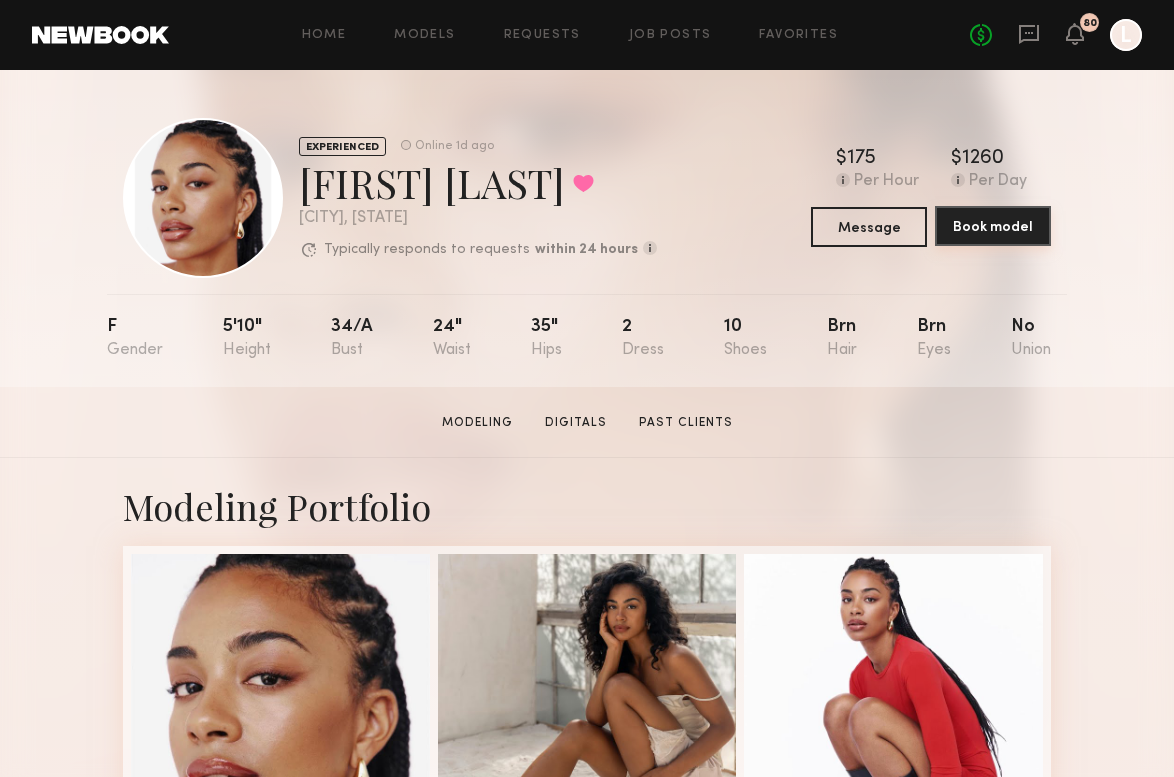 click on "Book model" 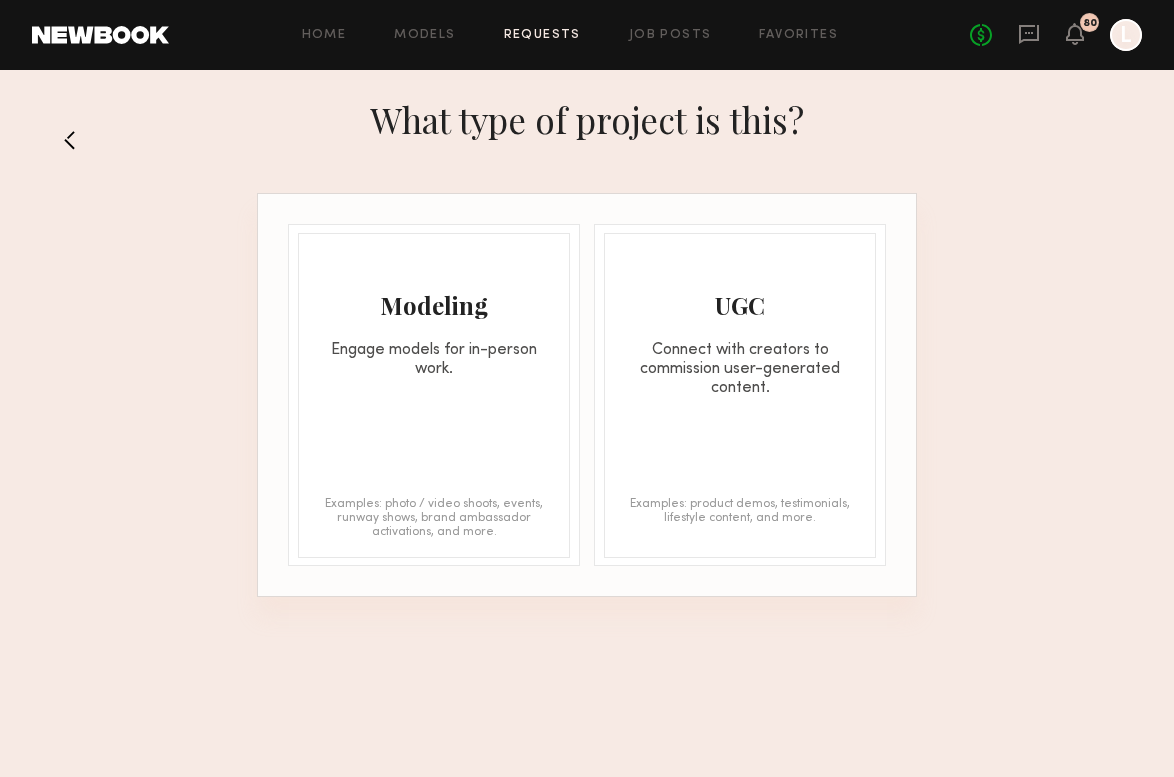 click on "Modeling Engage models for in-person work. Examples: photo / video shoots, events, runway shows, brand ambassador activations, and more." 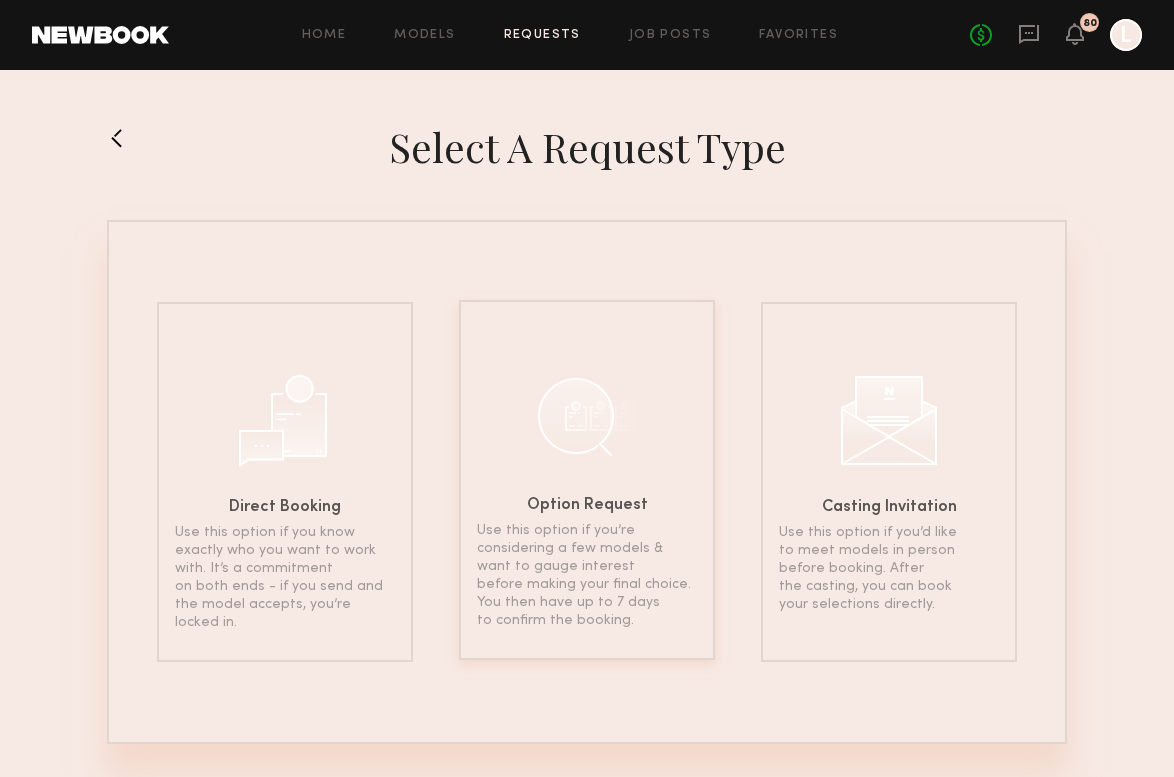 click on "Option Request Use this option if you’re considering a few models & want to gauge interest before making your final choice. You then have up to 7 days to confirm the booking." 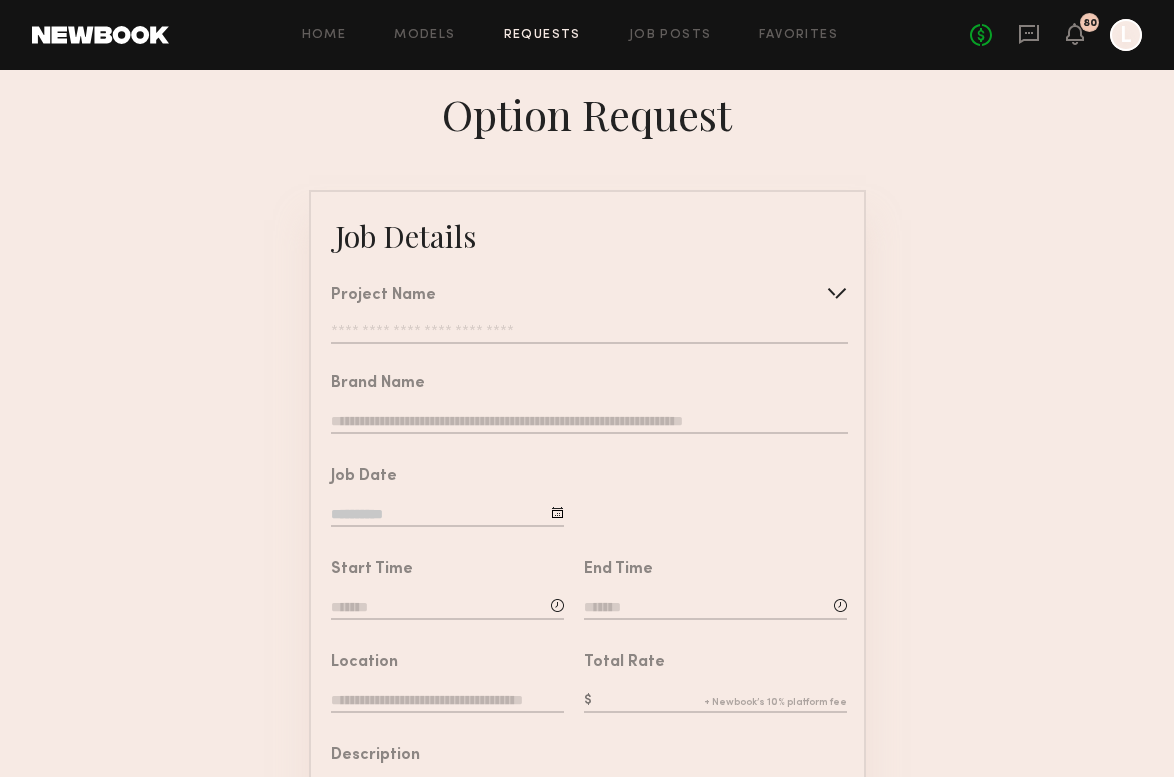 click on "Project Name   Create   Use recent modeling project  Disney - BTS  DISNEY STYLE - PRINCESS  Disney Family - Back to School  Disney Style Social Shoot  Social Shoot for Wellness Brand  Marvel Style Clothing Social Shoot  Marvel Style - Social Shoot  social videos for a leading health and wellness company  Celeb Hair Brand Shoot" 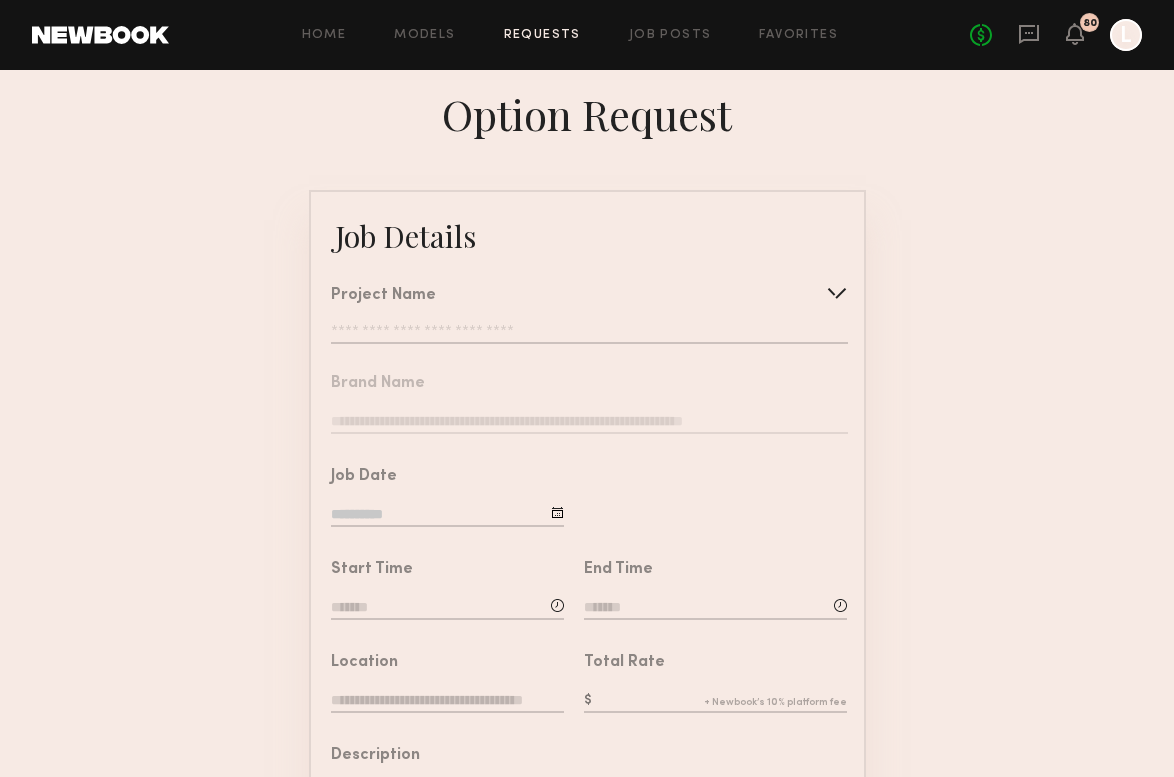 type on "**********" 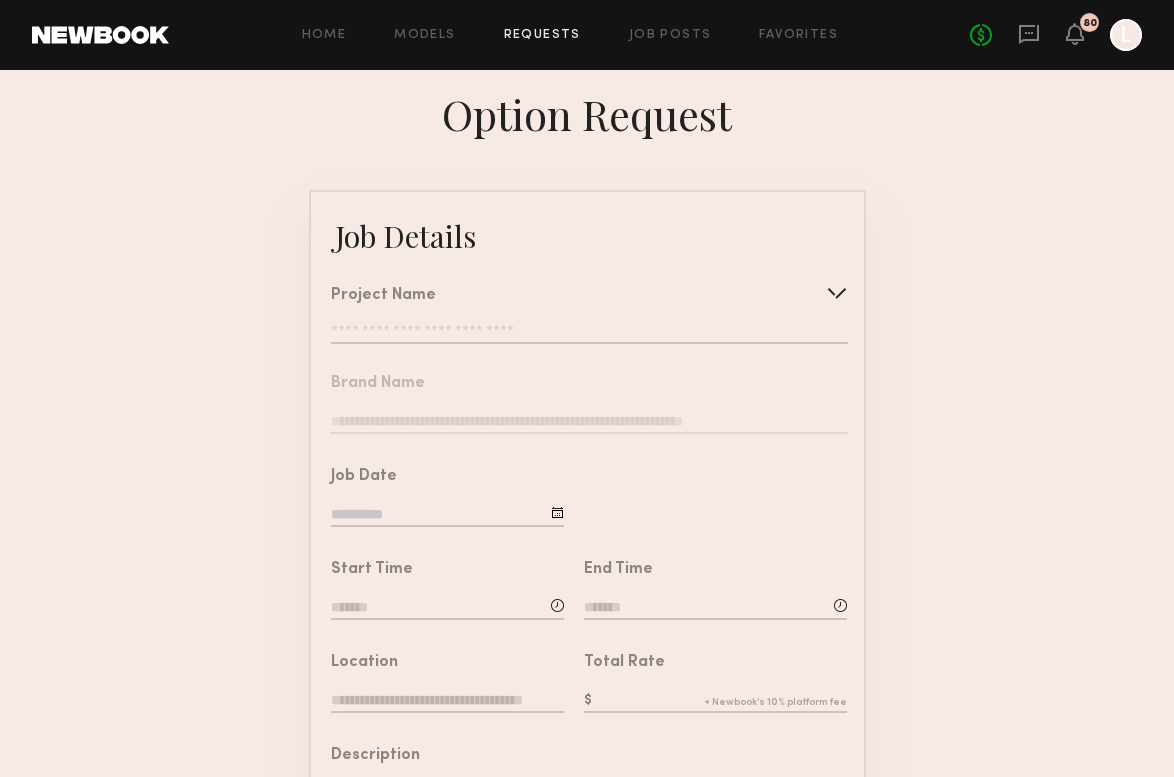 type on "**********" 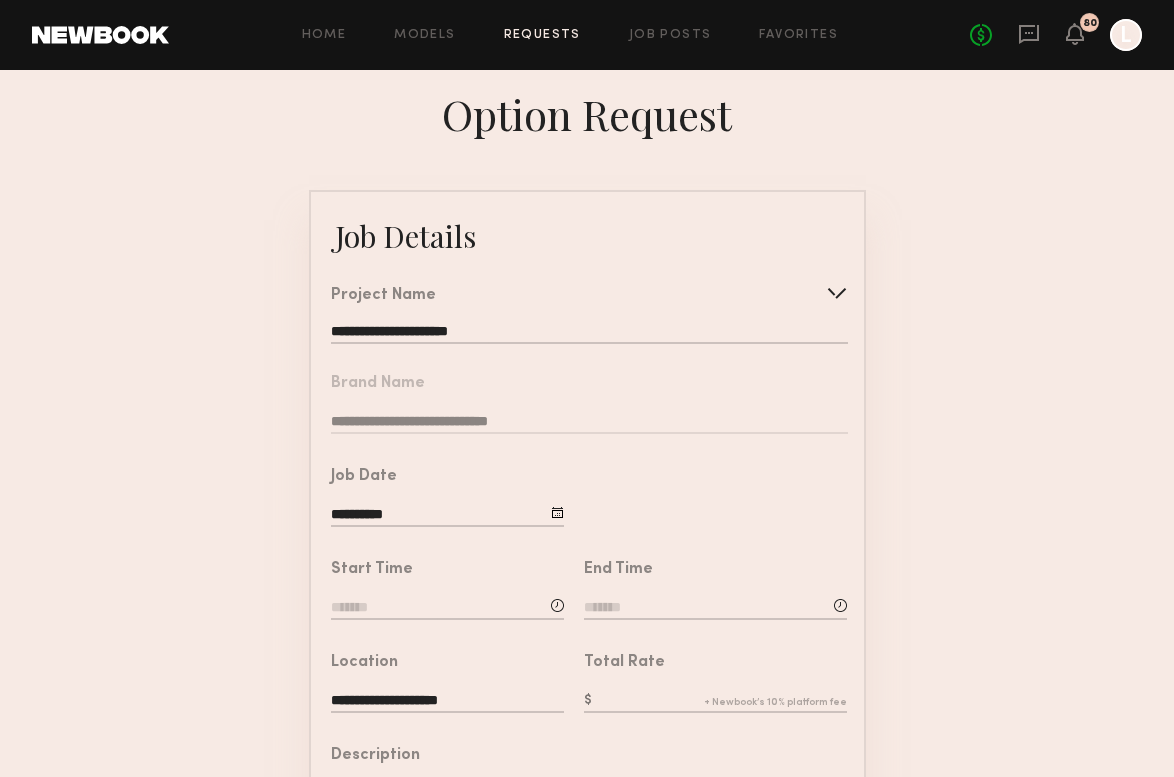 click on "**********" 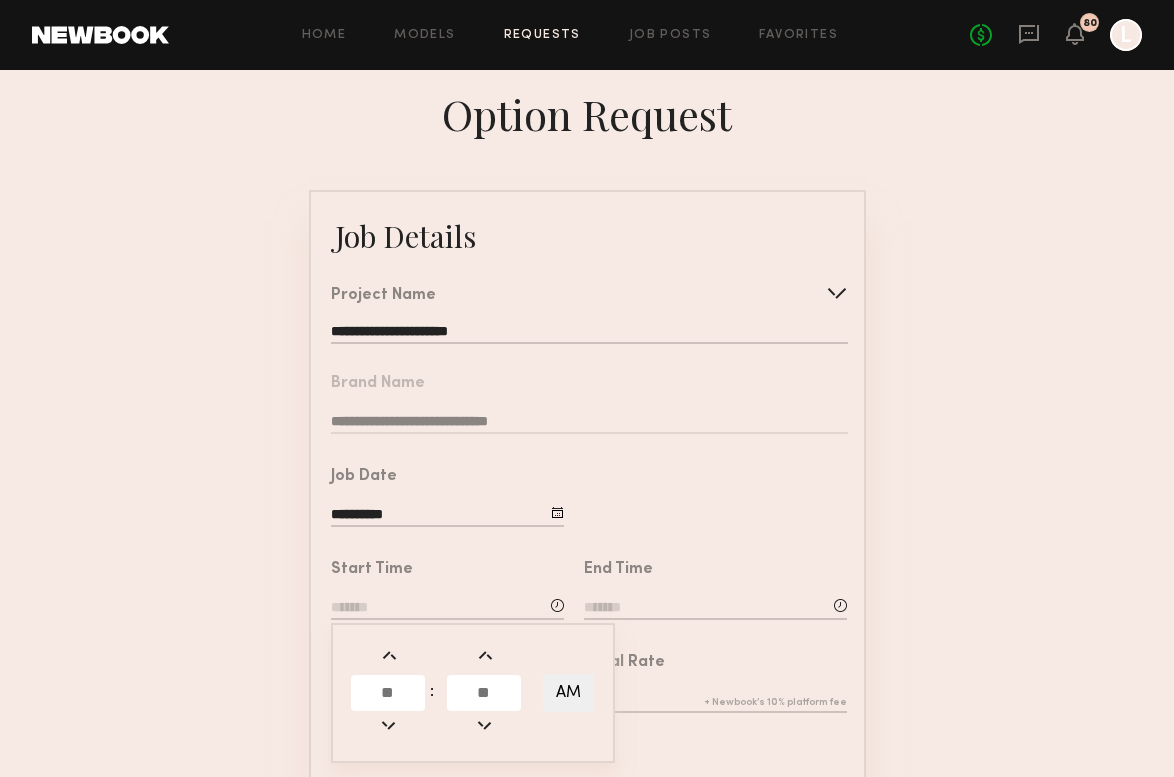 click 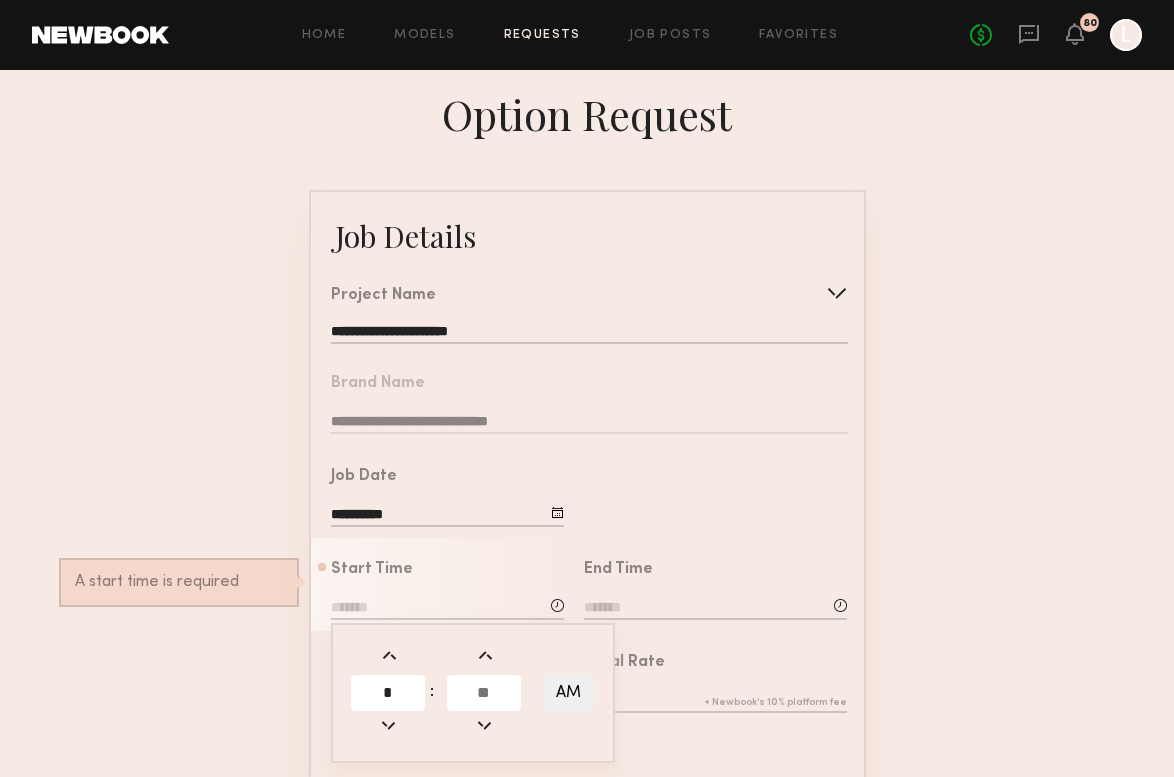 type on "*" 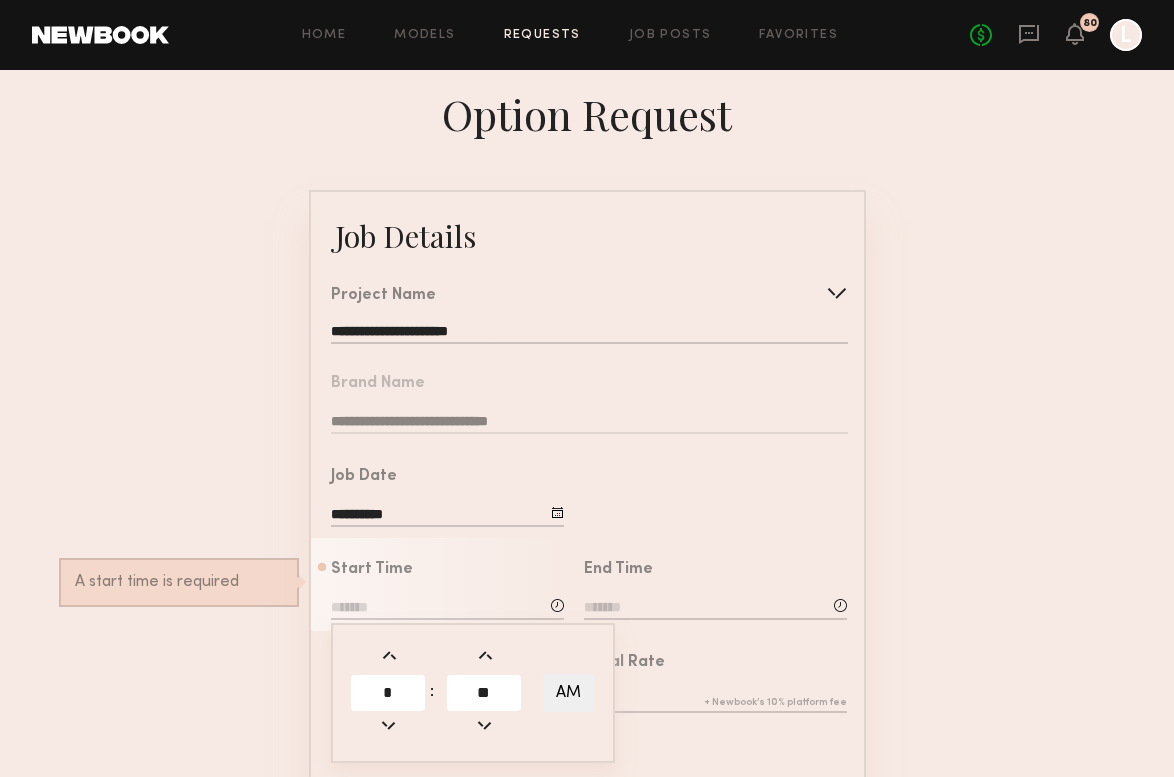 type on "**" 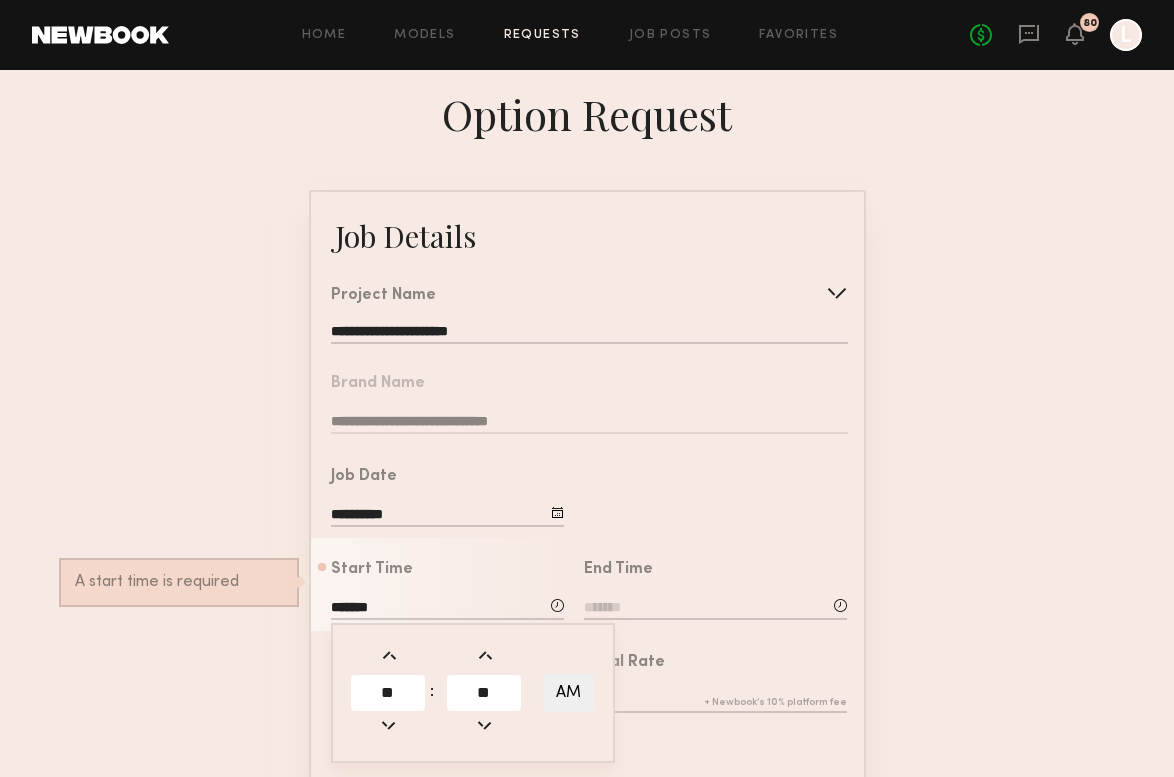 click on "AM" 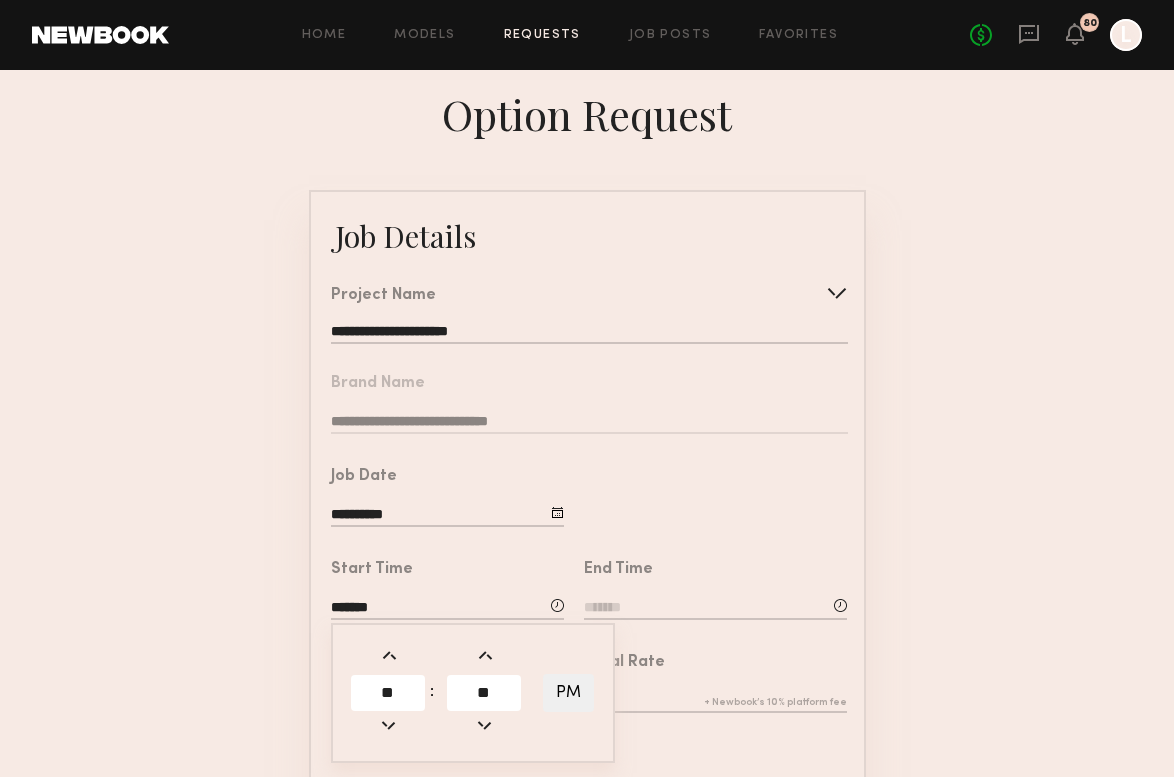 click 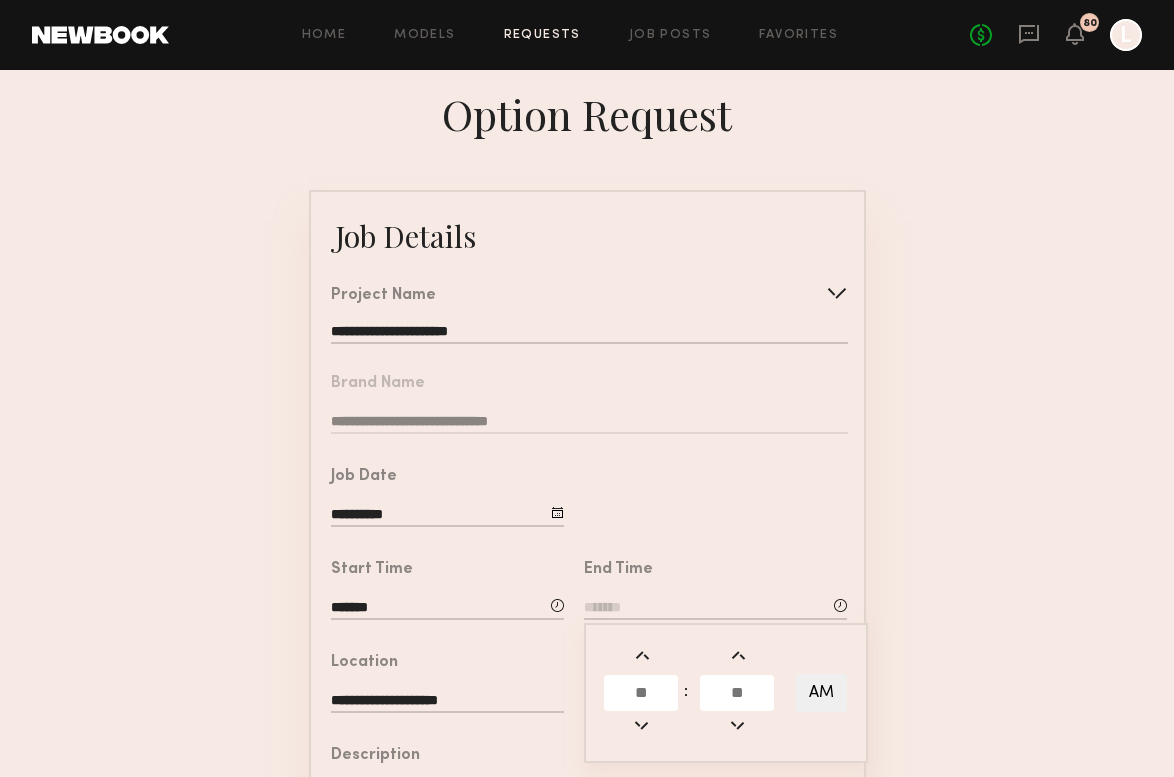 click 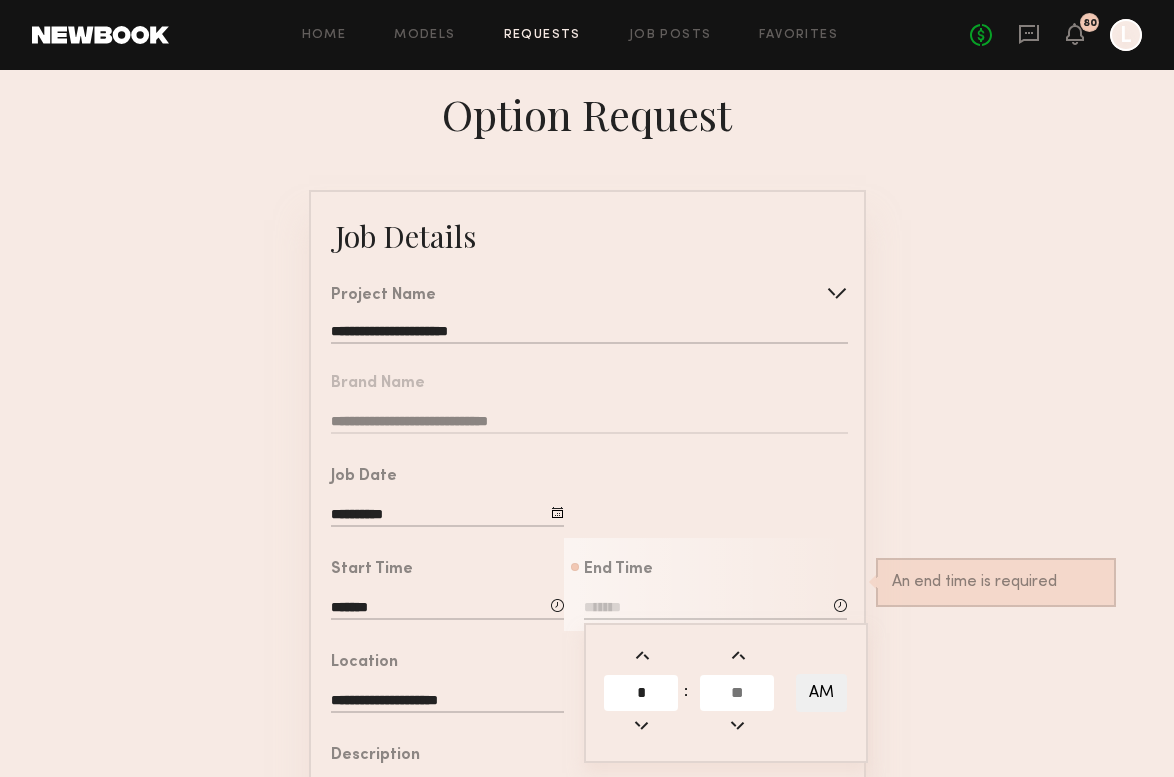 type on "*" 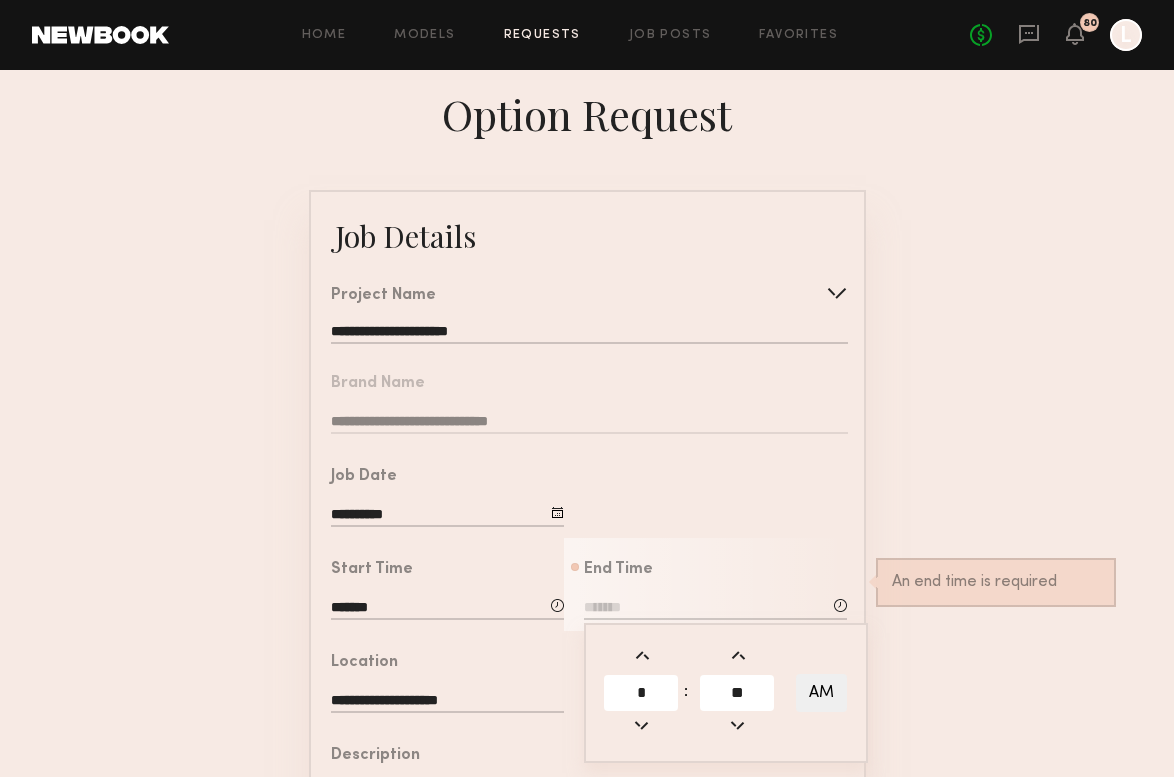 type on "**" 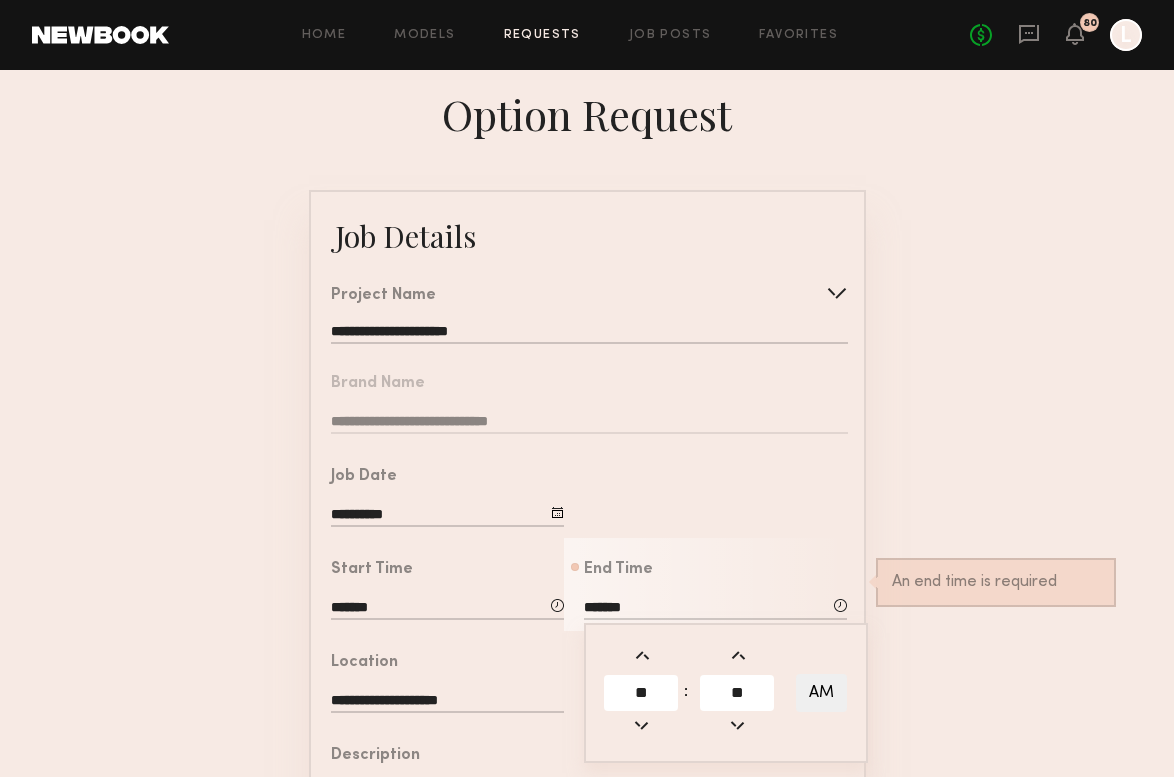 click on "AM" 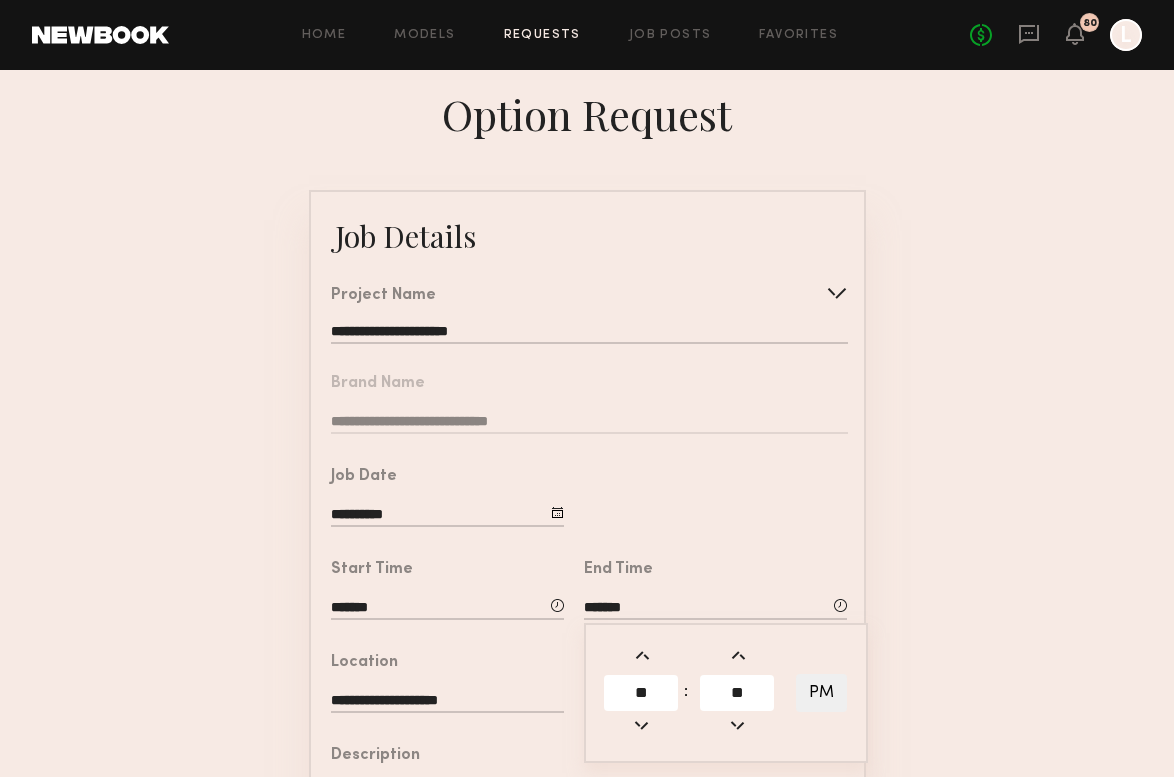 click on "**********" 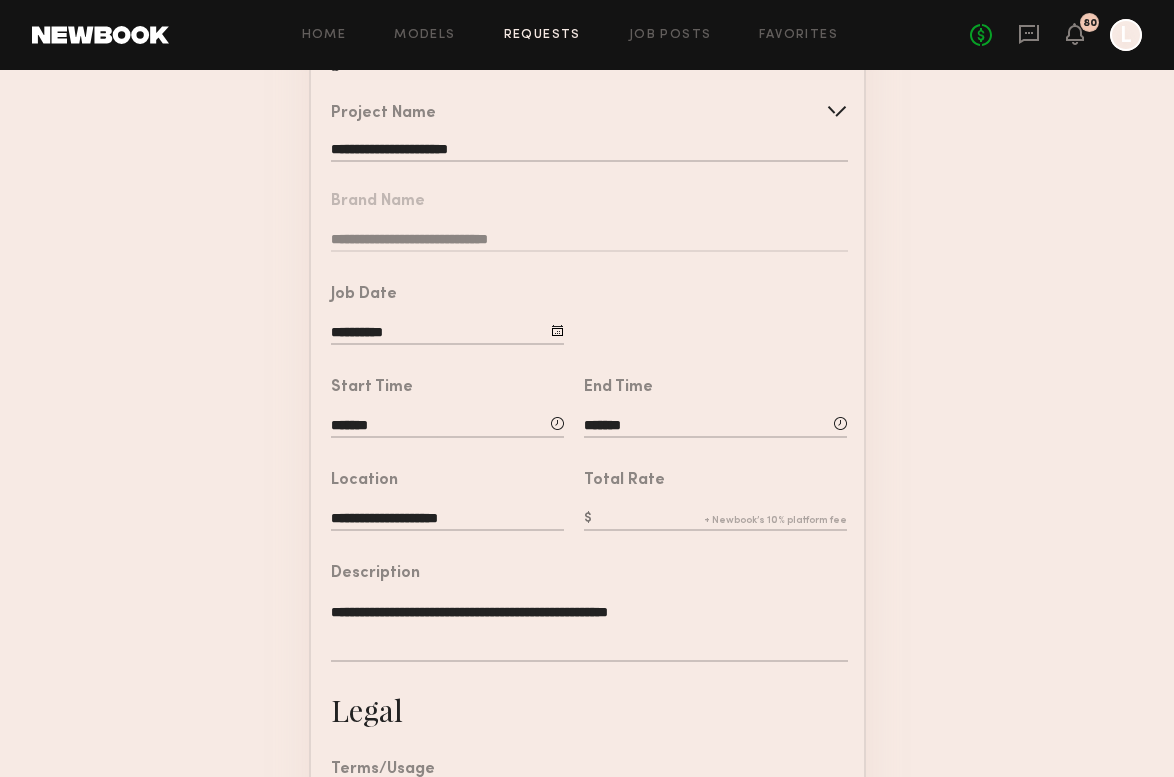 scroll, scrollTop: 254, scrollLeft: 0, axis: vertical 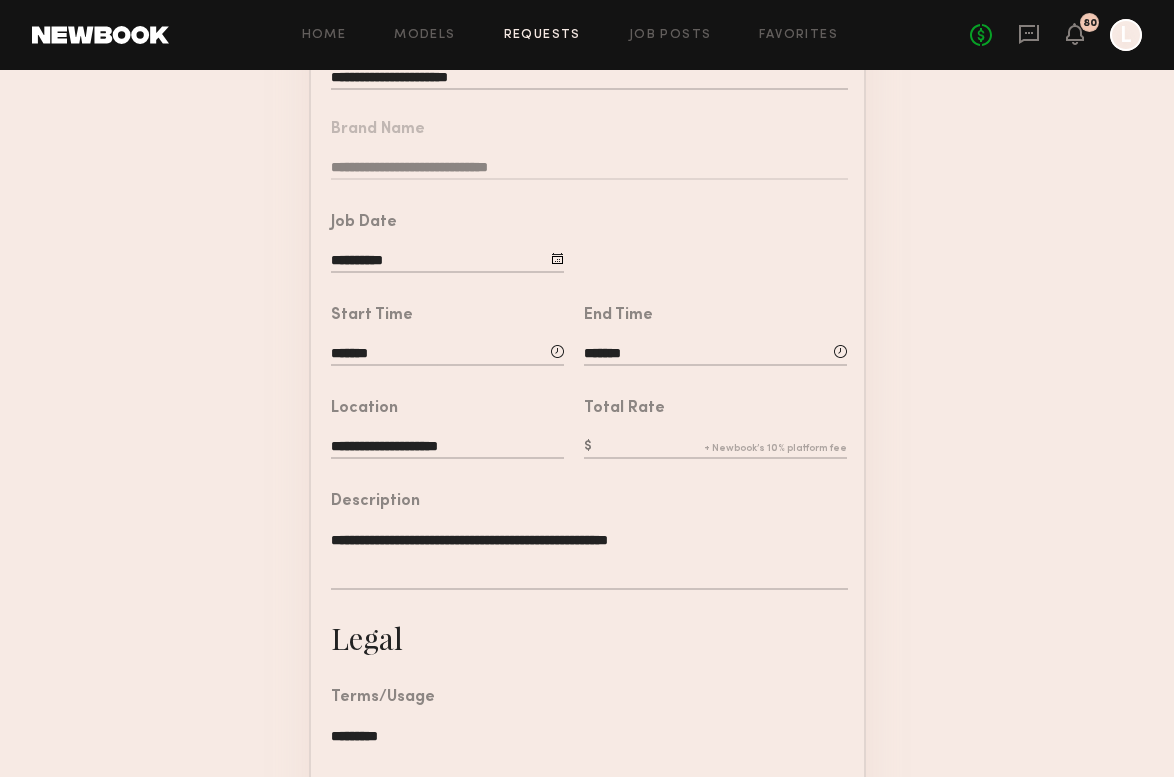 click 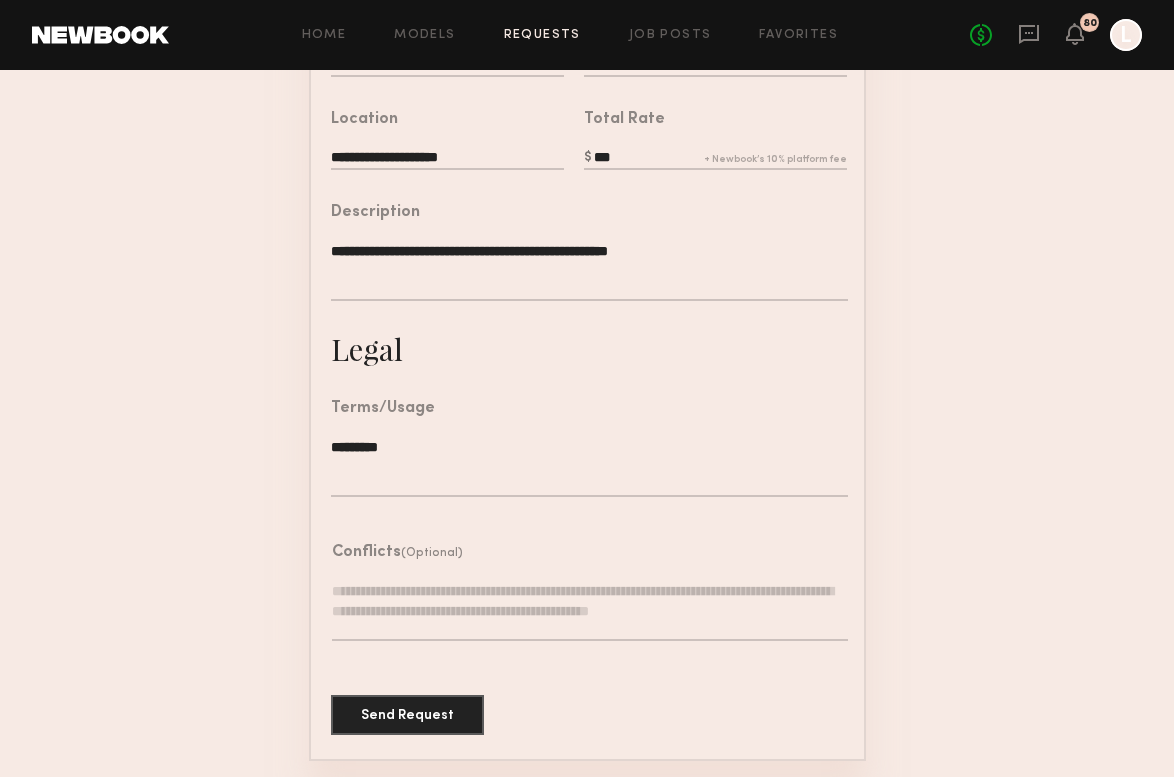 scroll, scrollTop: 542, scrollLeft: 0, axis: vertical 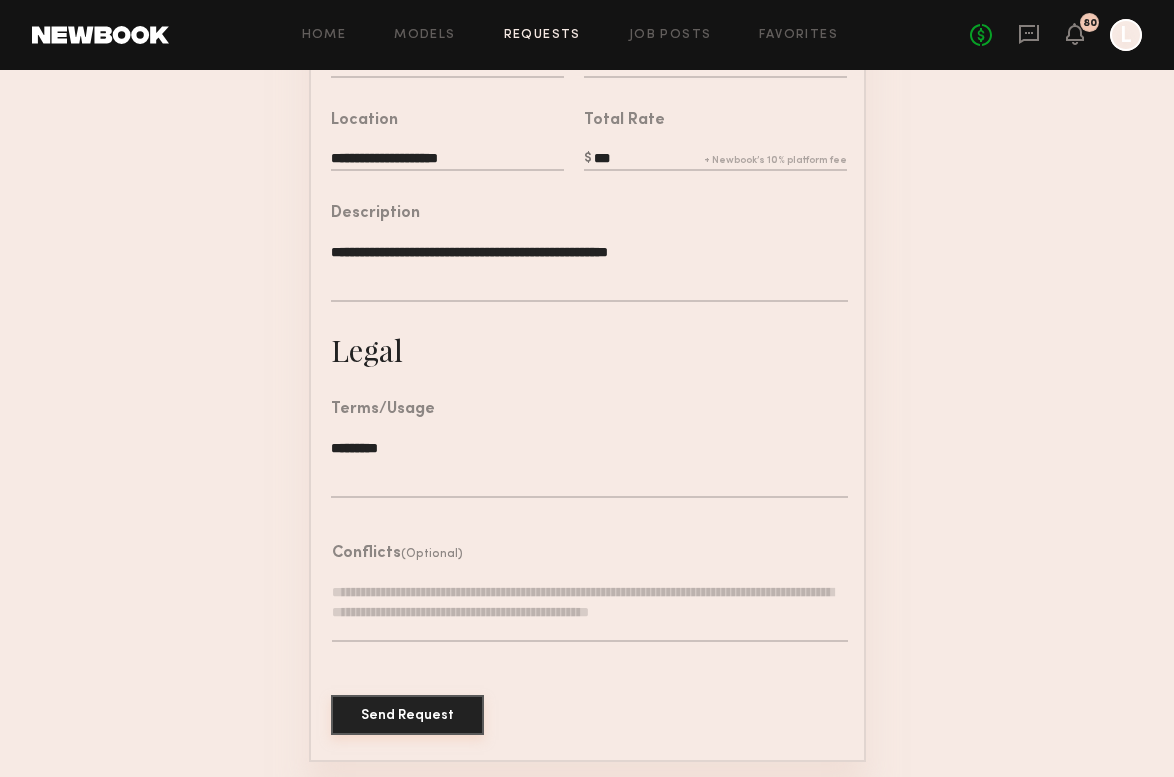 type on "***" 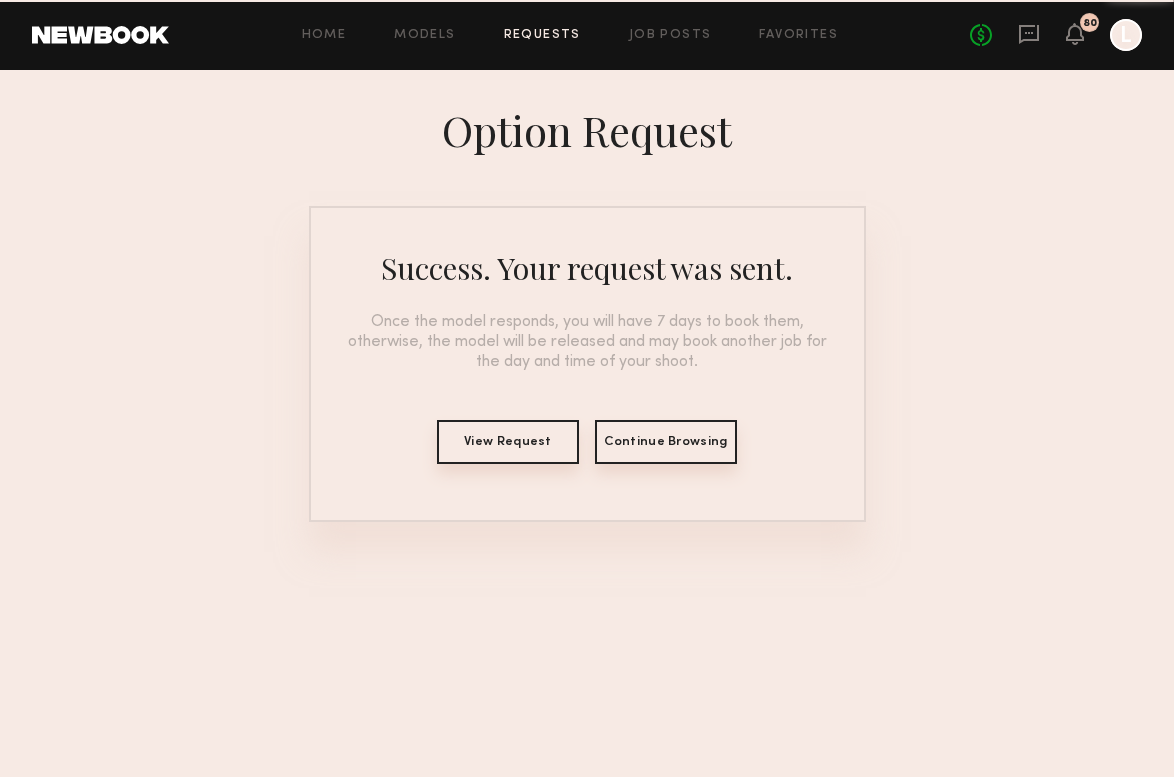 scroll, scrollTop: 0, scrollLeft: 0, axis: both 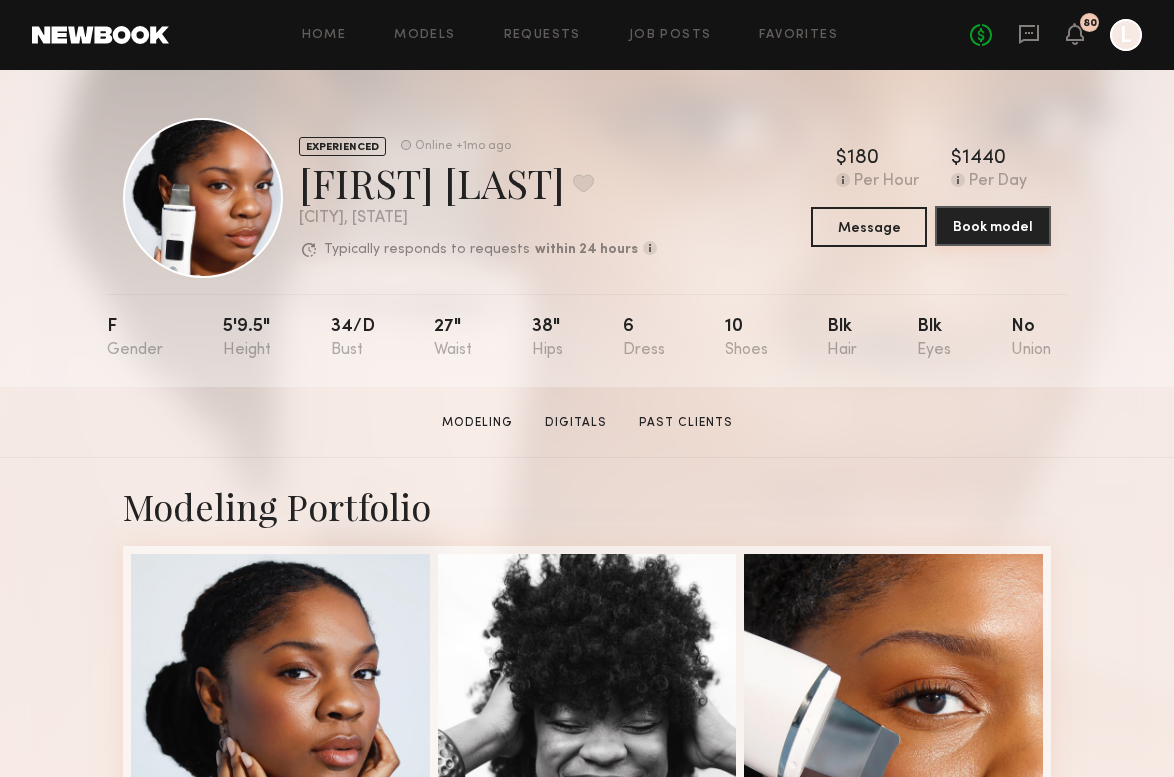 click on "Book model" 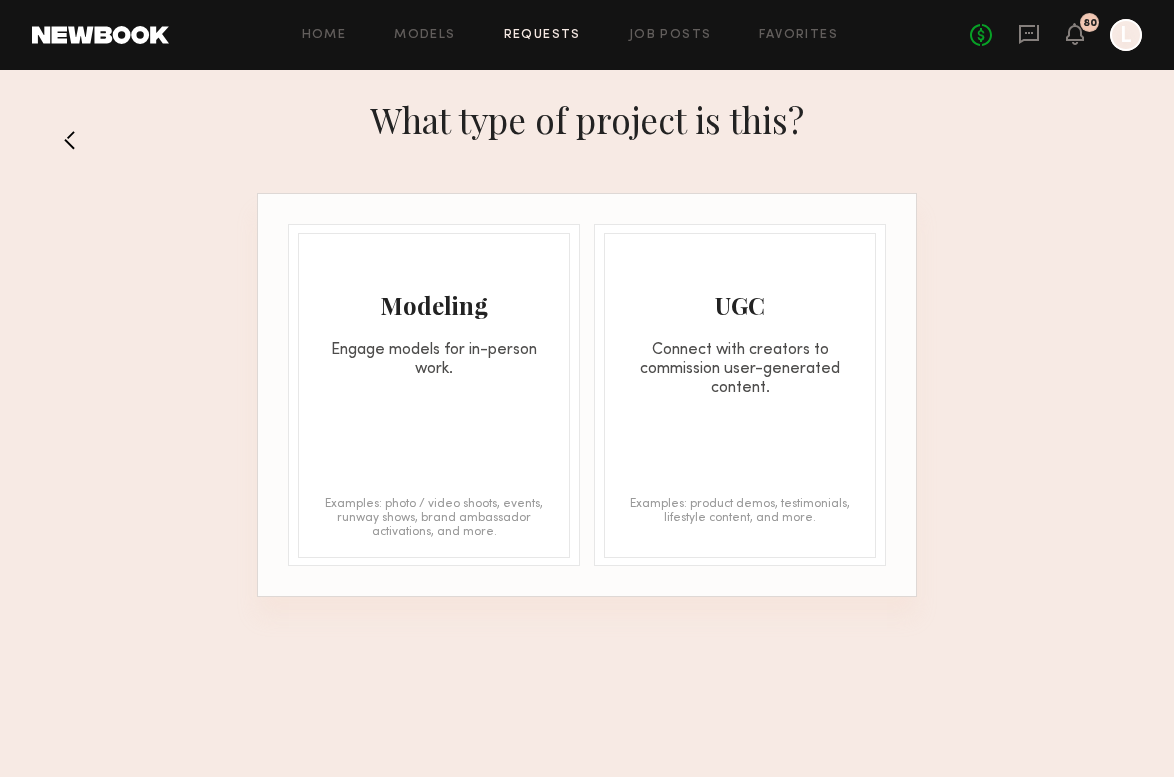 click on "Modeling Engage models for in-person work. Examples: photo / video shoots, events, runway shows, brand ambassador activations, and more." 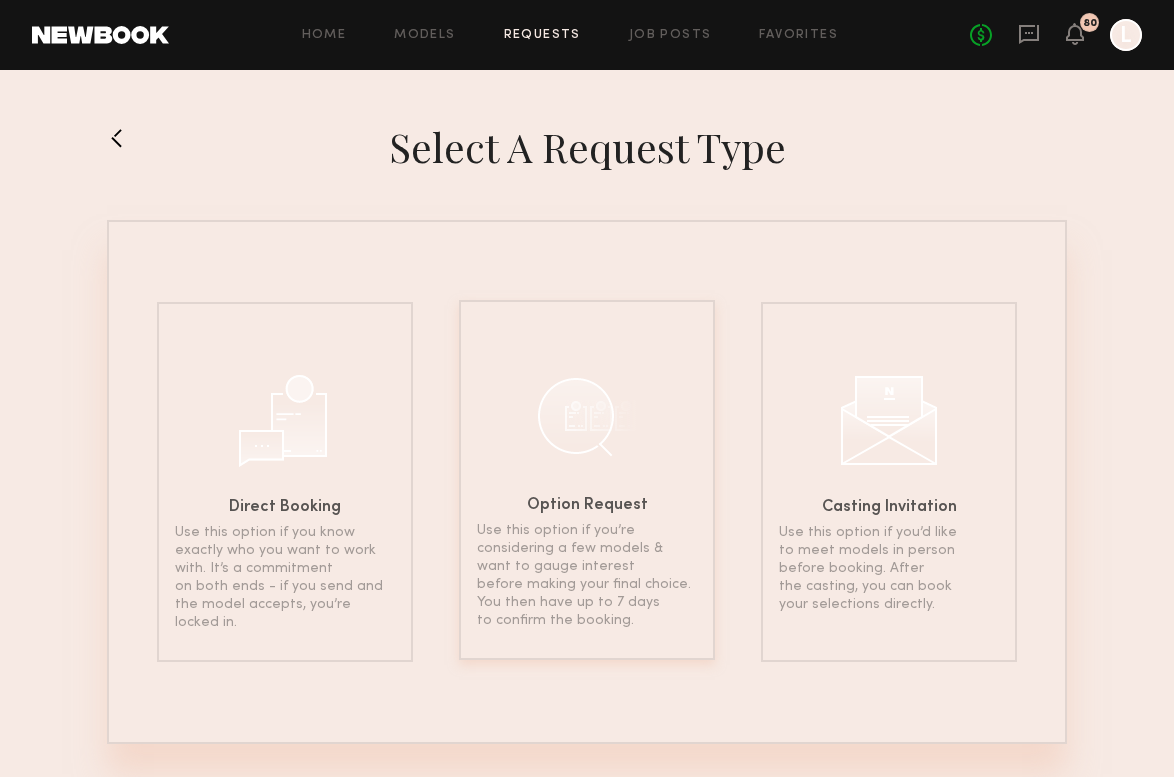 click on "Option Request Use this option if you’re considering a few models & want to gauge interest before making your final choice. You then have up to 7 days to confirm the booking." 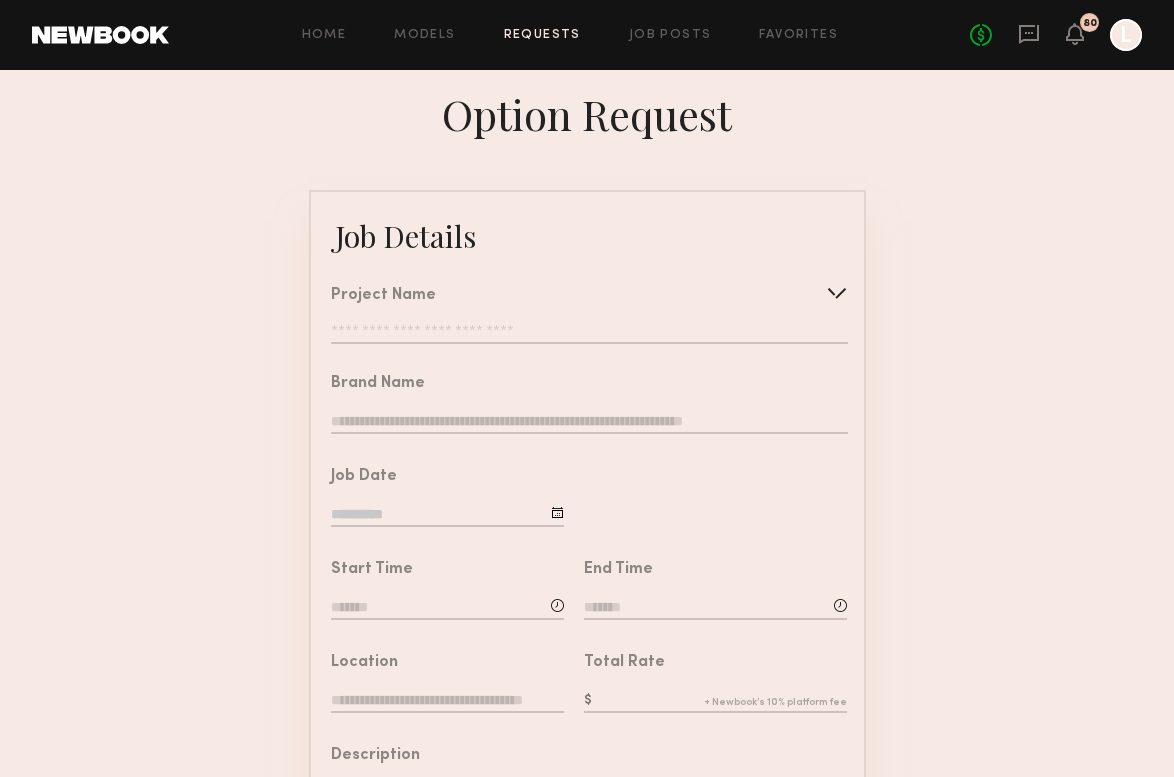 click 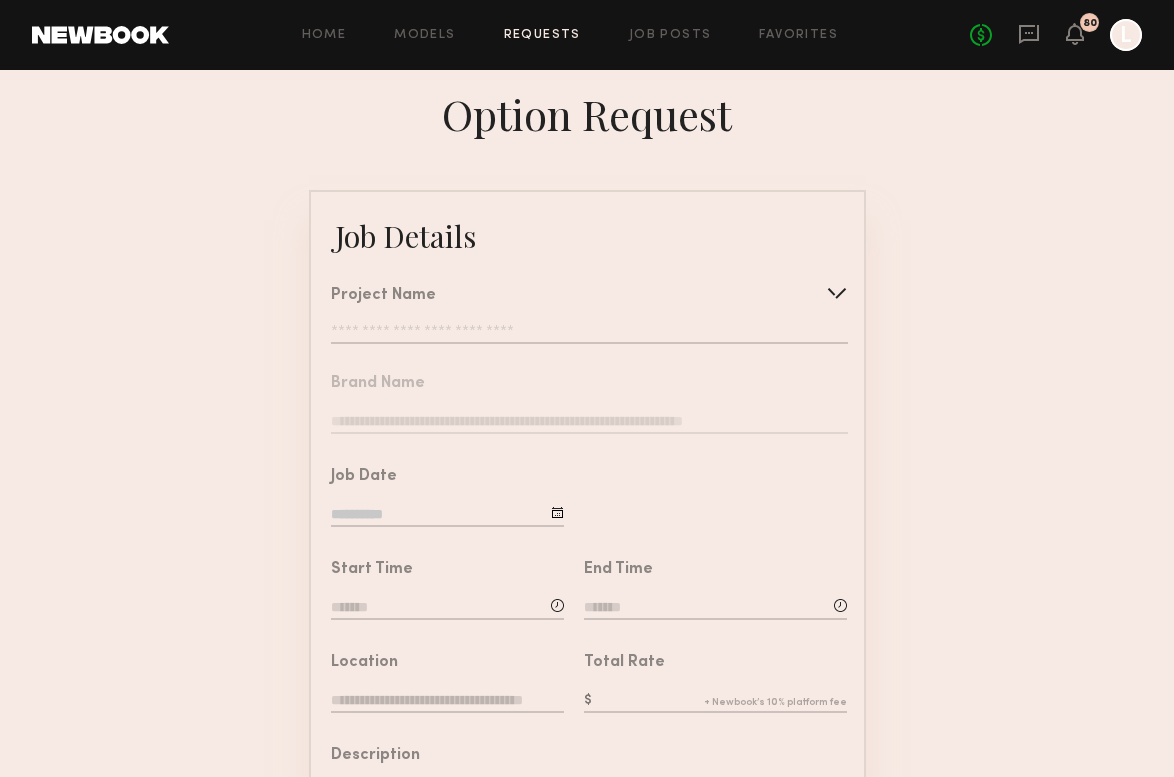type on "**********" 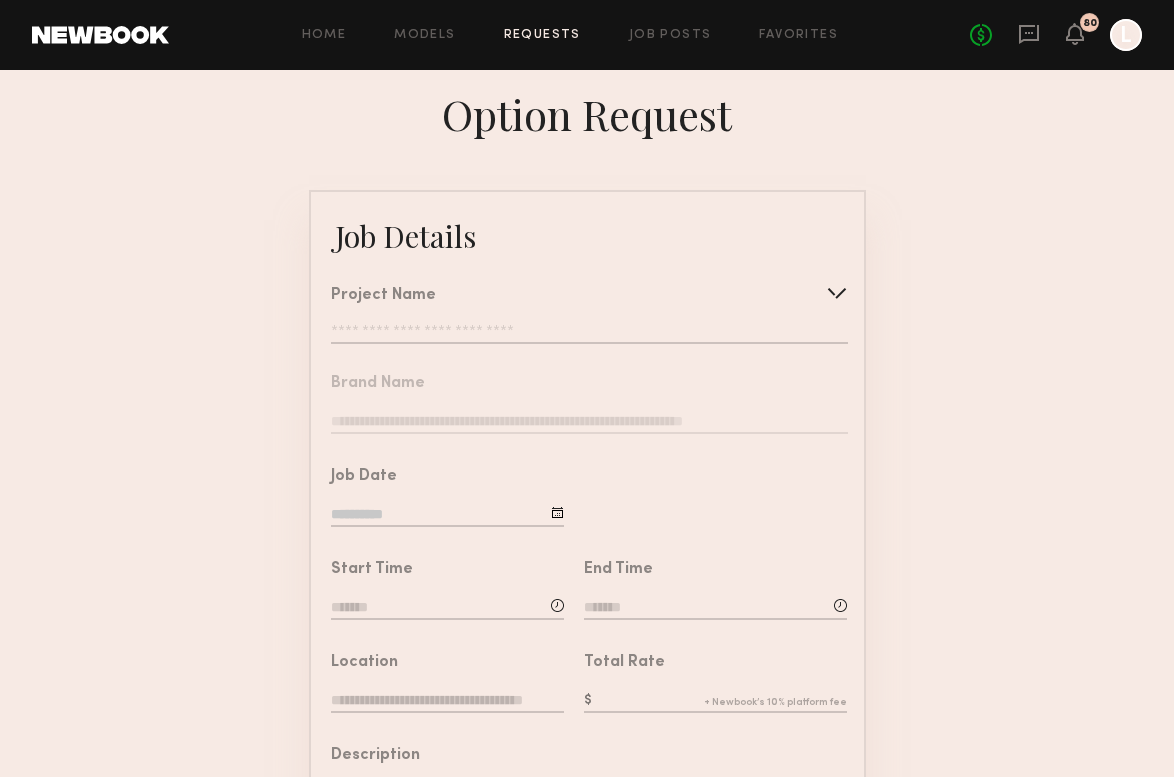 type on "**********" 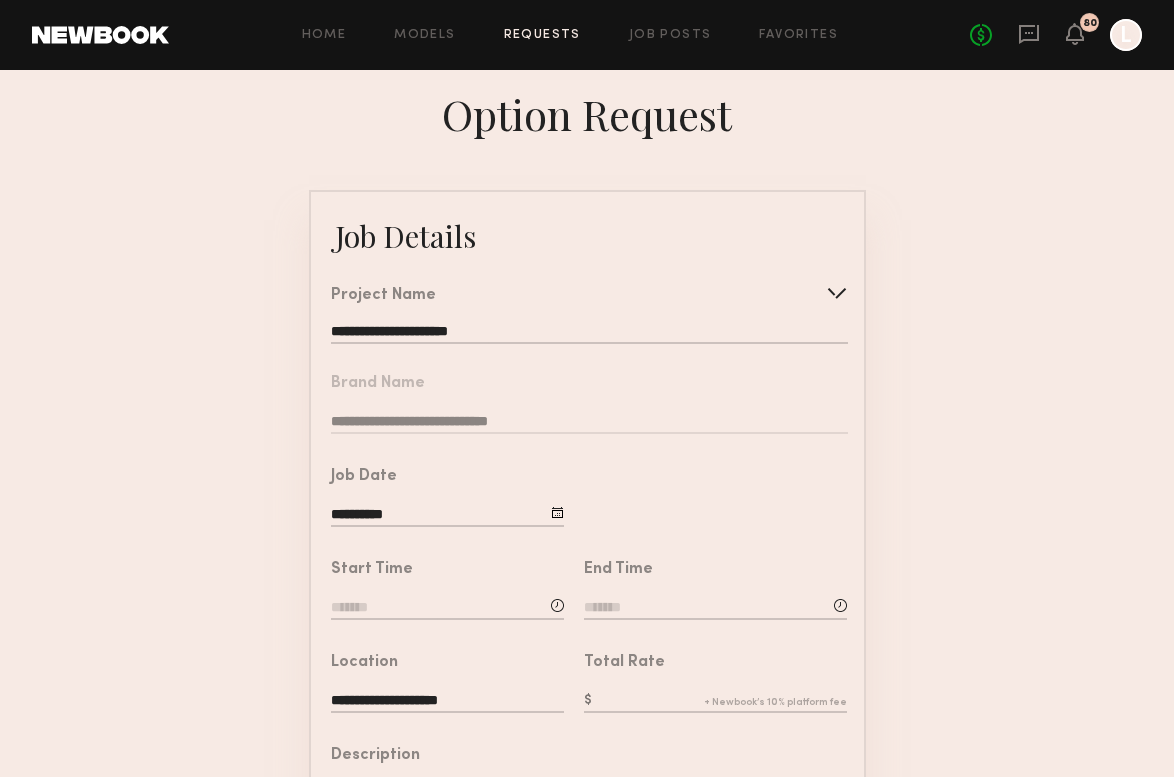 click on "**********" 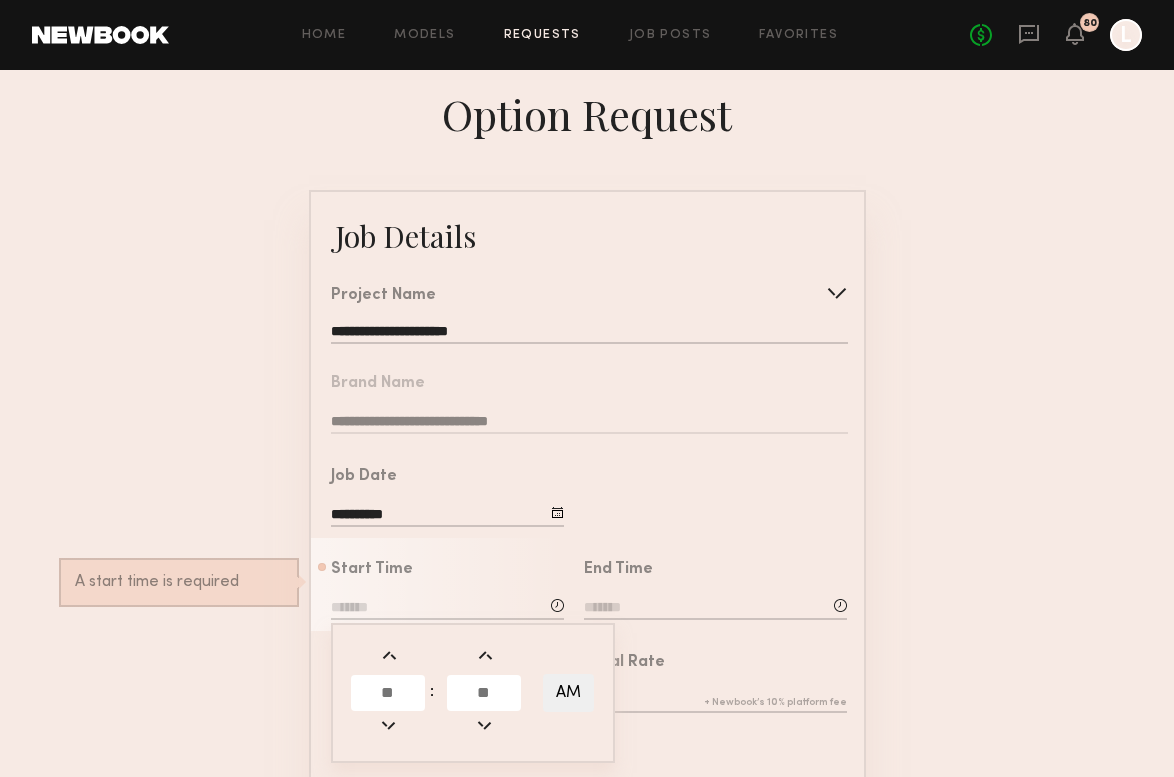 click 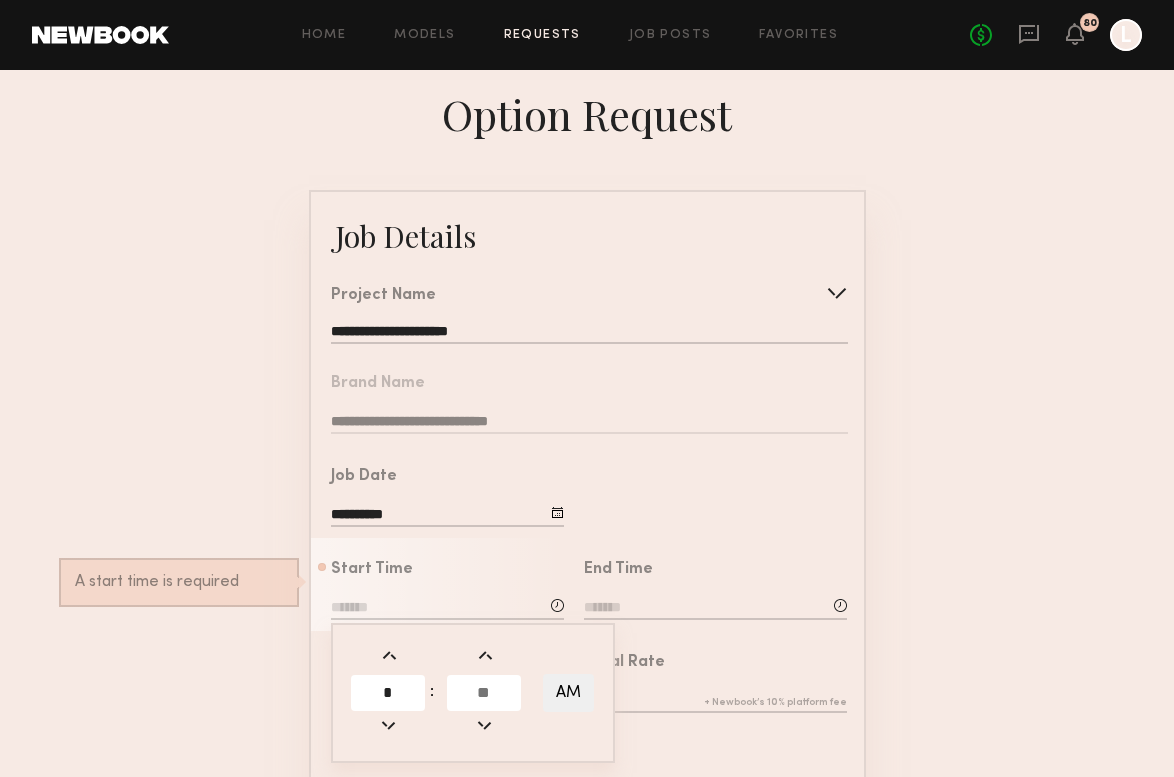 type on "*" 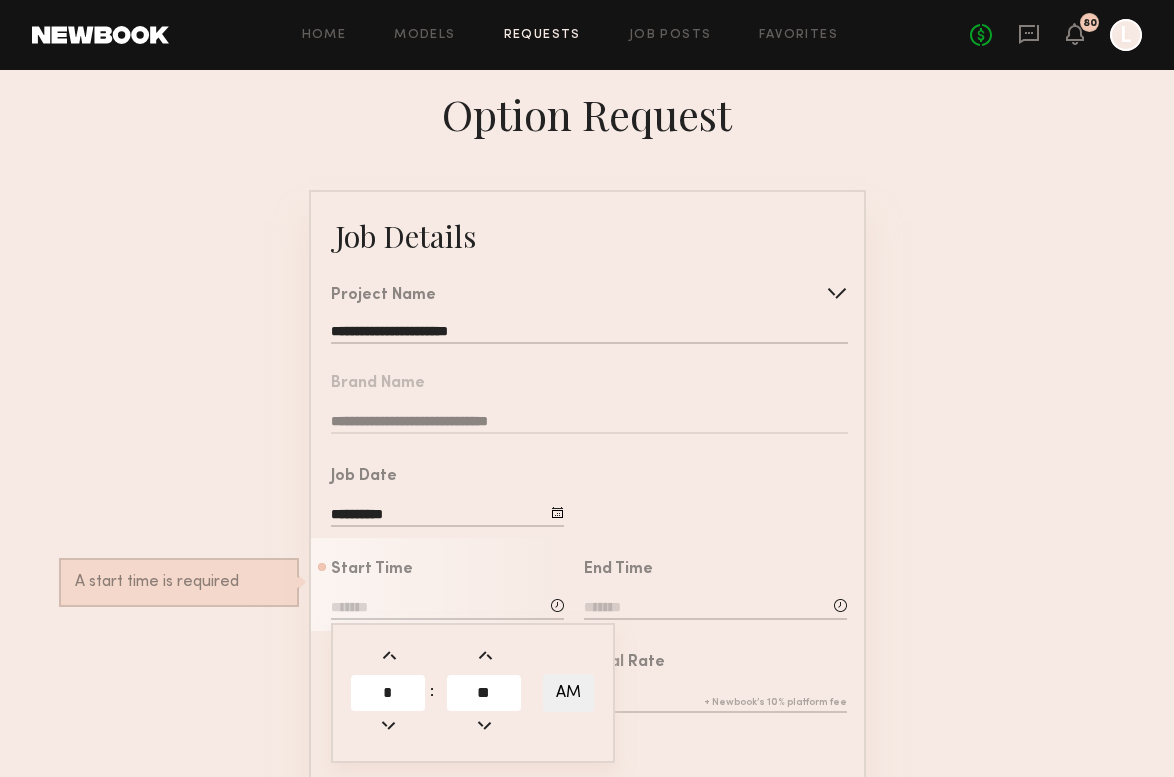 type on "**" 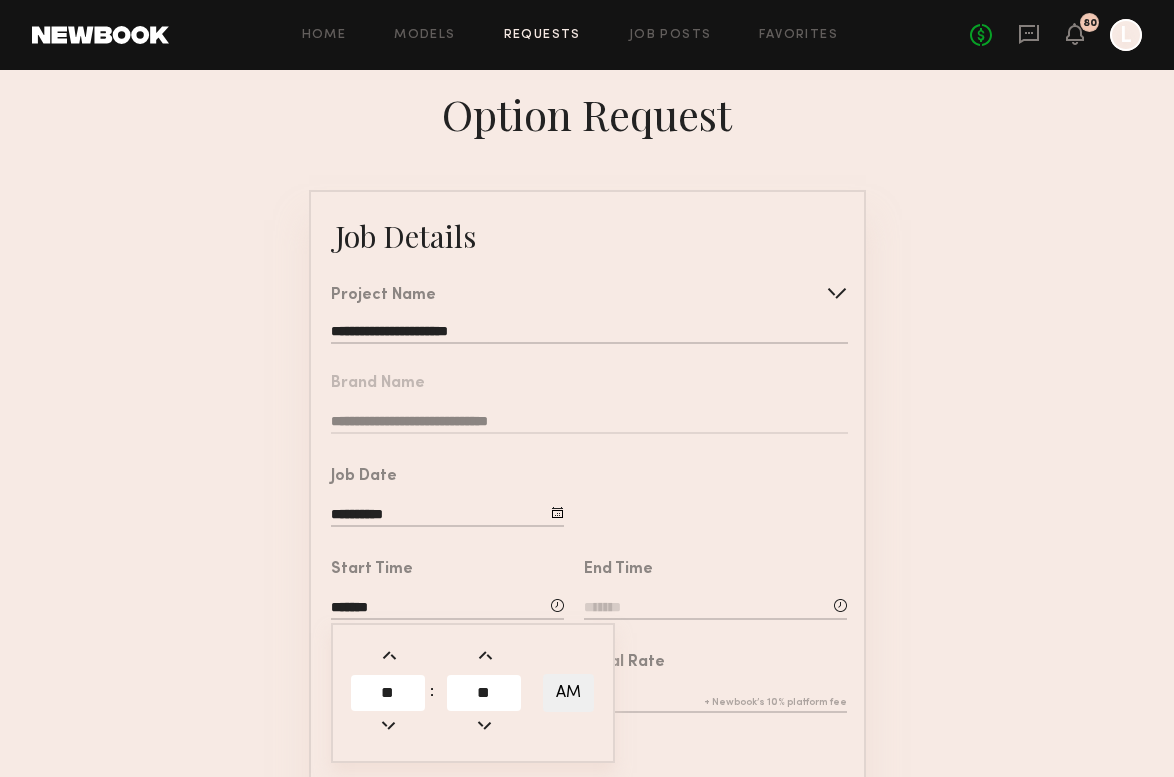 click on "AM" 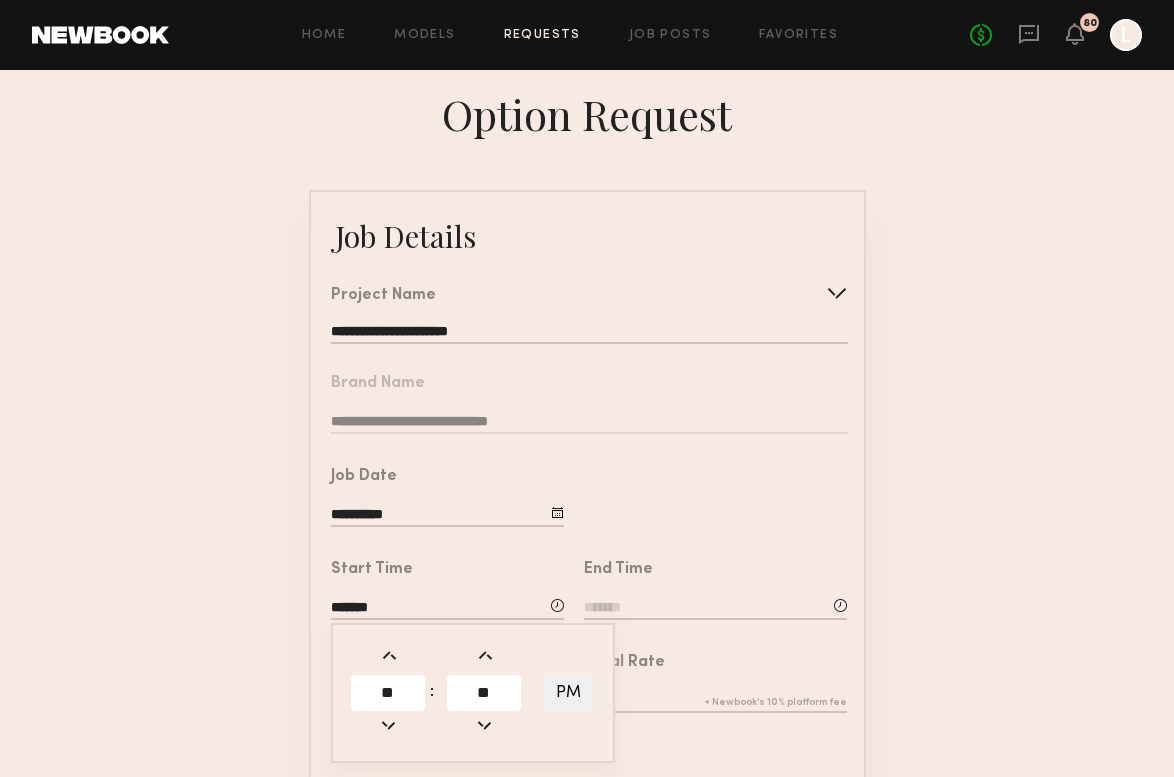 click 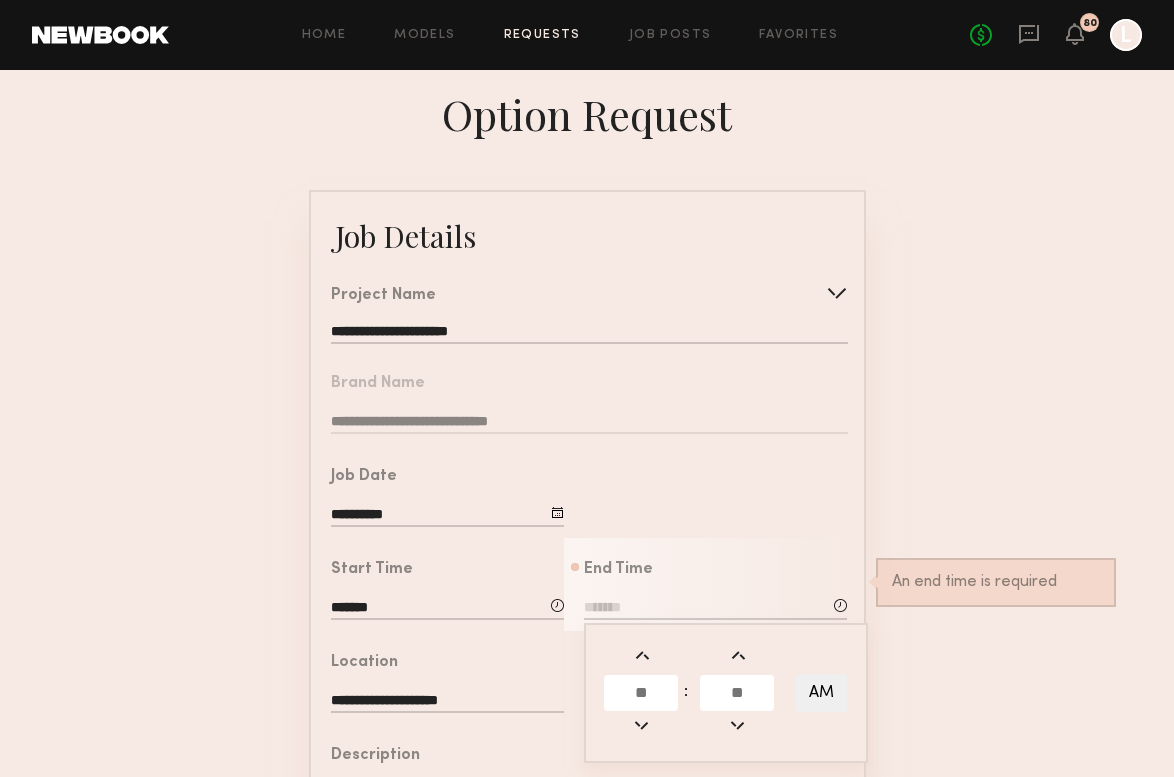 click 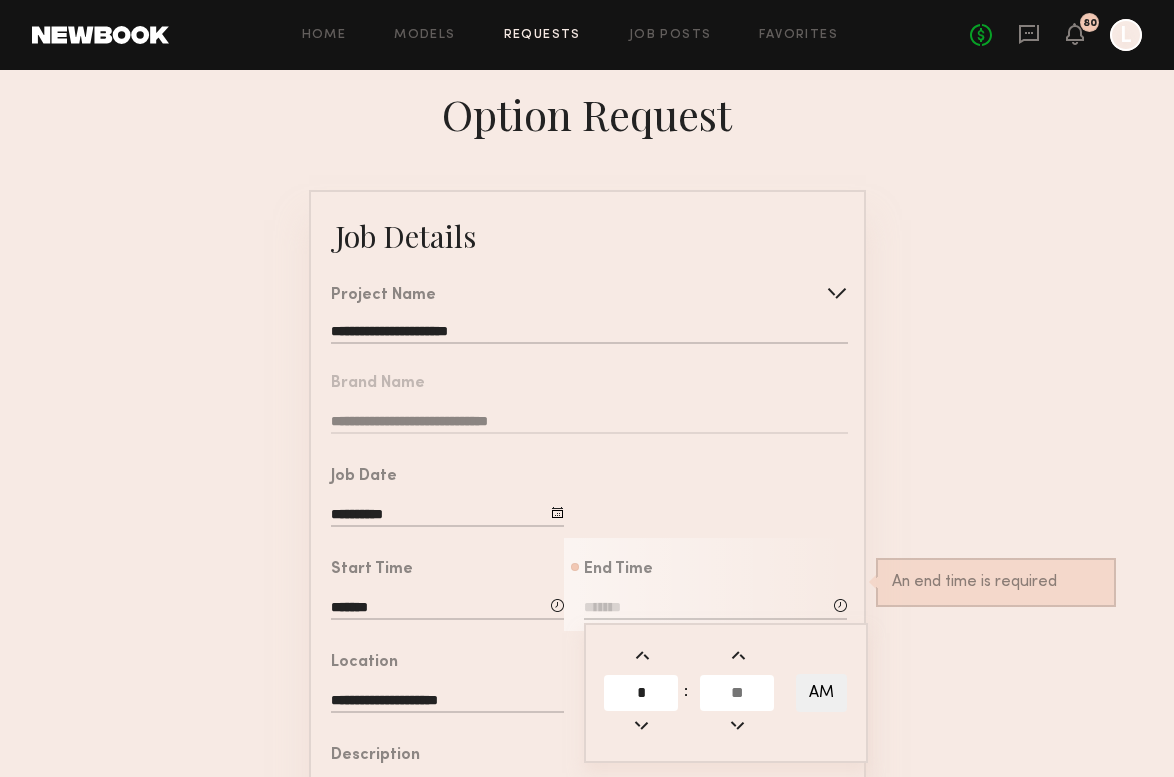 type on "*" 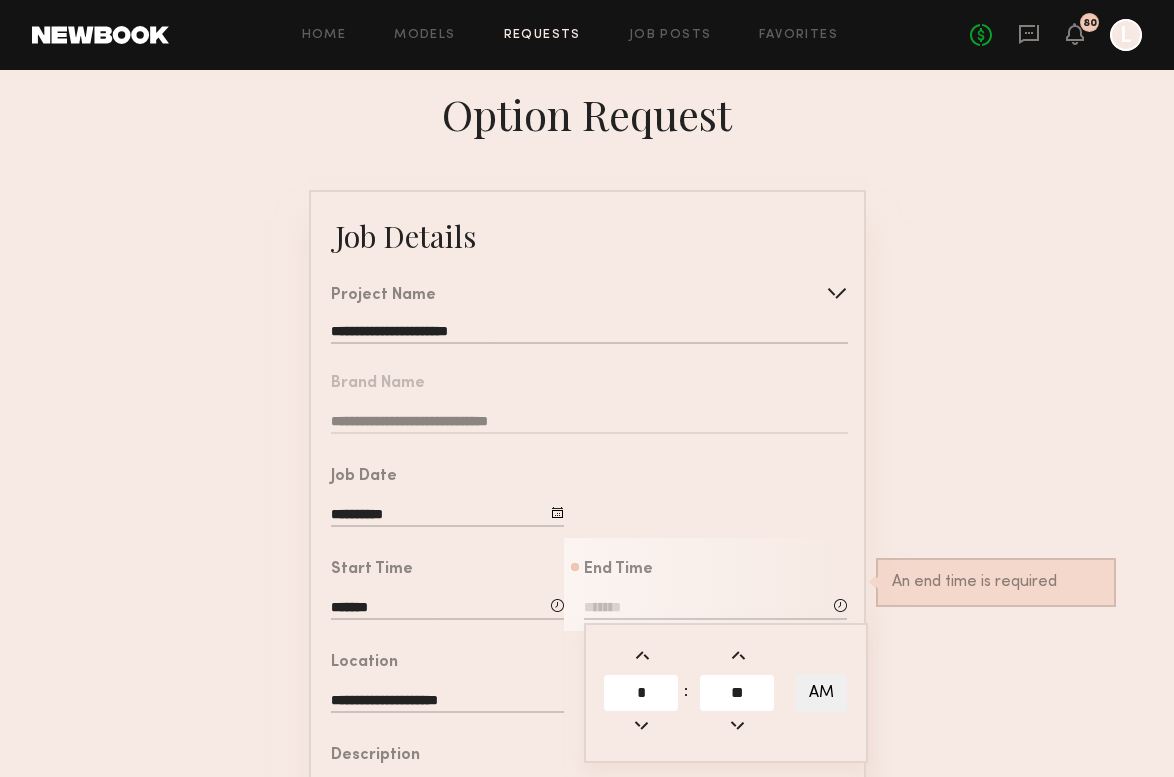 type on "**" 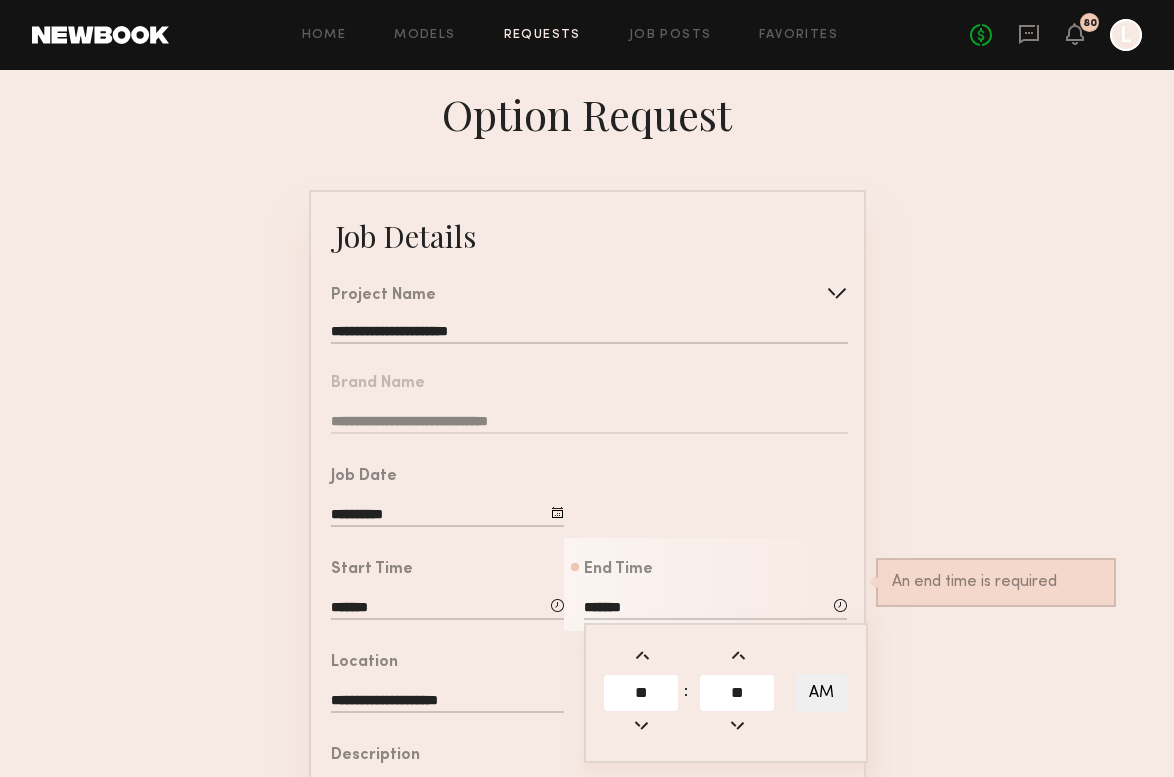 click on "**********" 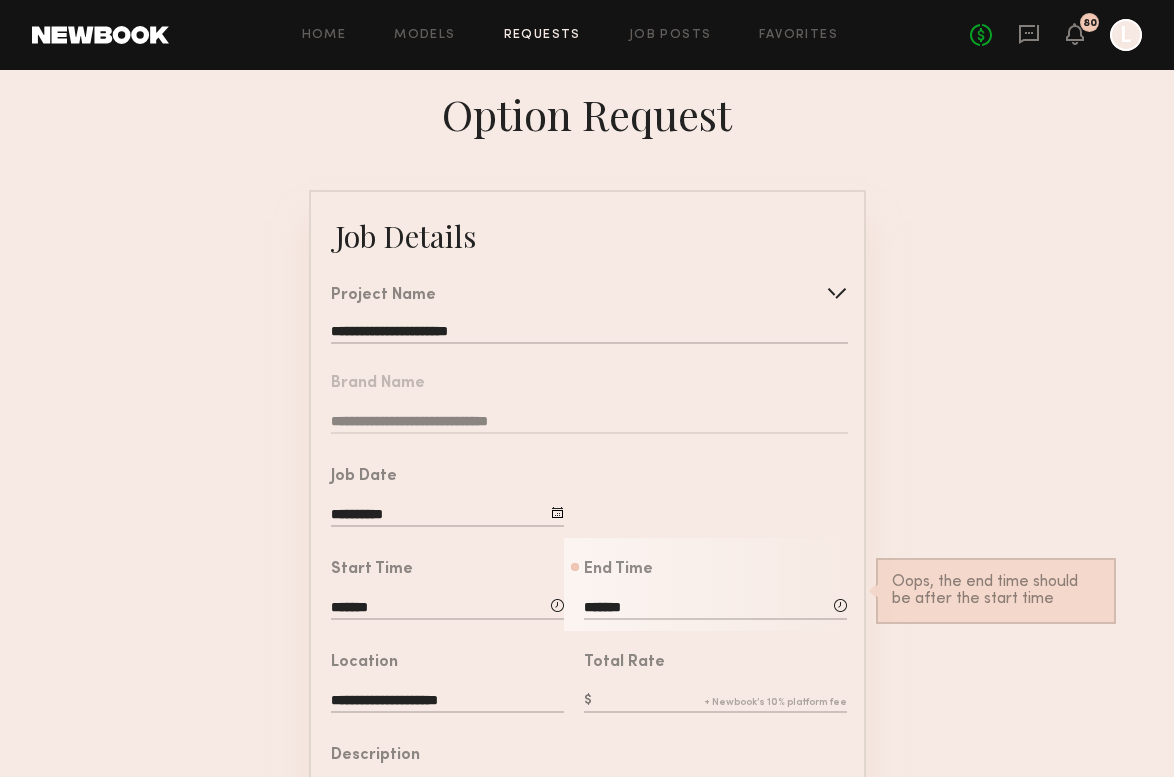 click on "End Time" 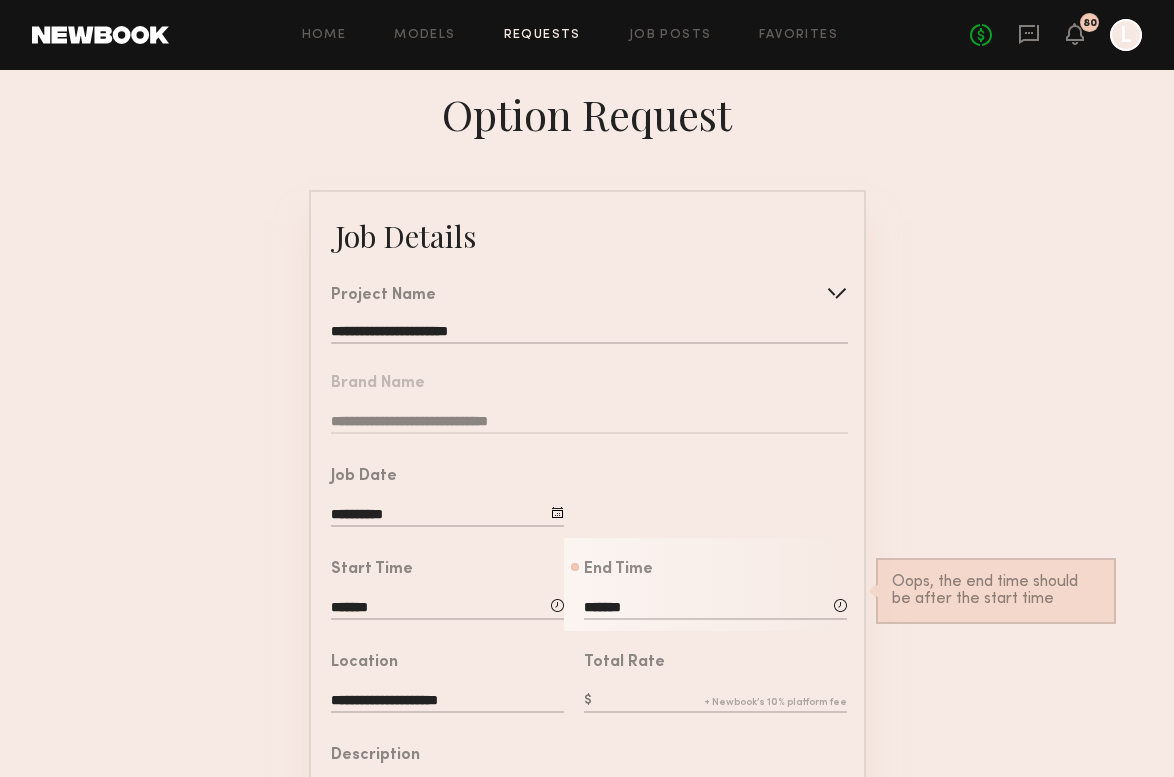 click on "*******" 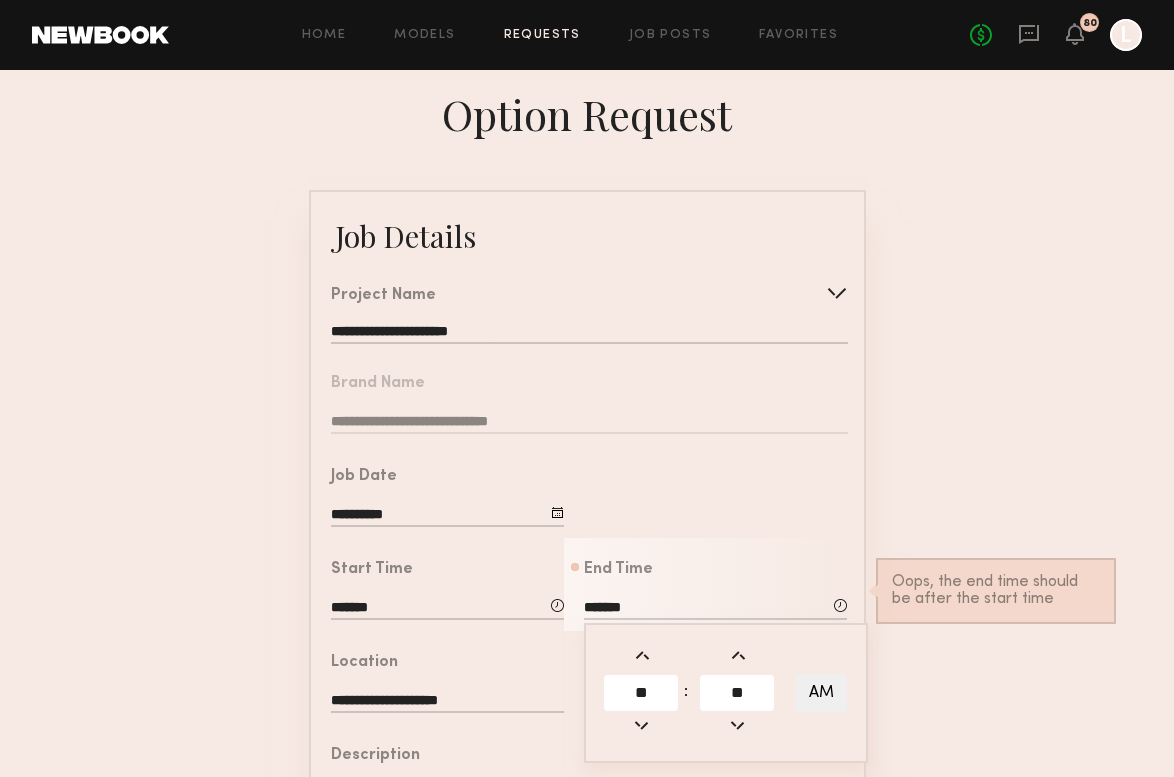 click on "AM" 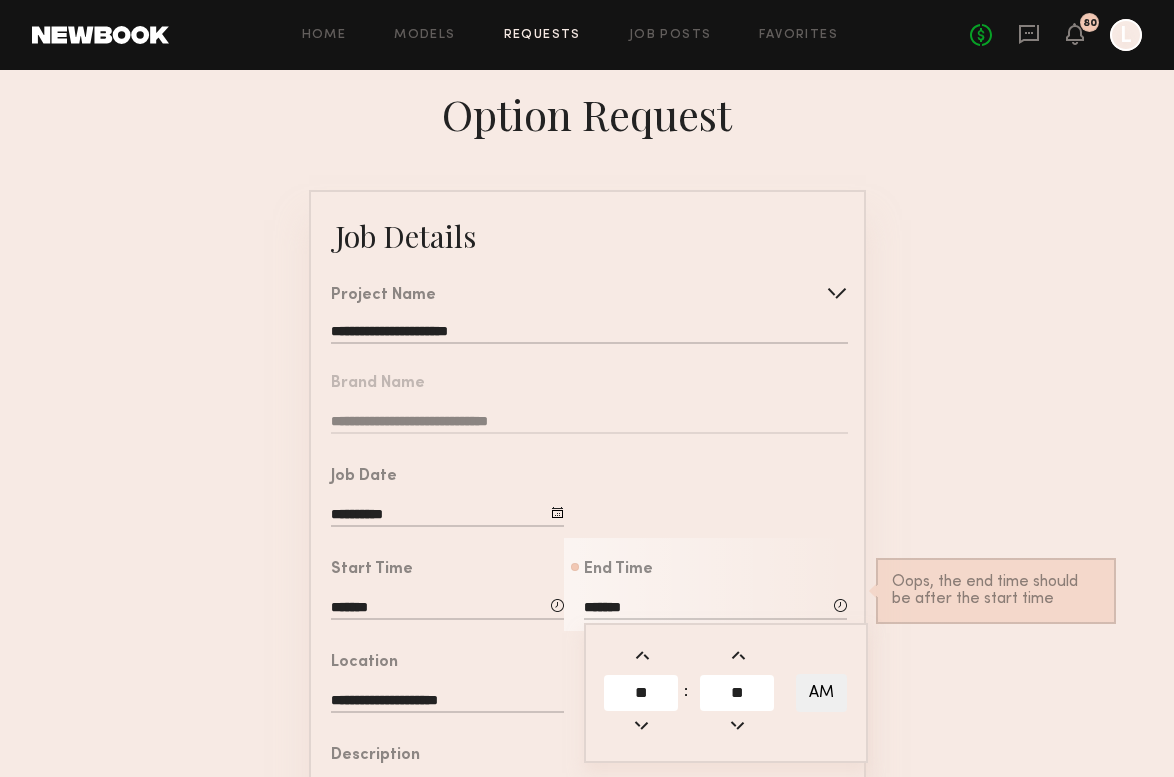 type on "*******" 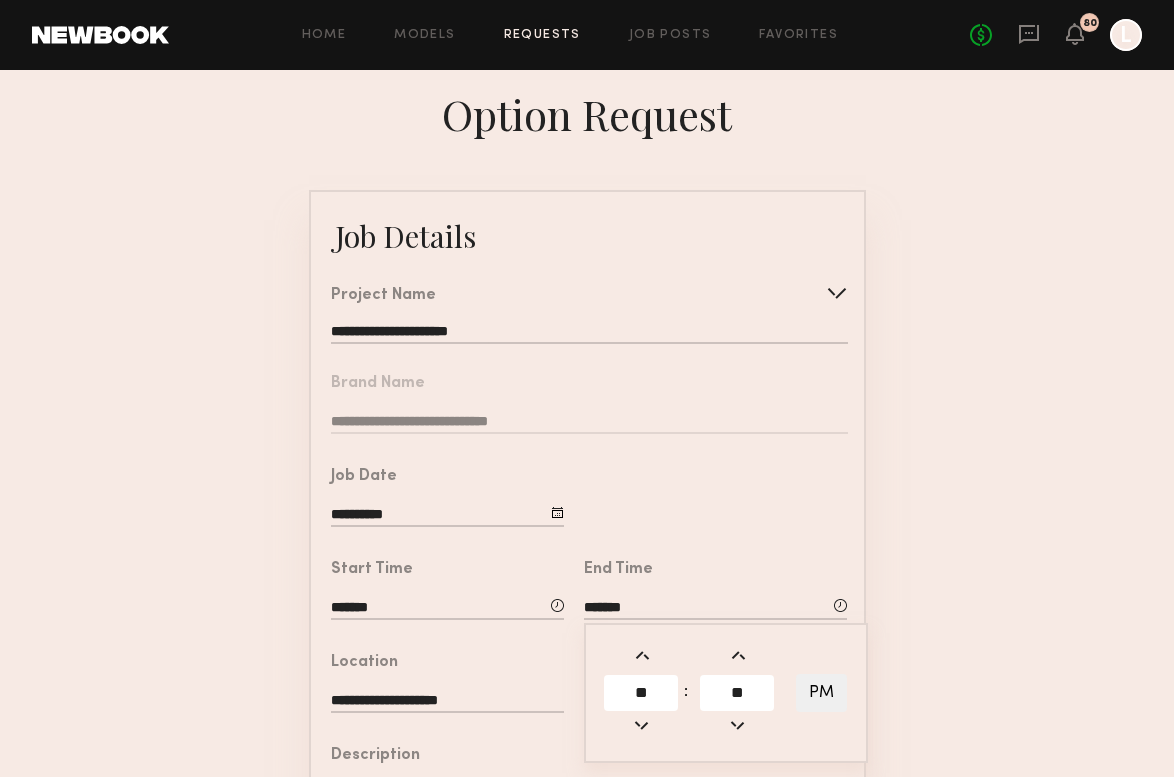 click on "**********" 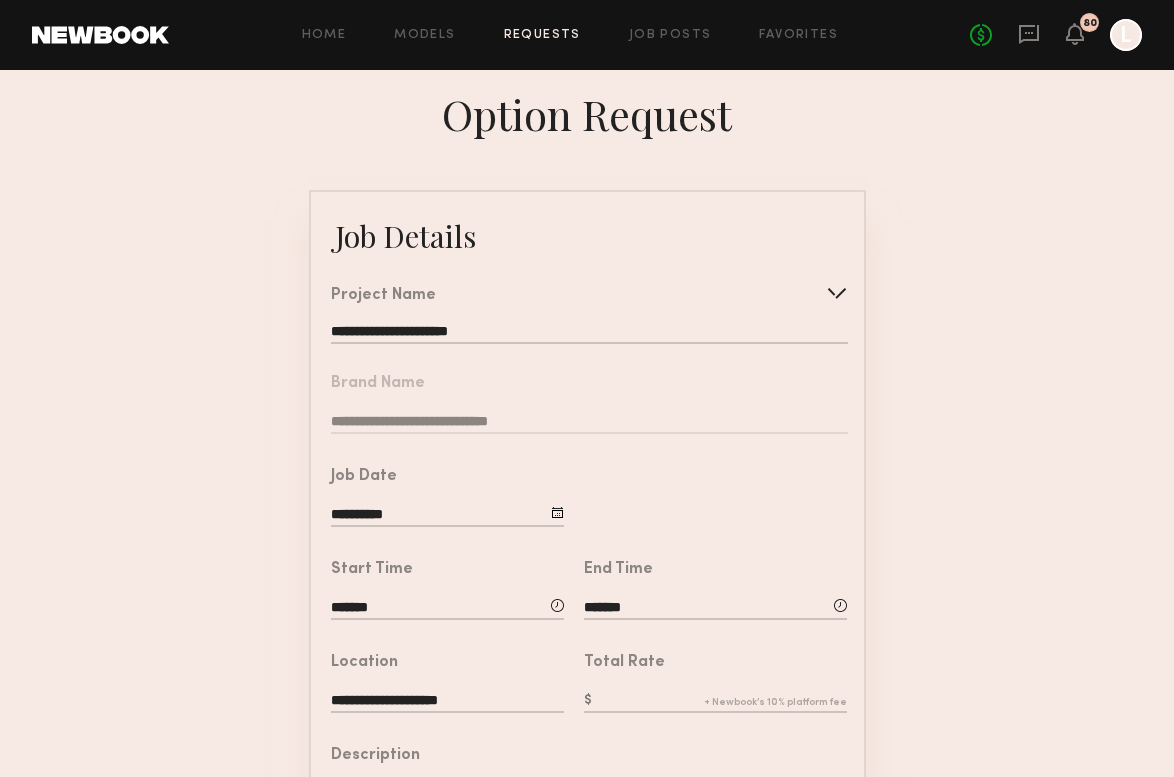 click 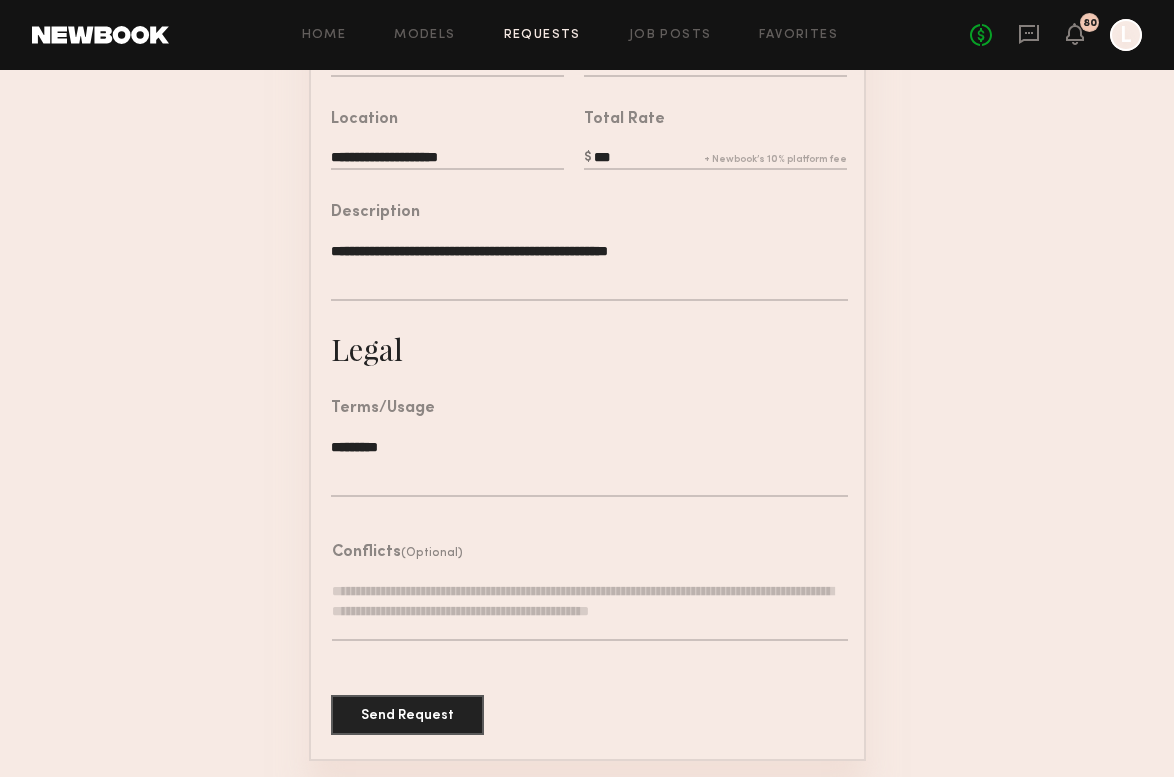 scroll, scrollTop: 542, scrollLeft: 0, axis: vertical 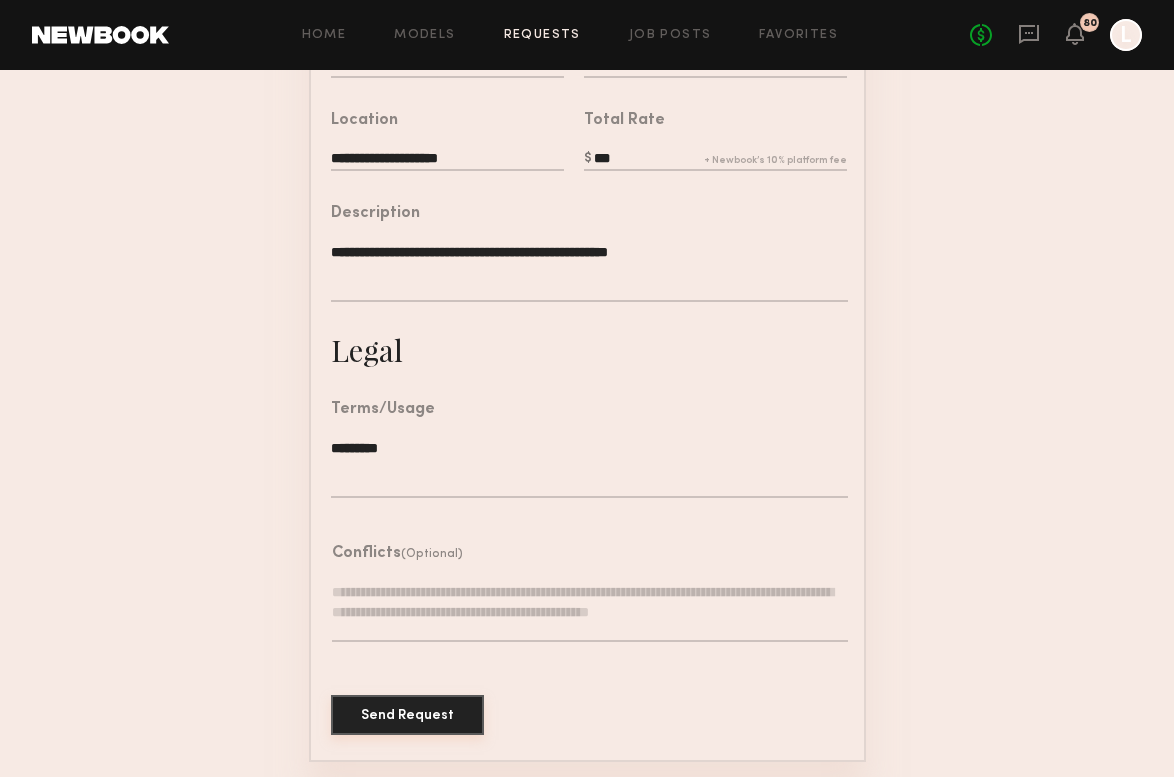 type on "***" 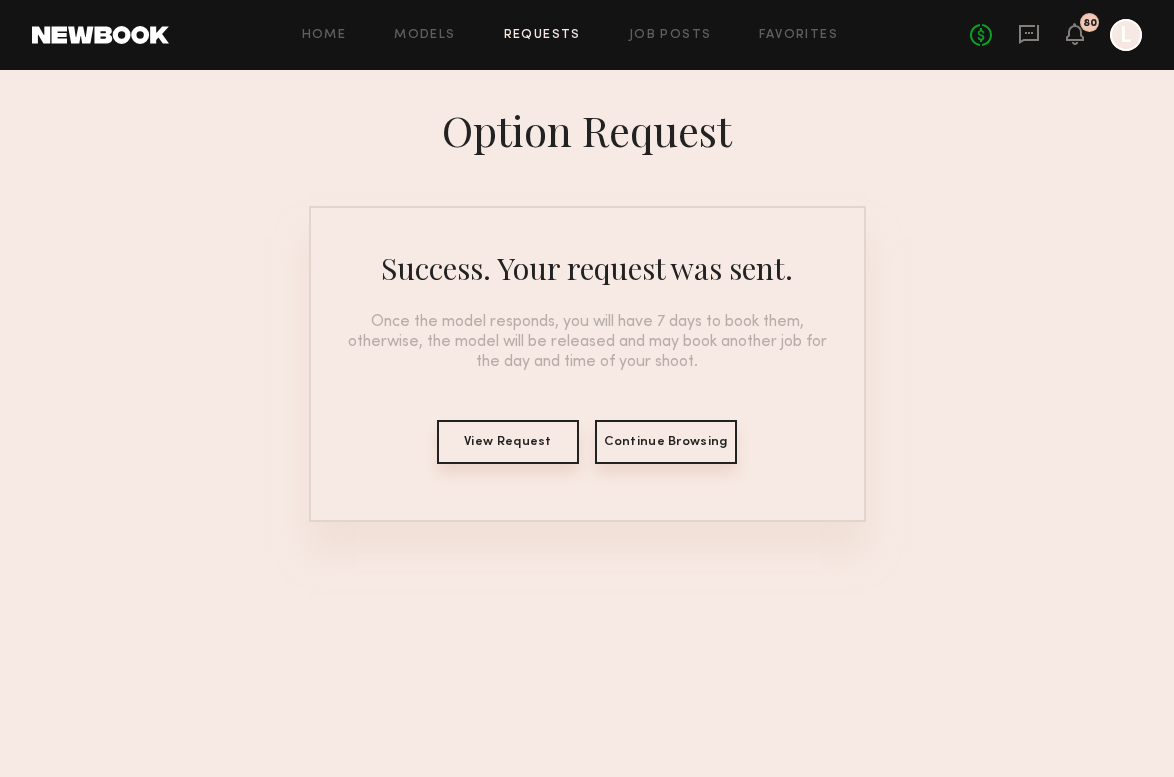 scroll, scrollTop: 0, scrollLeft: 0, axis: both 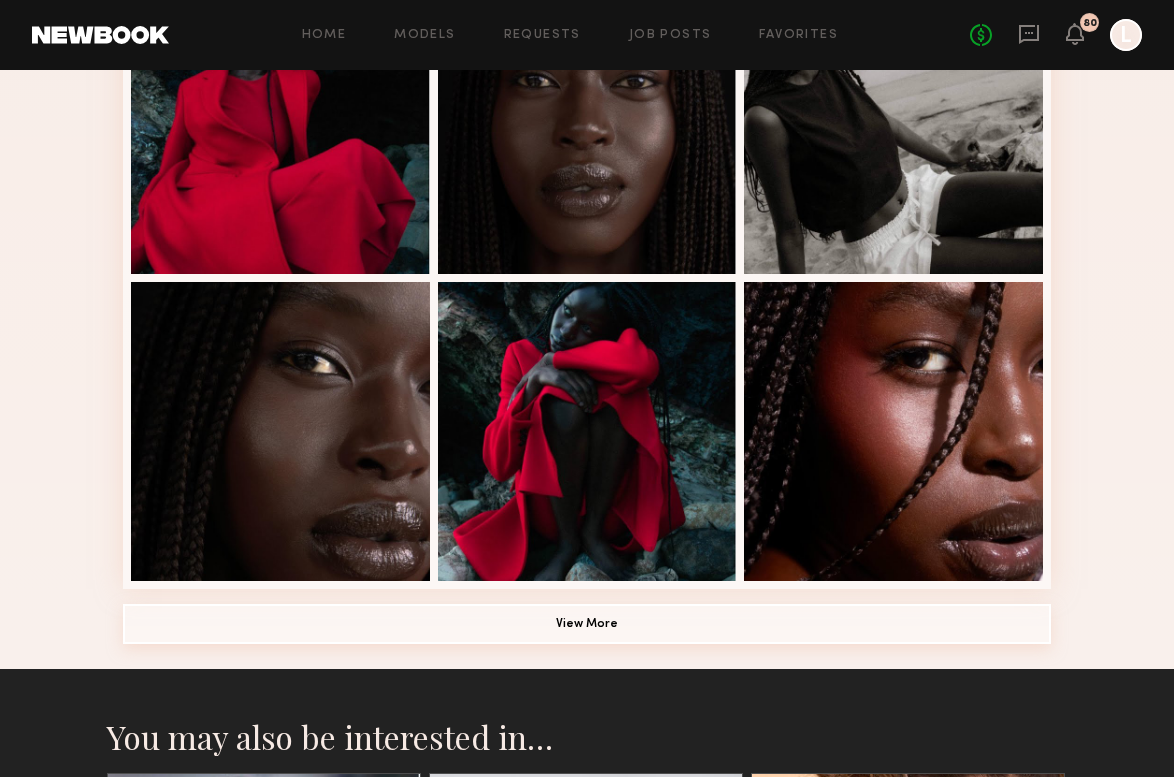 click on "View More" 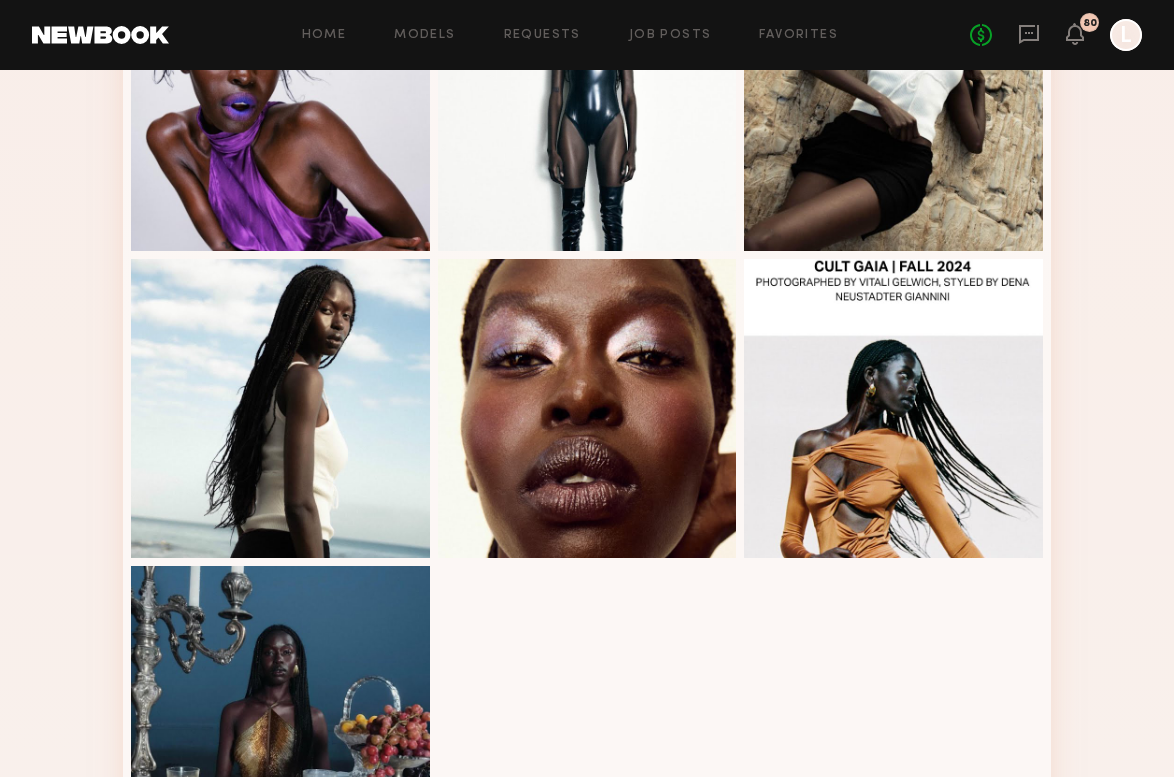 scroll, scrollTop: 2062, scrollLeft: 0, axis: vertical 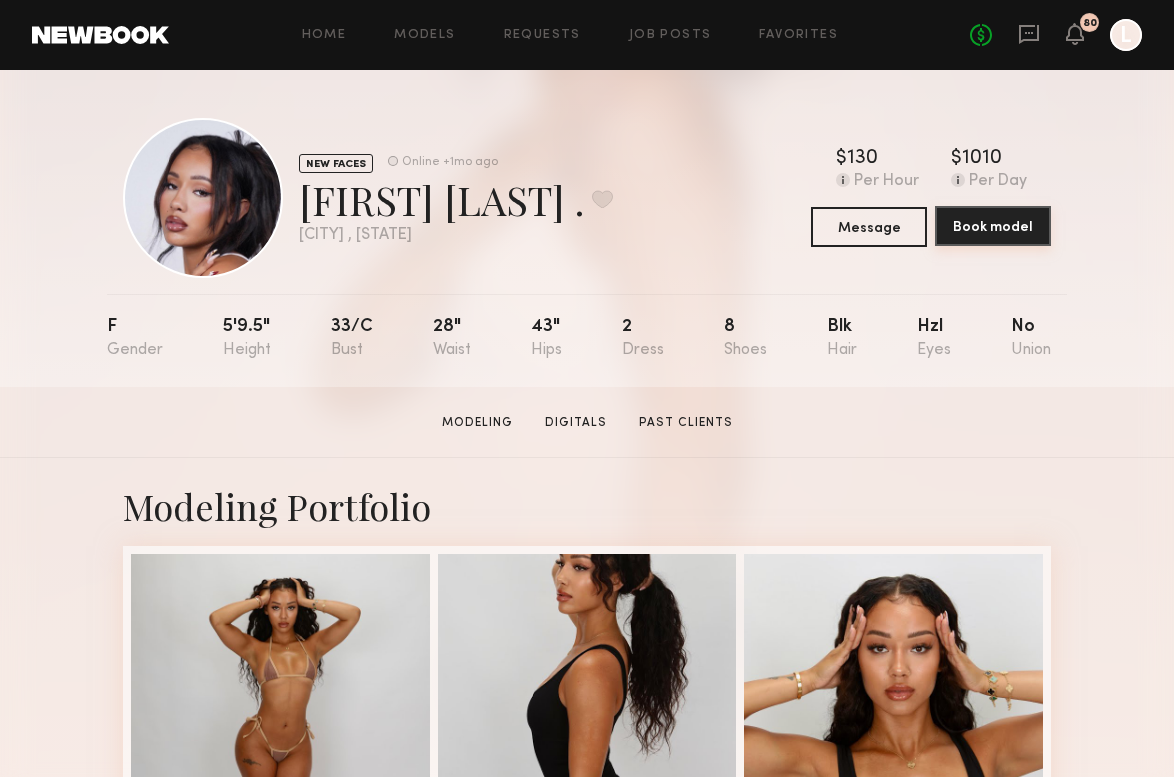click on "Book model" 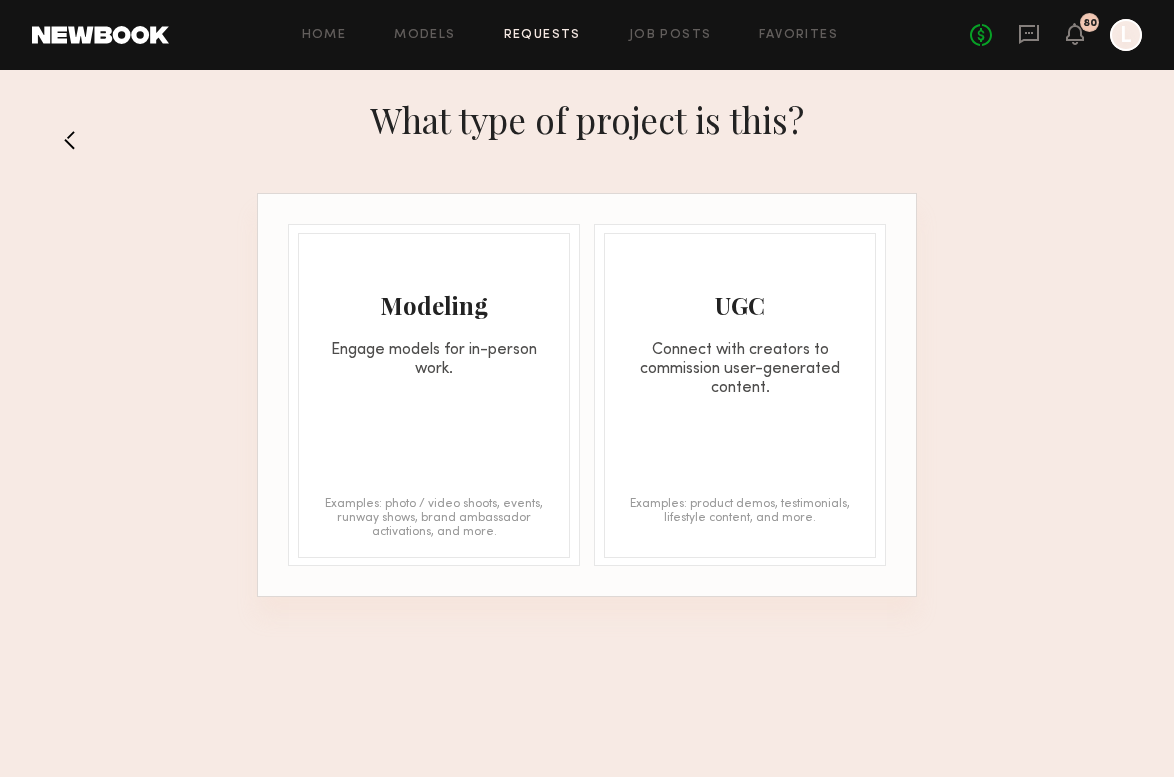 click on "Modeling Engage models for in-person work. Examples: photo / video shoots, events, runway shows, brand ambassador activations, and more." 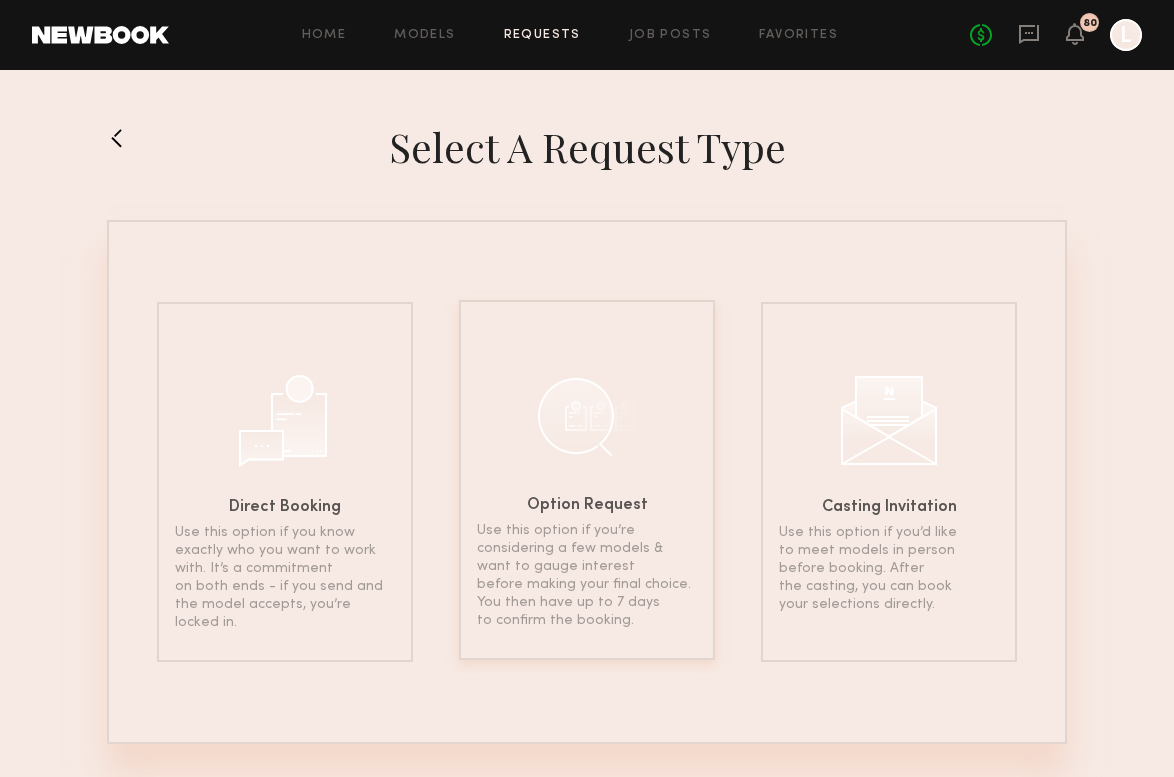 click on "Use this option if you’re considering a few models & want to gauge interest before making your final choice. You then have up to 7 days to confirm the booking." 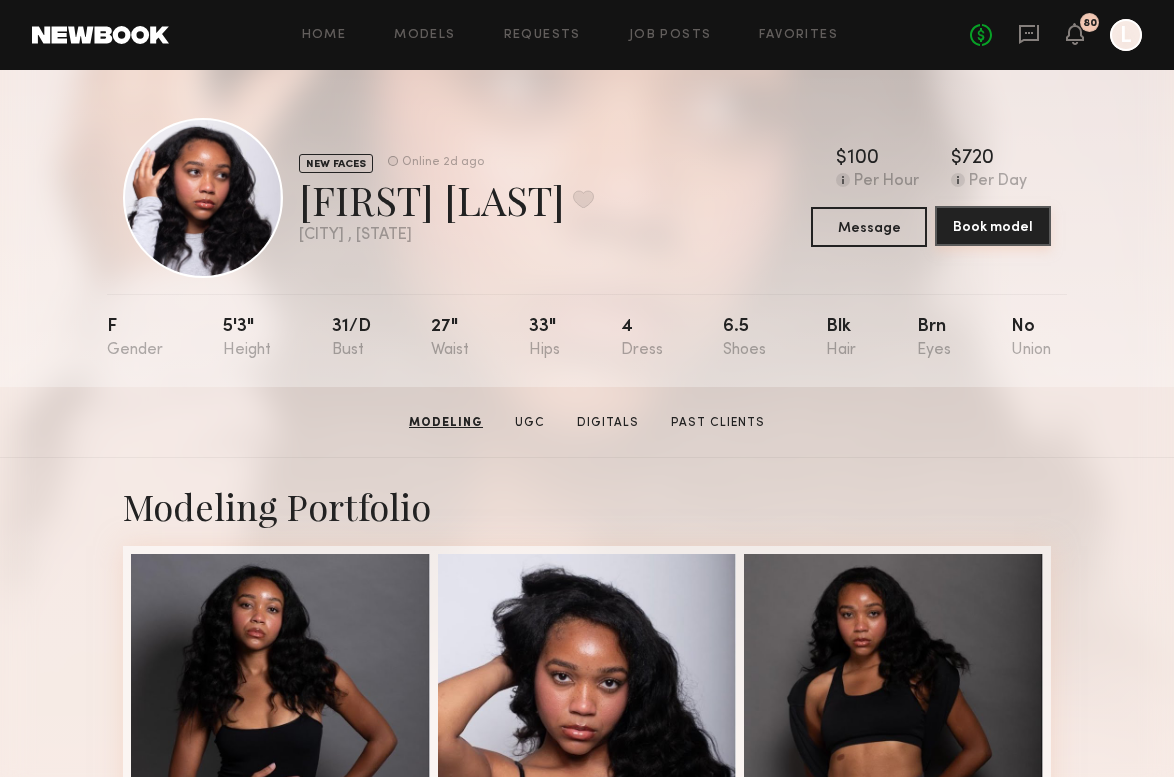 scroll, scrollTop: 0, scrollLeft: 0, axis: both 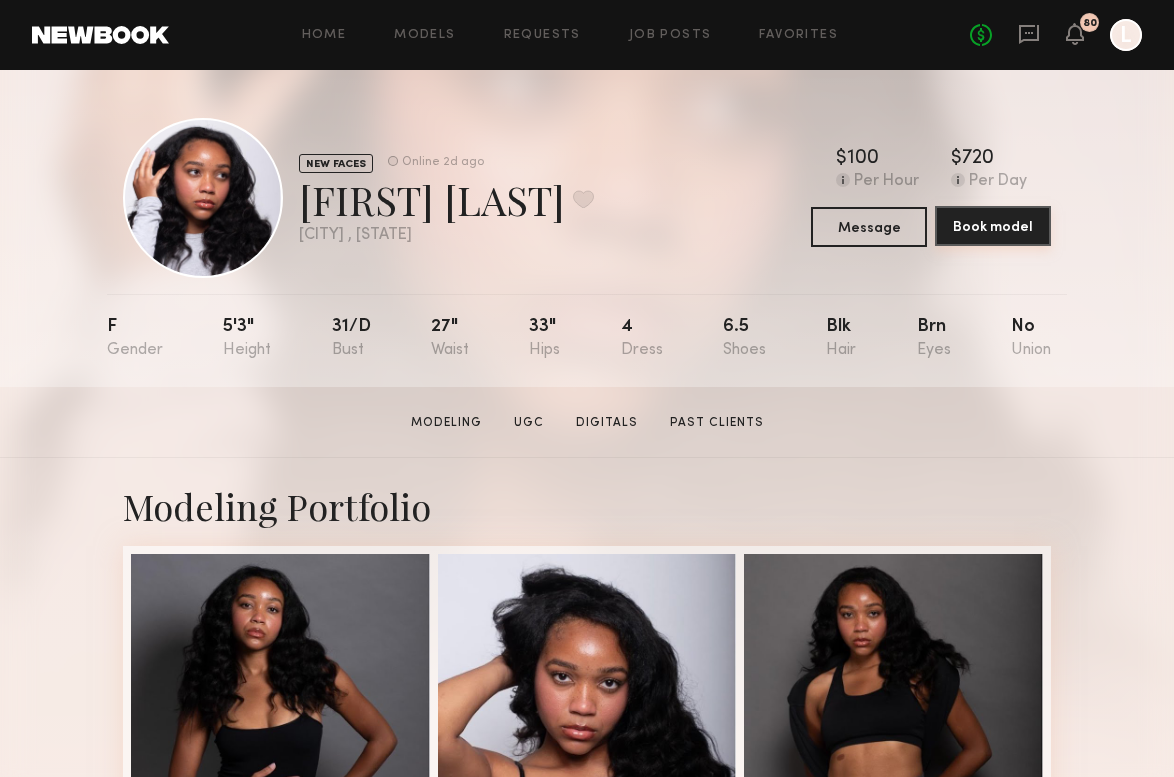 click on "Book model" 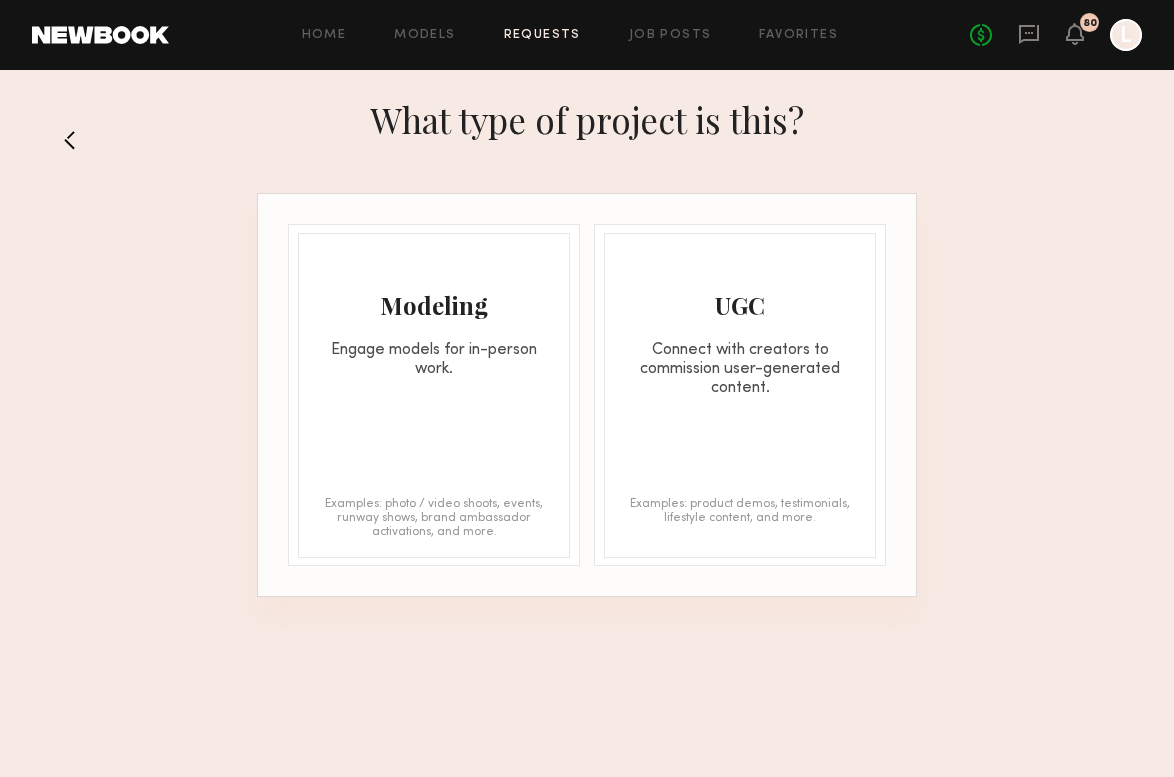 click on "Modeling Engage models for in-person work. Examples: photo / video shoots, events, runway shows, brand ambassador activations, and more." 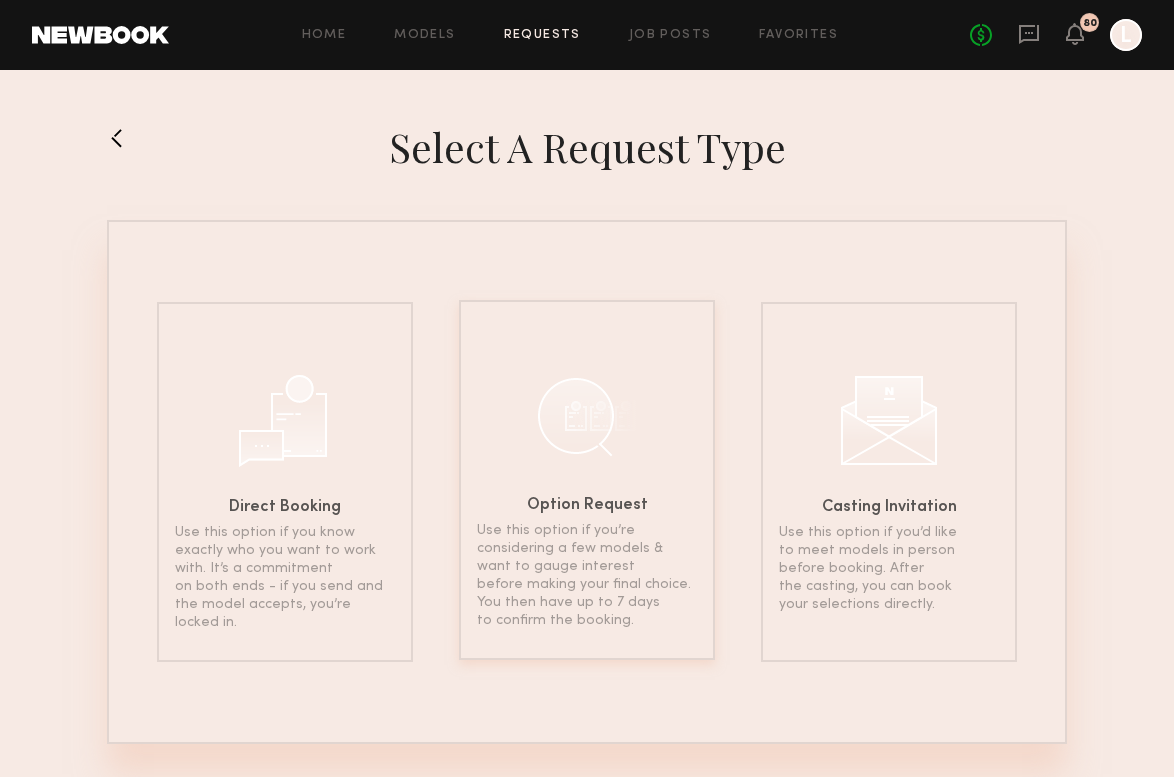 click on "Option Request Use this option if you’re considering a few models & want to gauge interest before making your final choice. You then have up to 7 days to confirm the booking." 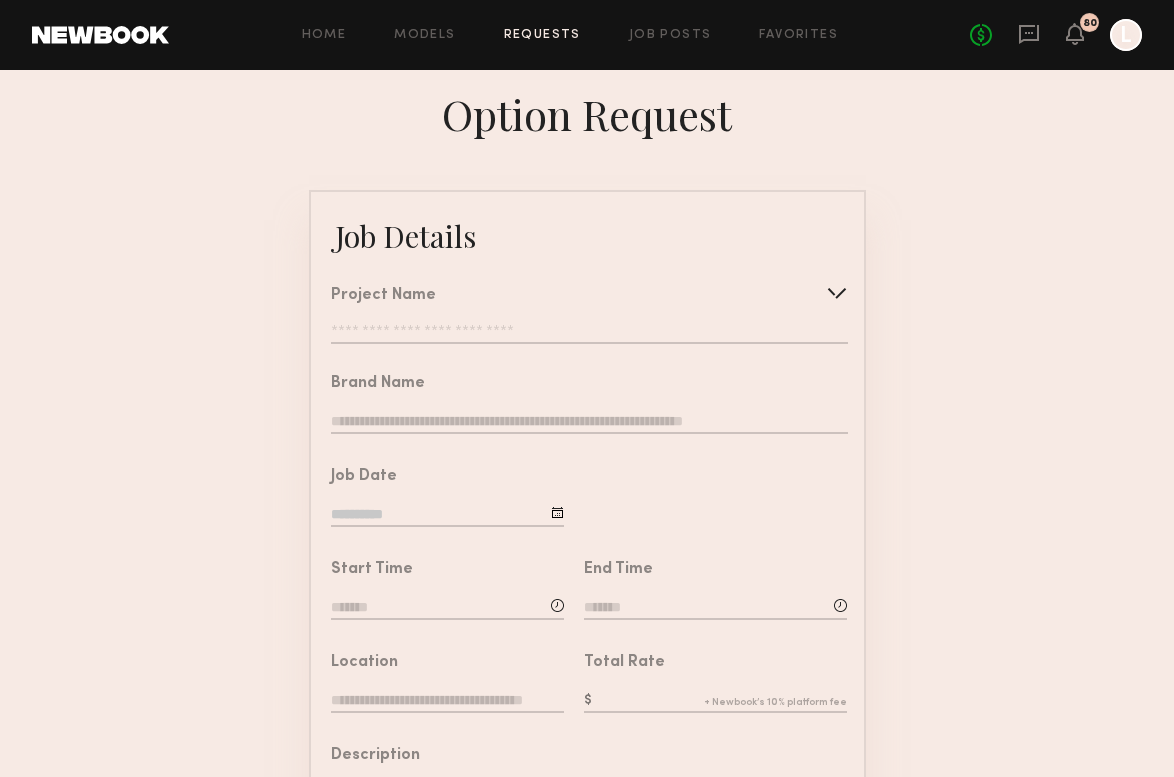 click 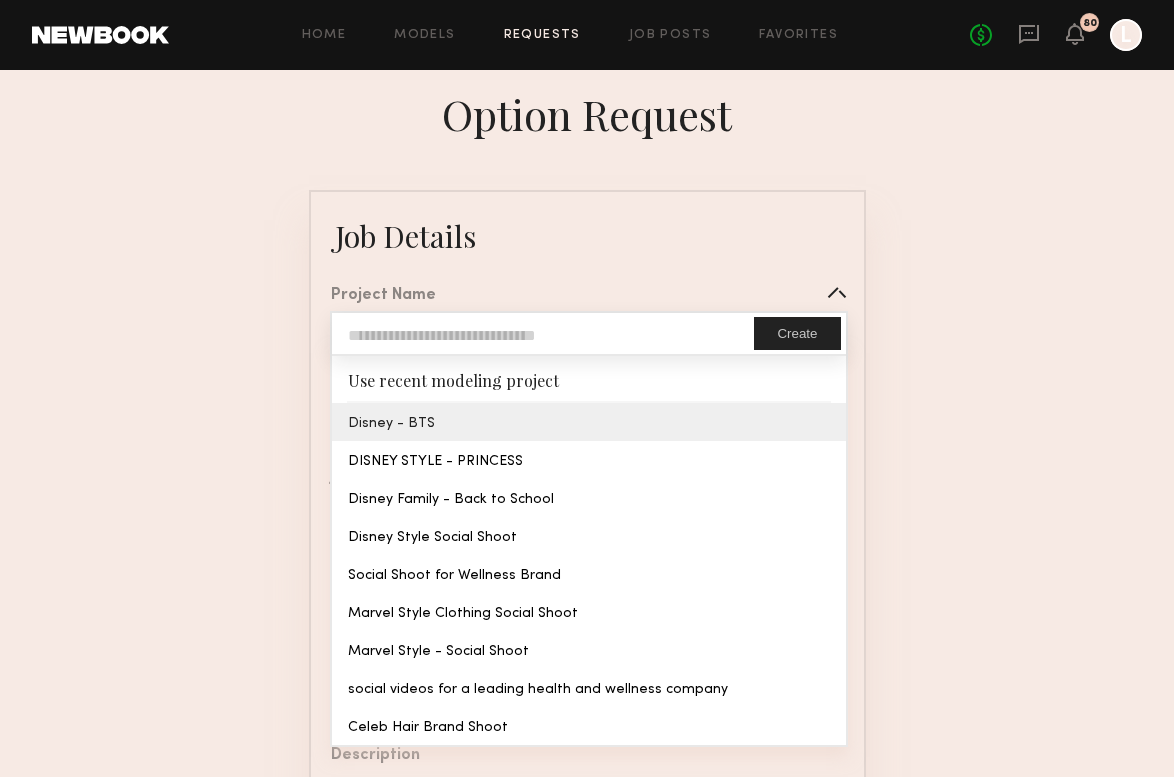 type on "**********" 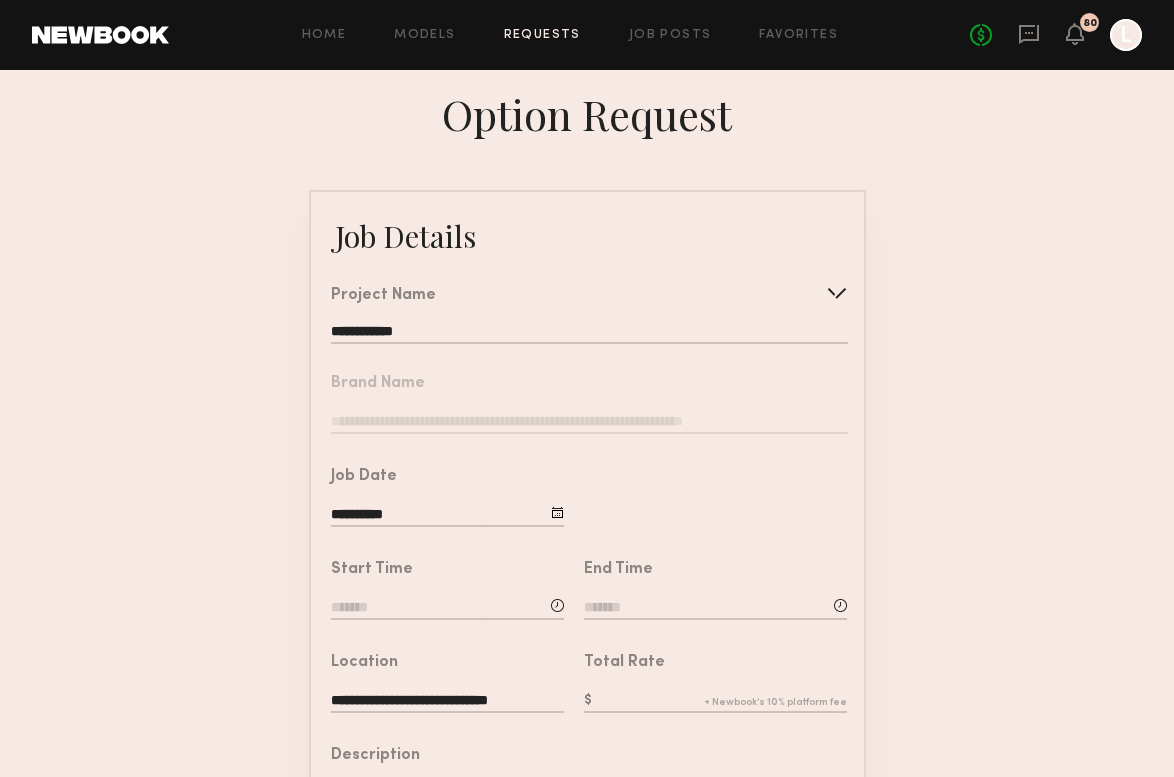 click on "**********" 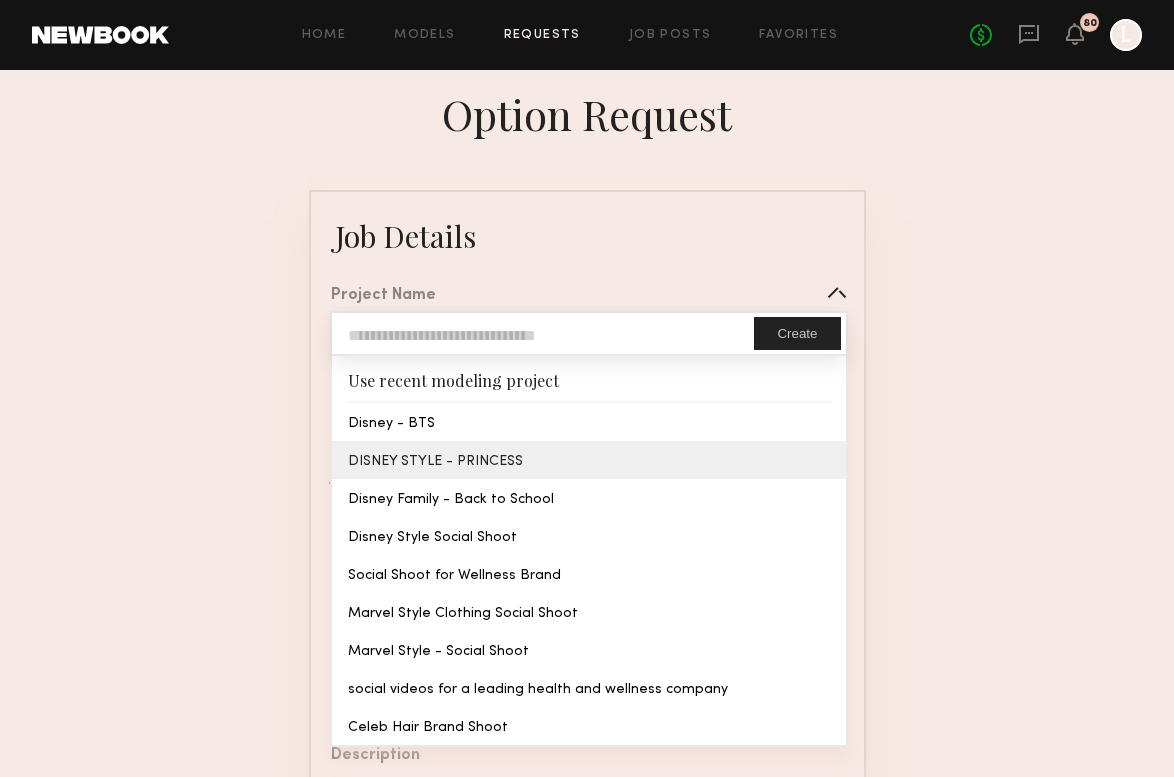 type on "**********" 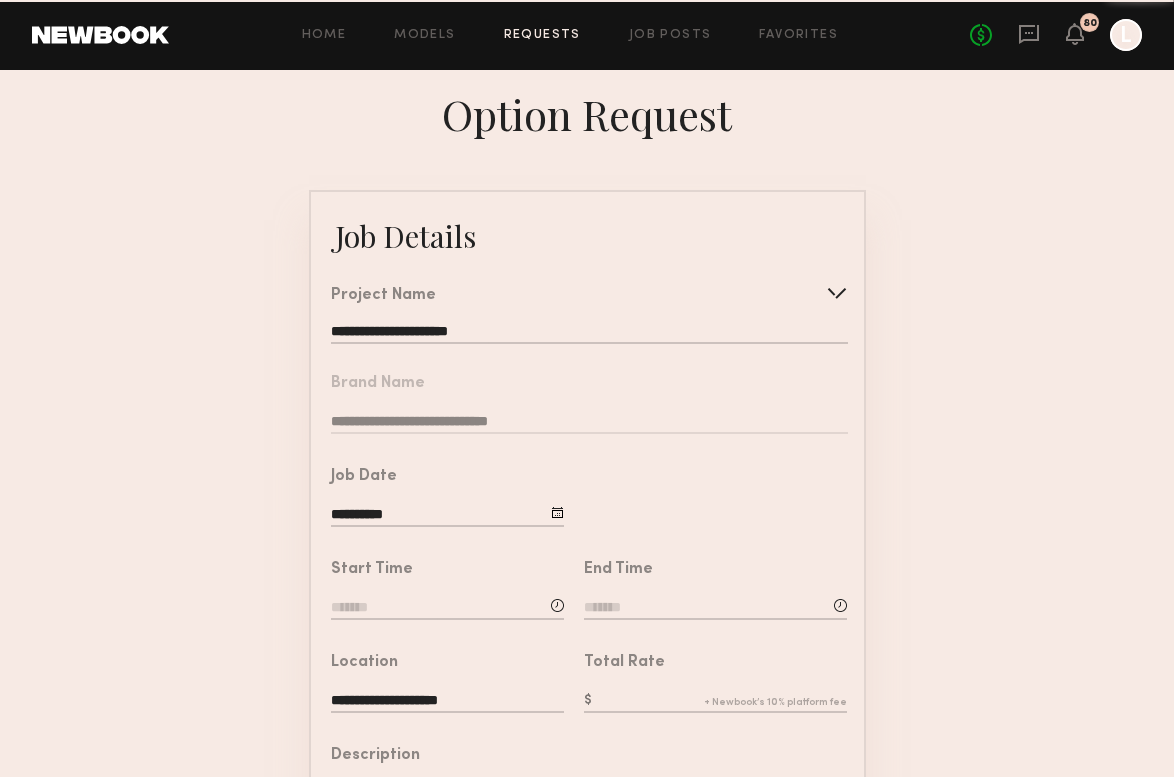 click on "**********" 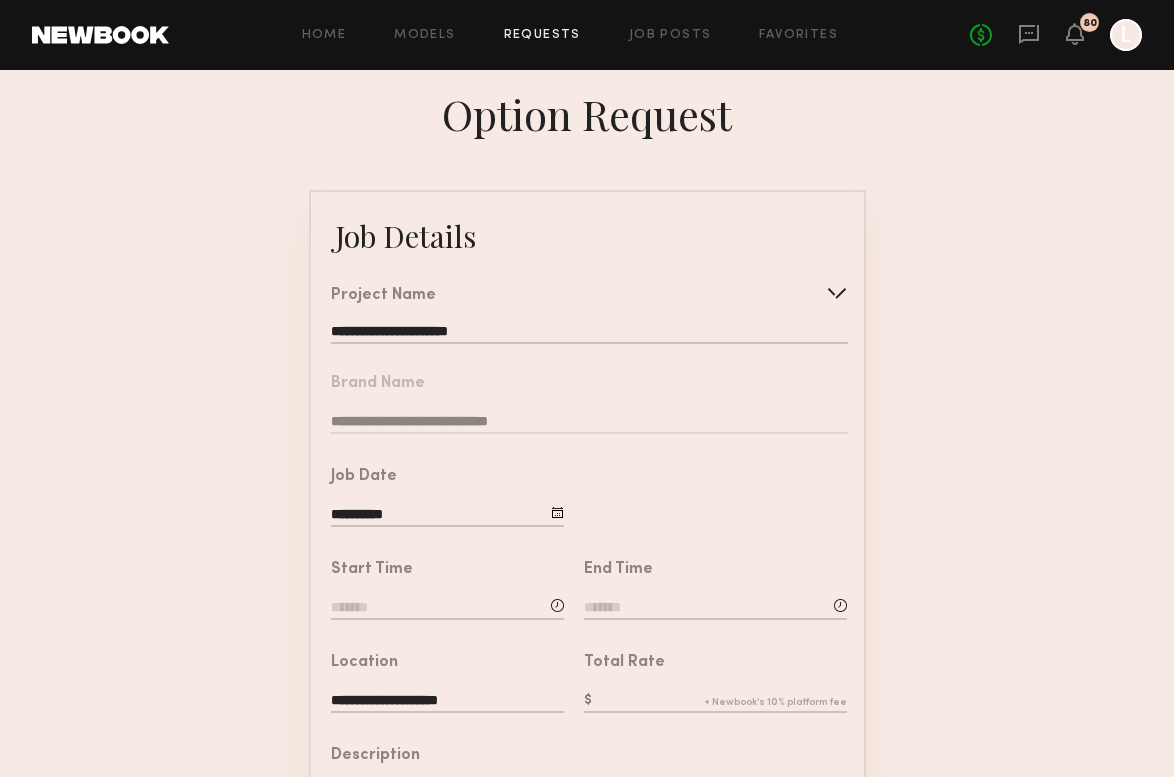 click 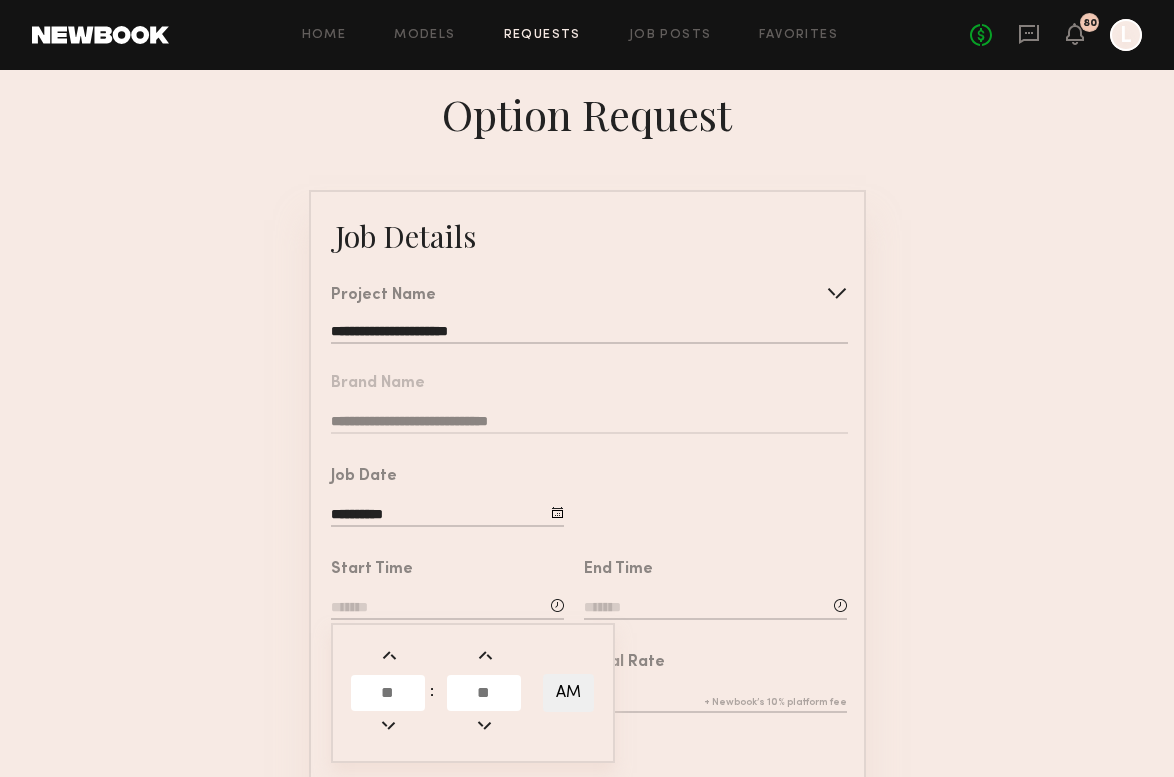 click 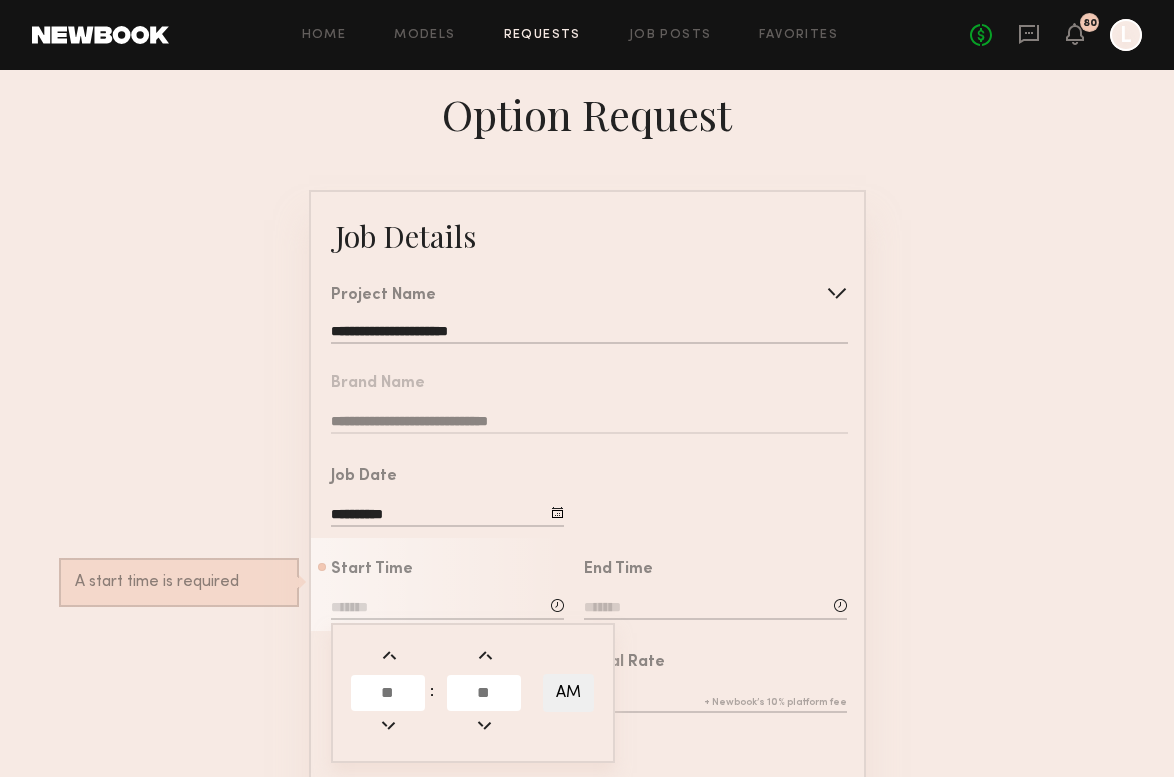type on "*" 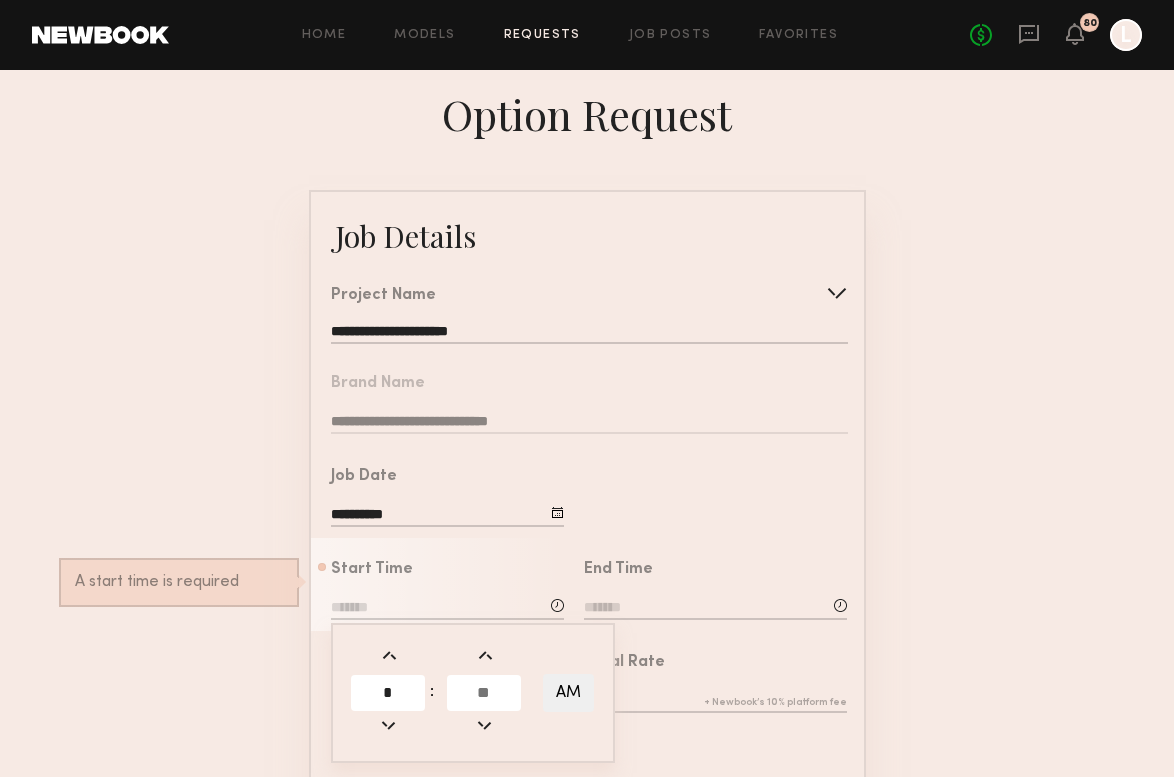 type on "*" 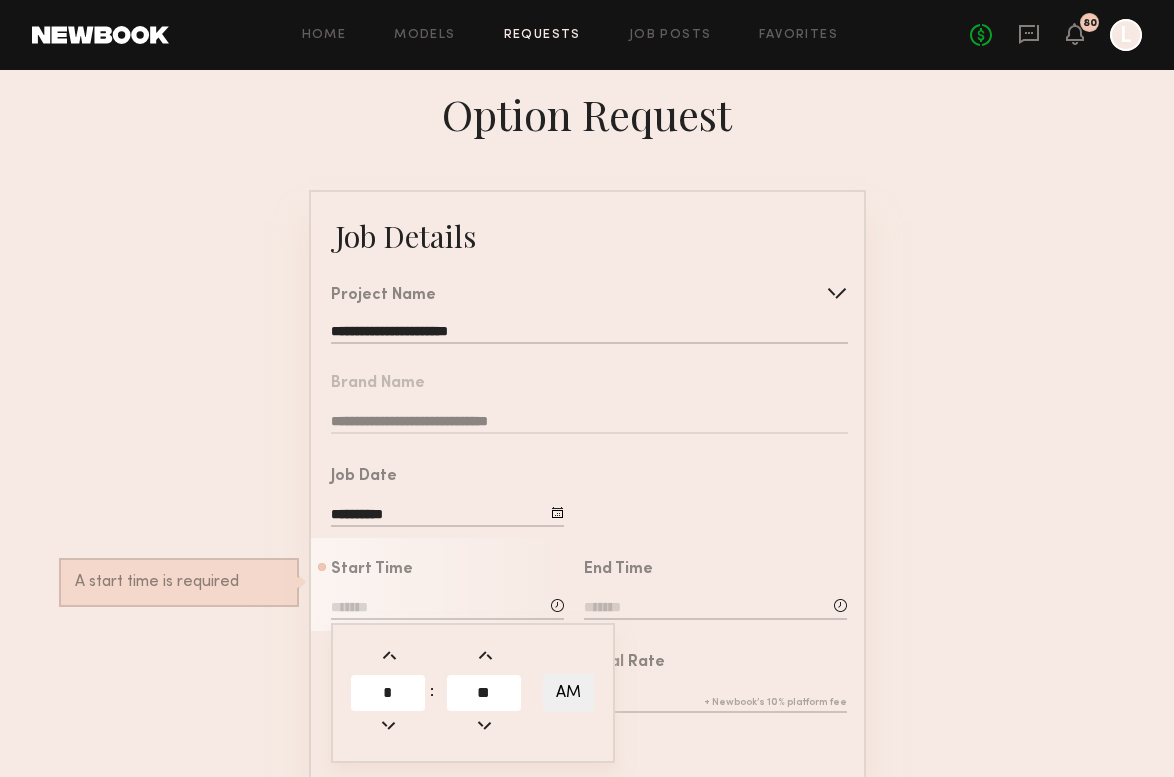 type on "**" 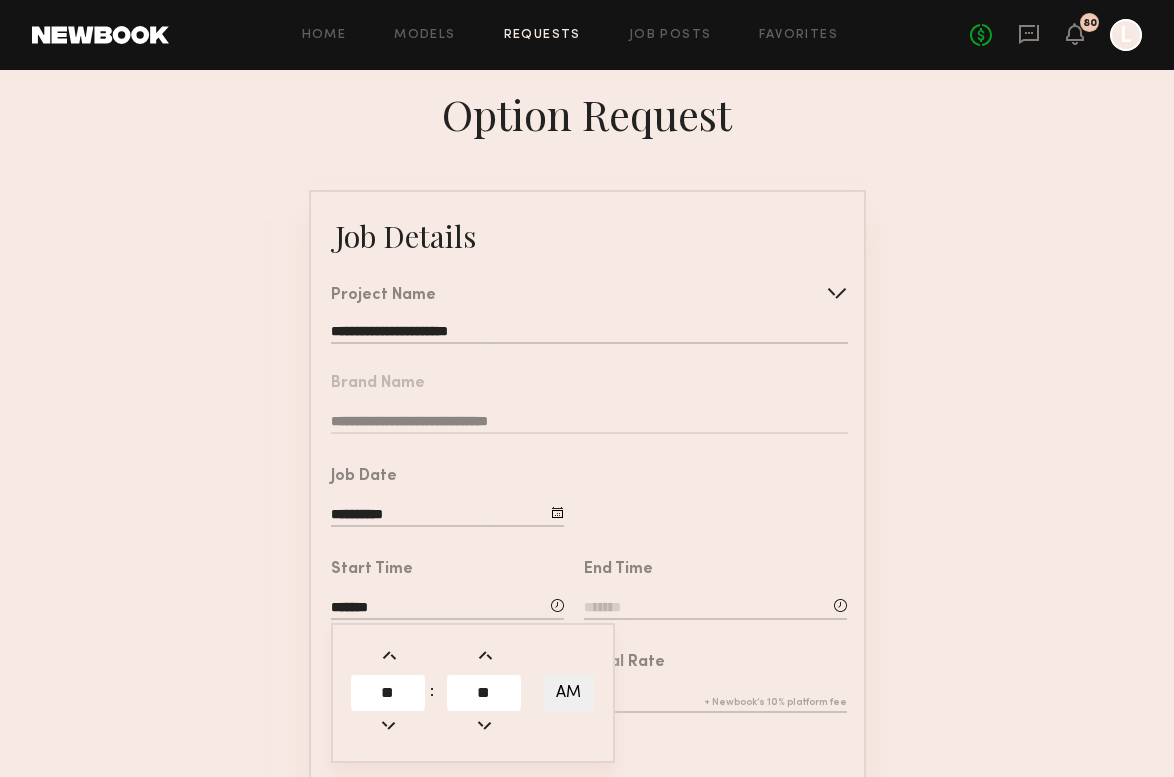 click 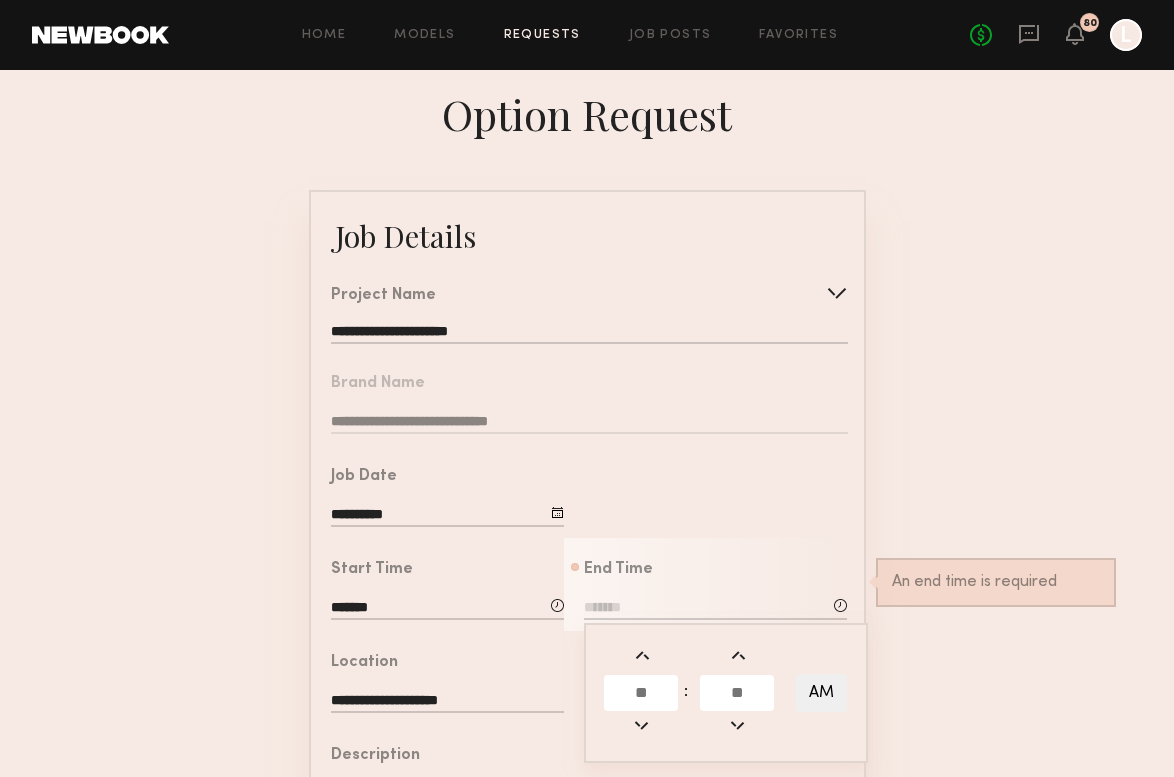 click 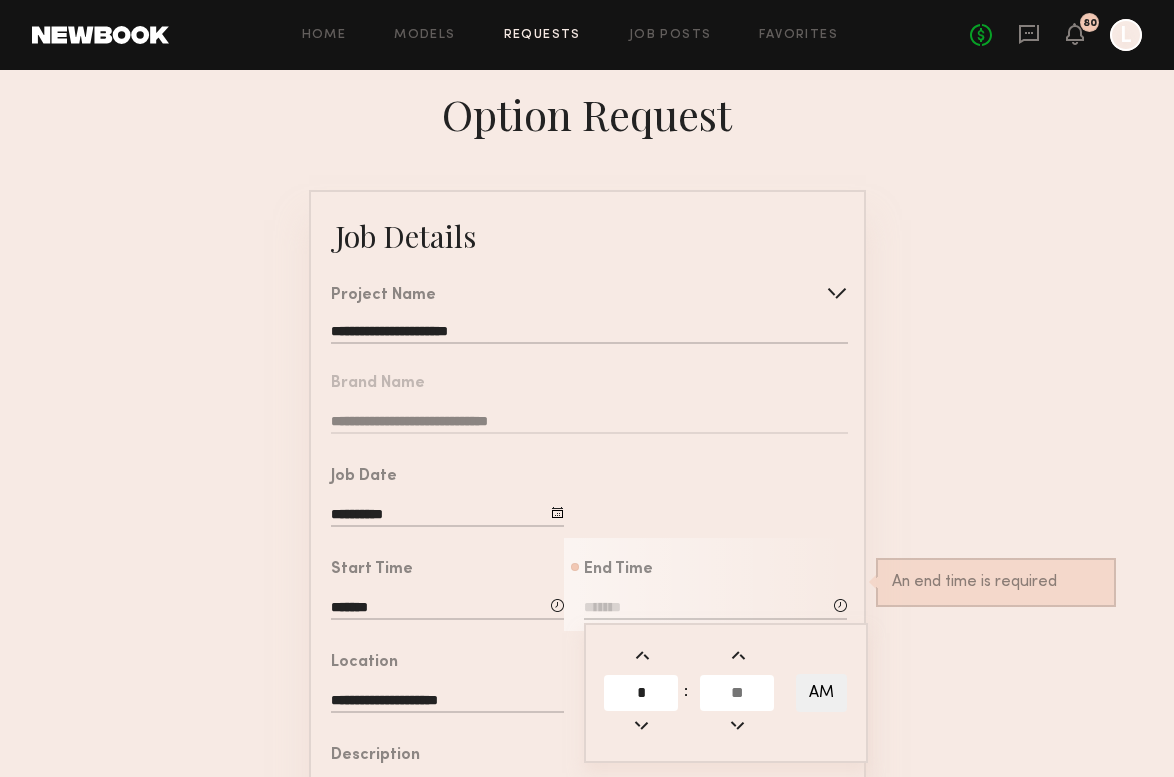 type on "*" 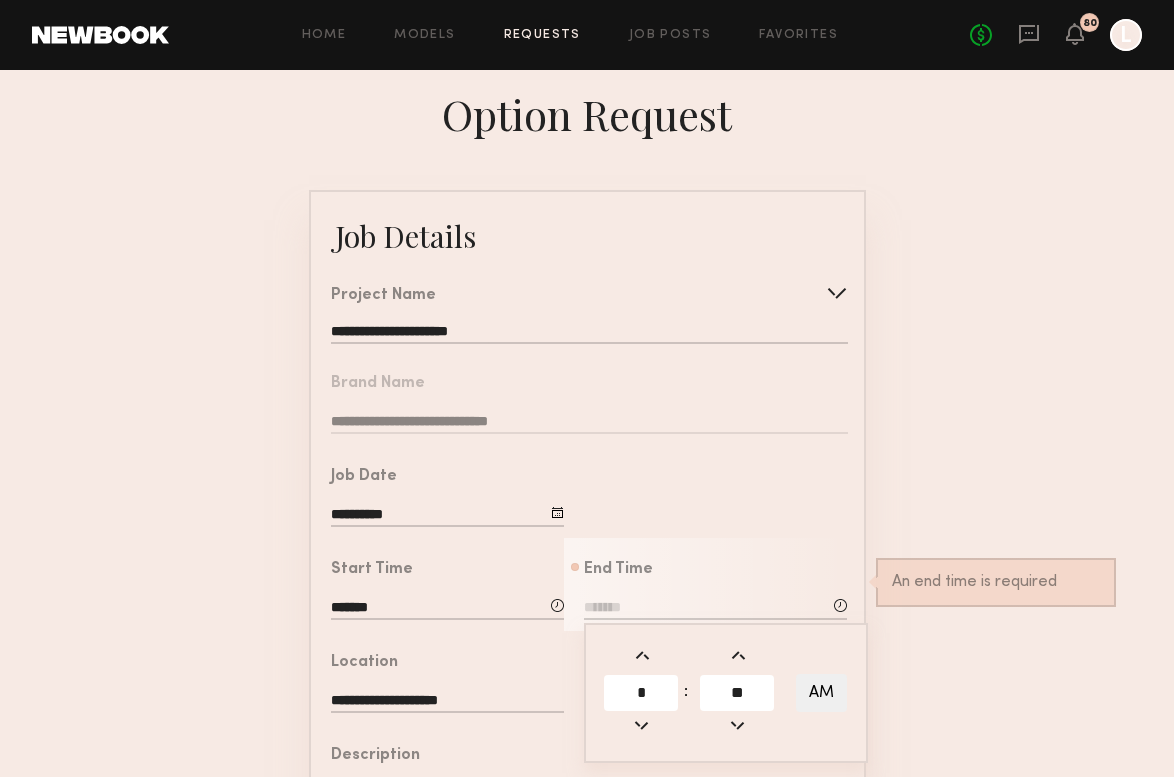 type on "**" 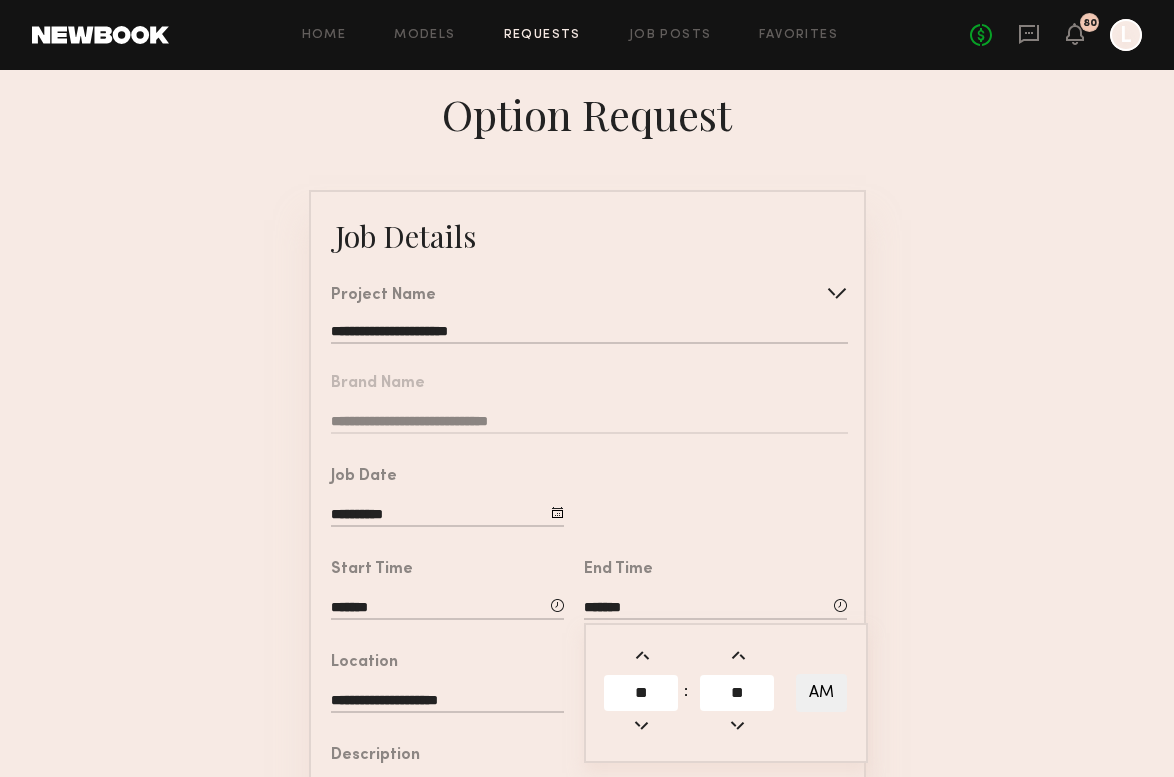 click on "AM" 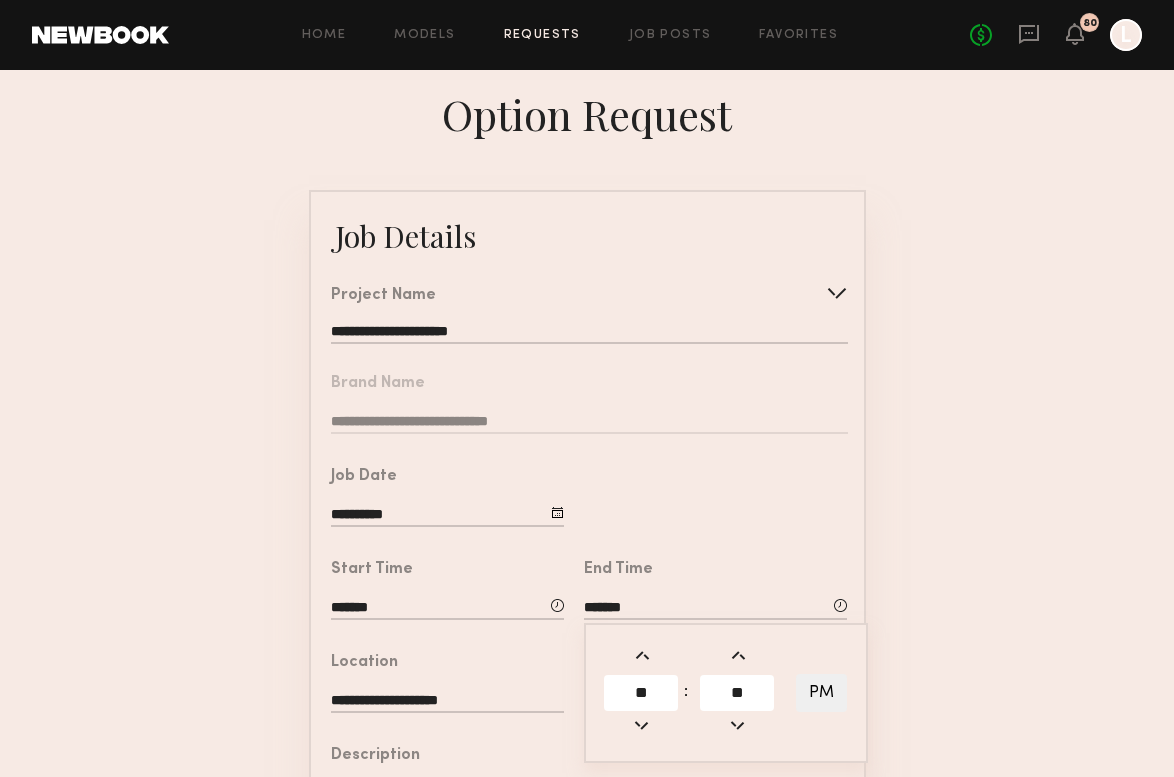 click on "*******" 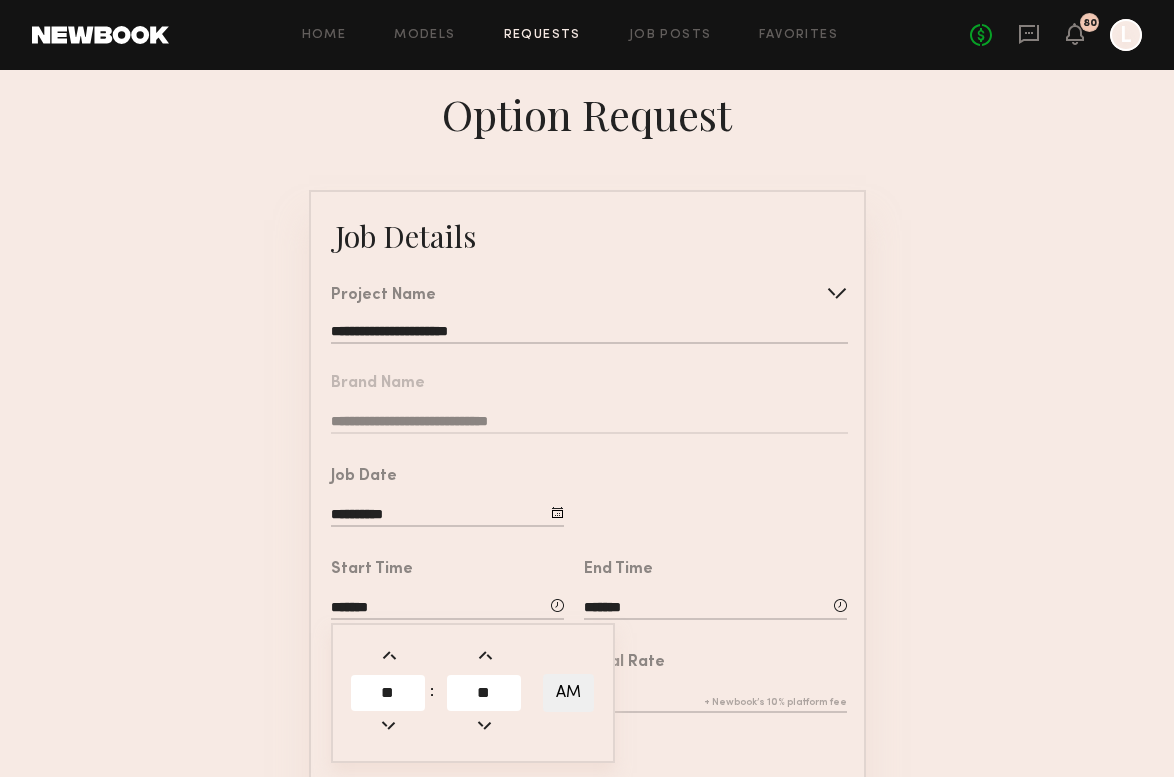 click on "AM" 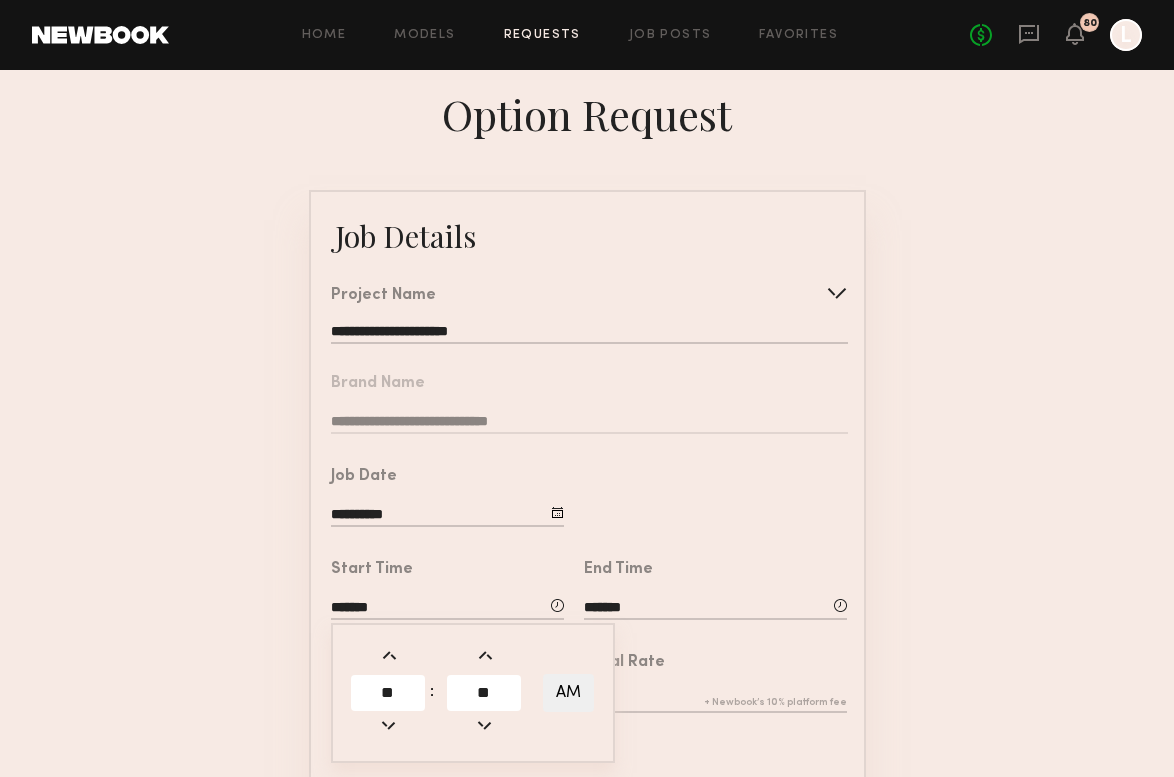 type on "*******" 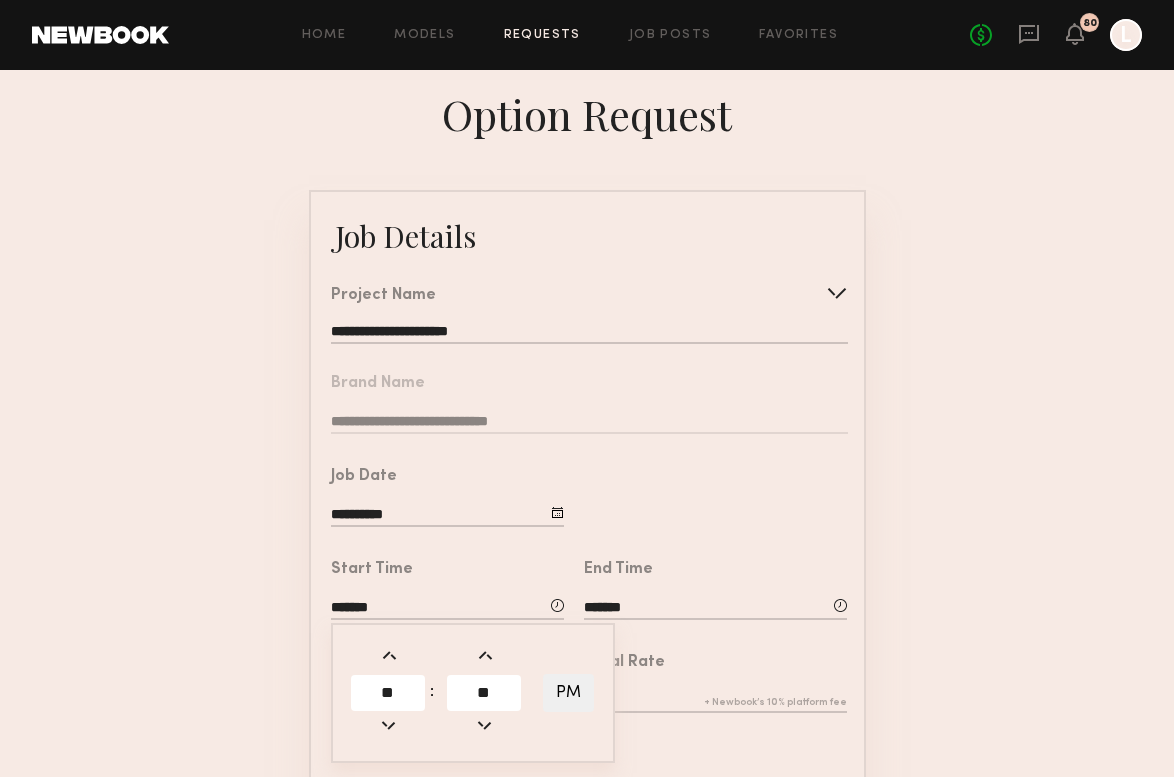 click on "**********" 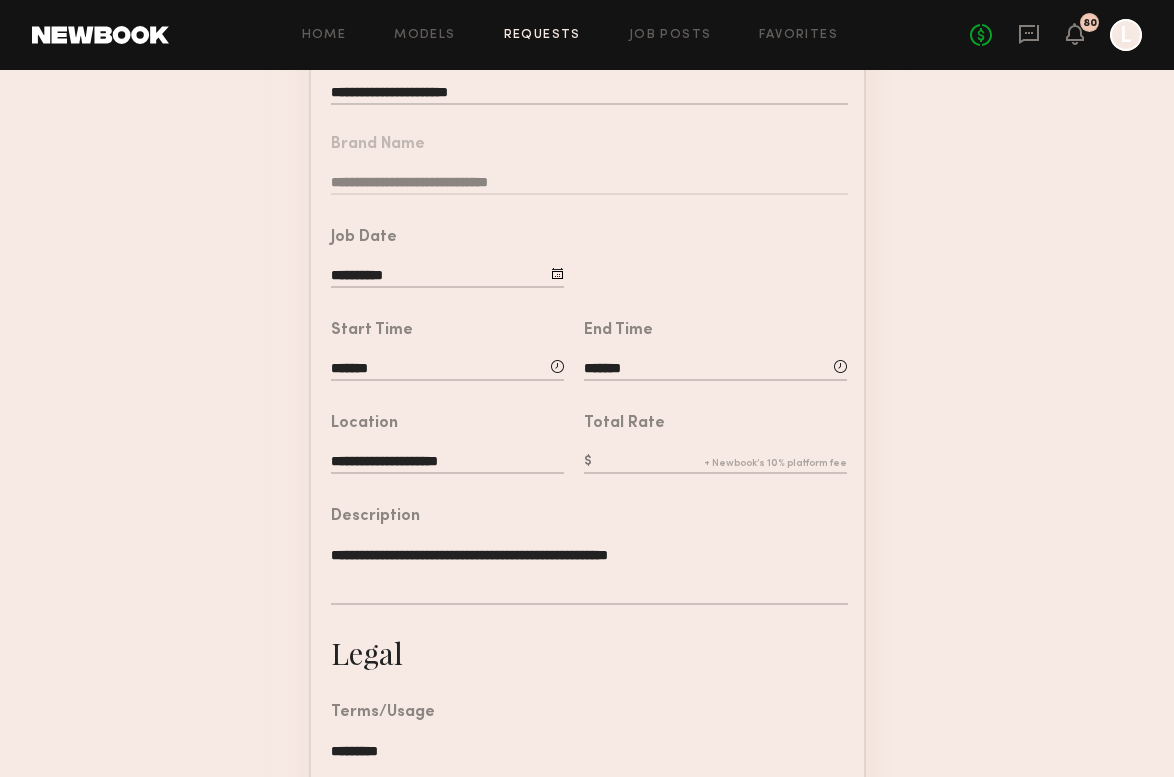 scroll, scrollTop: 270, scrollLeft: 0, axis: vertical 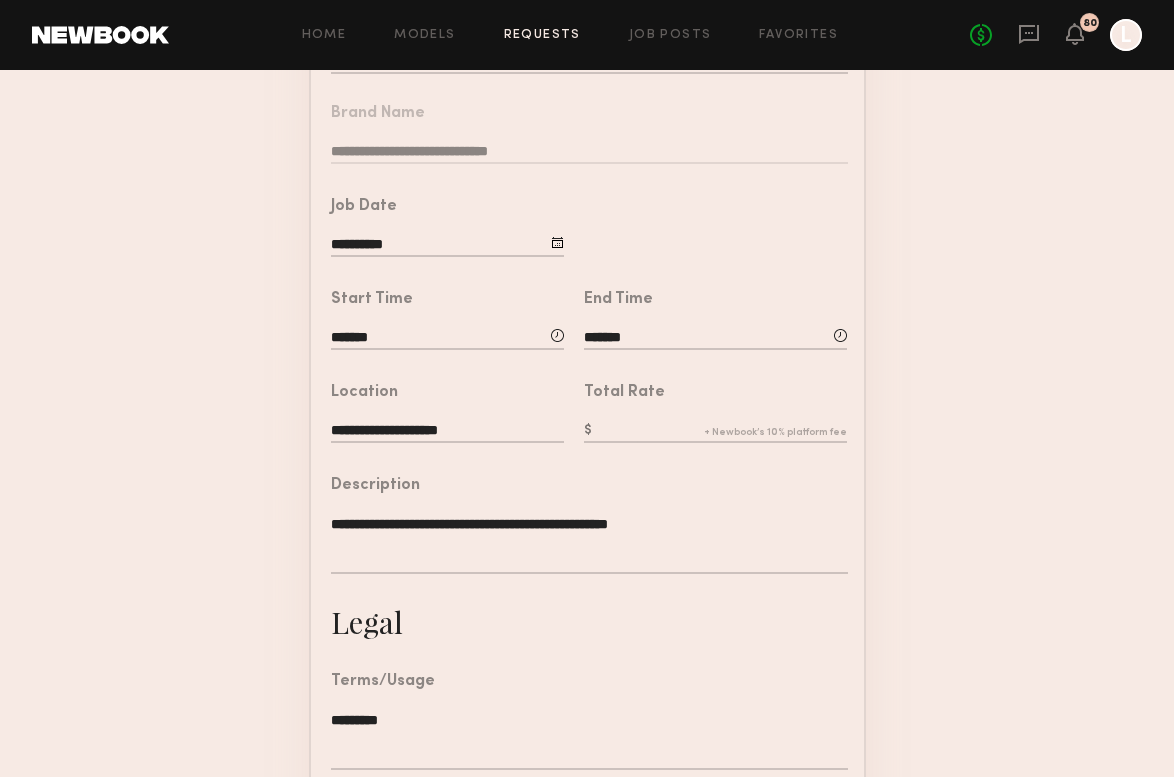 click 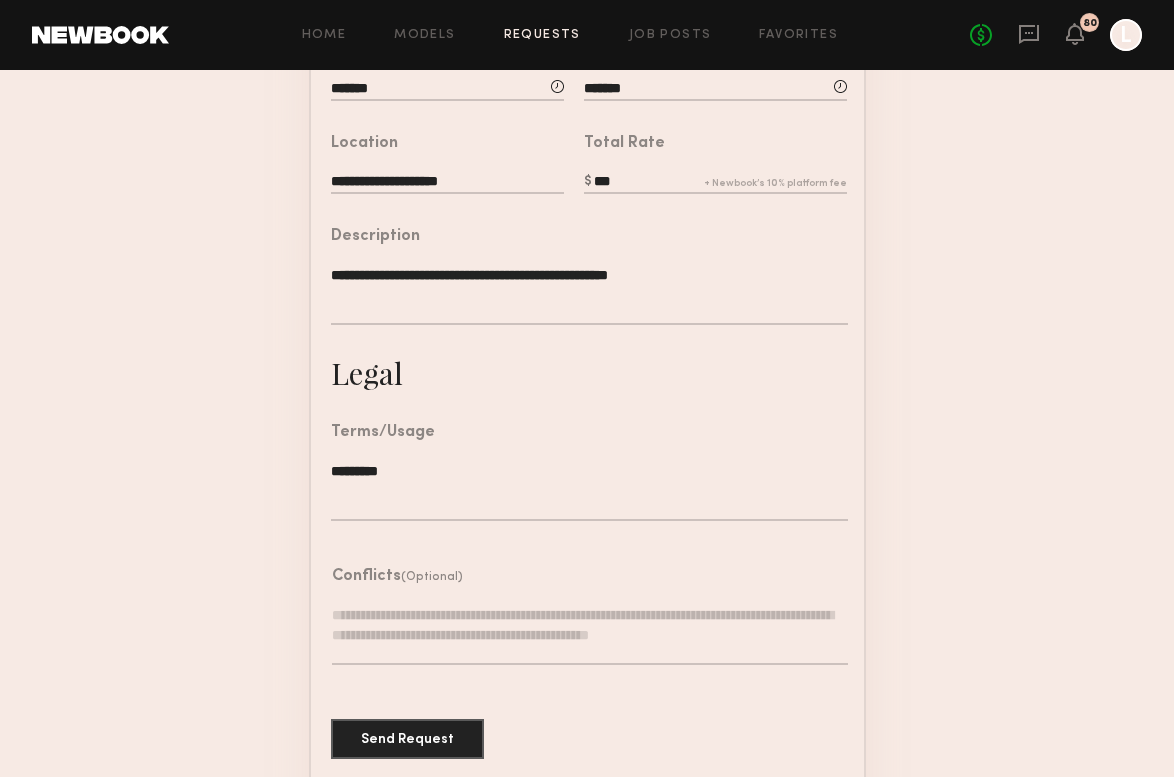 scroll, scrollTop: 521, scrollLeft: 0, axis: vertical 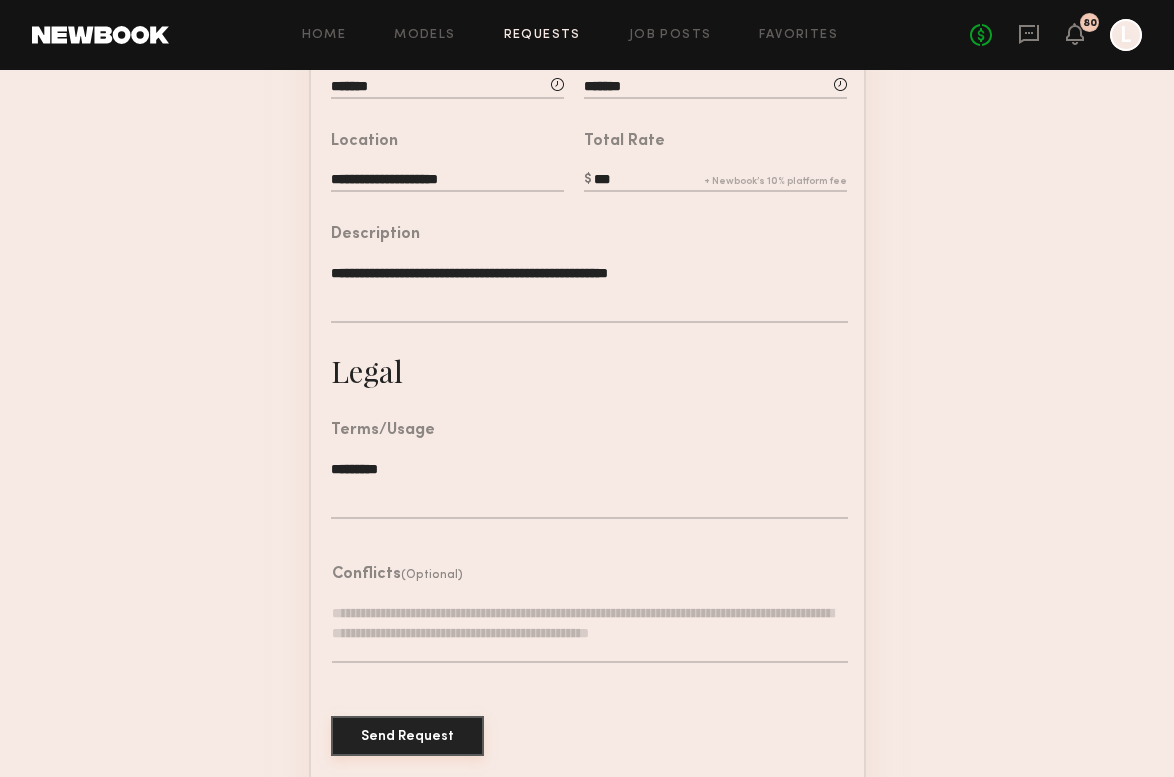 type on "***" 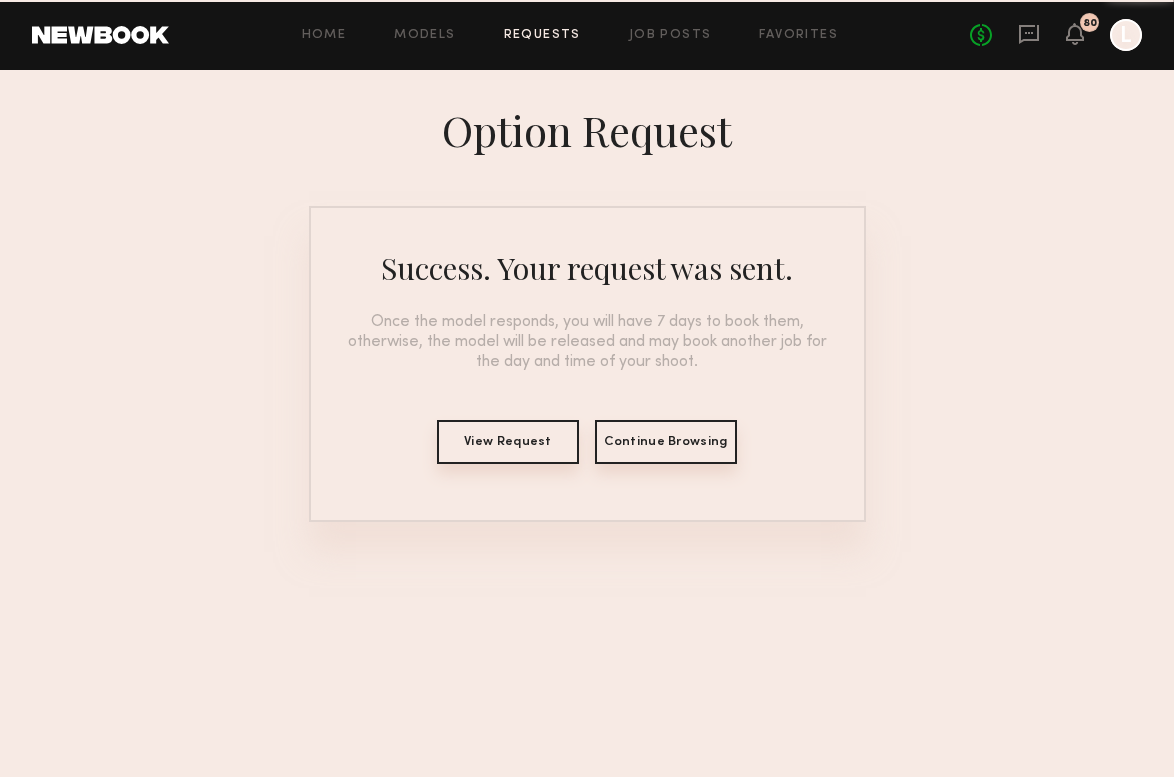 scroll, scrollTop: 0, scrollLeft: 0, axis: both 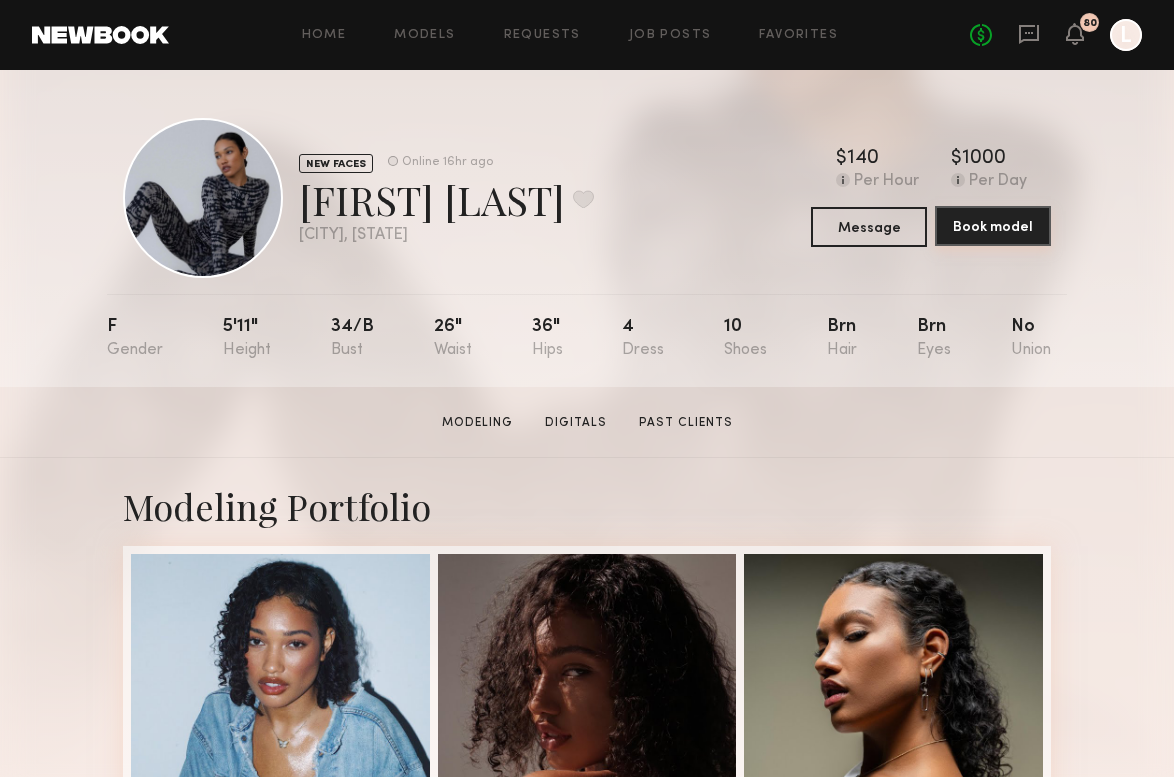 click on "Book model" 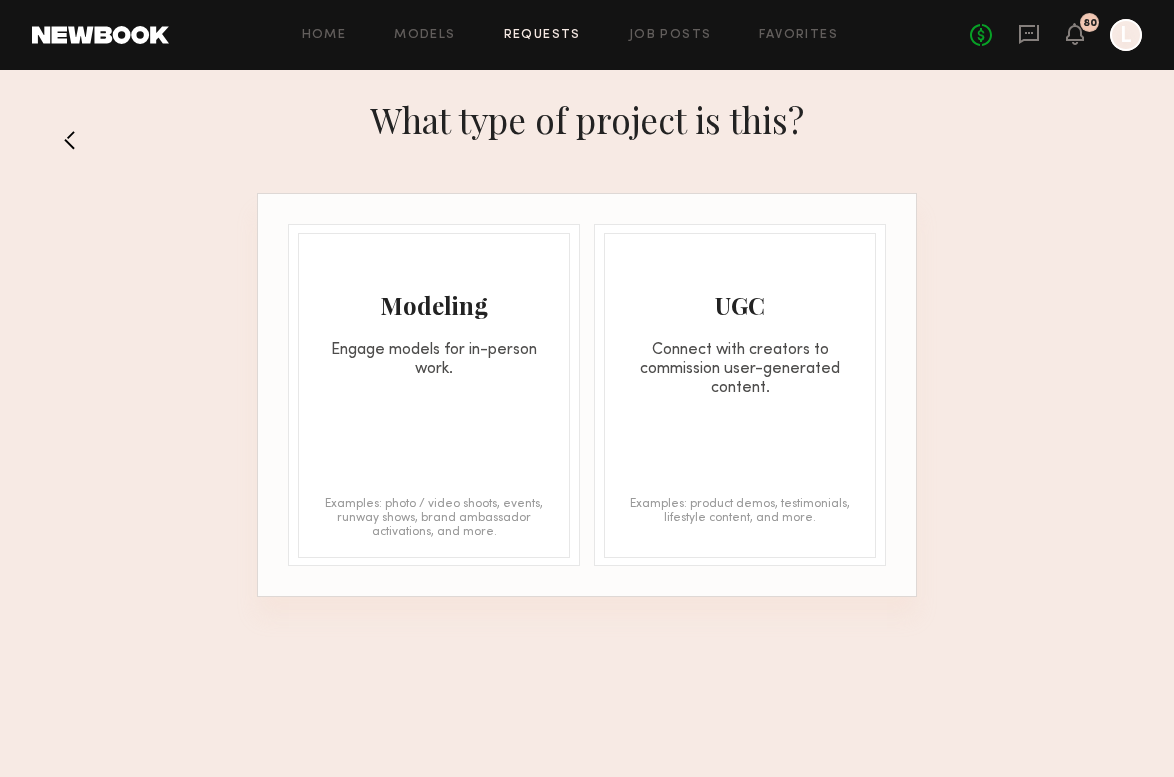 click on "Modeling Engage models for in-person work. Examples: photo / video shoots, events, runway shows, brand ambassador activations, and more." 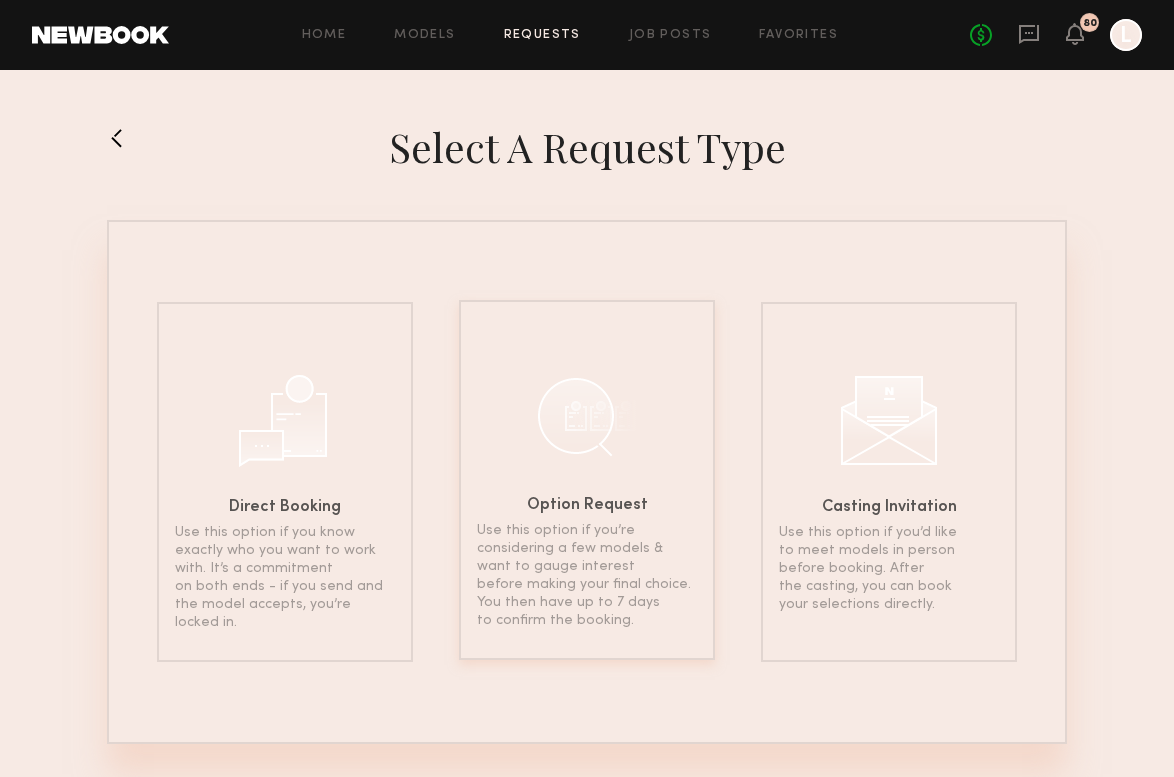 click on "Option Request Use this option if you’re considering a few models & want to gauge interest before making your final choice. You then have up to 7 days to confirm the booking." 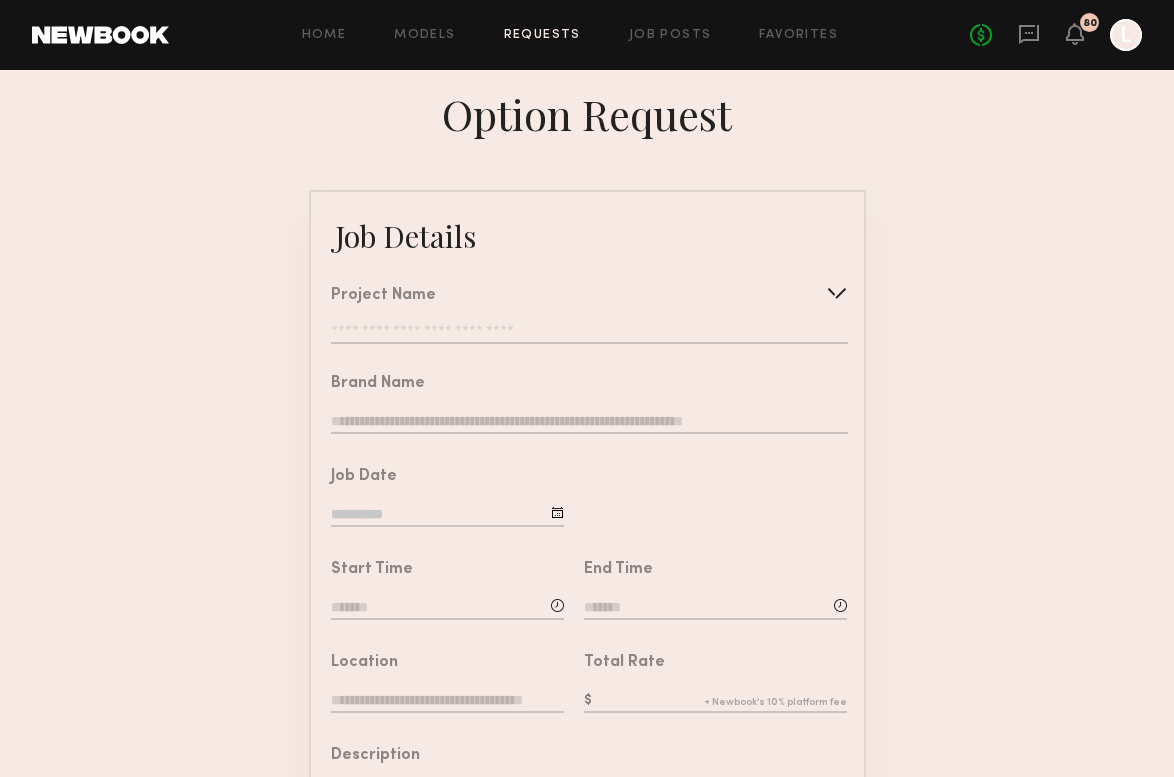 click 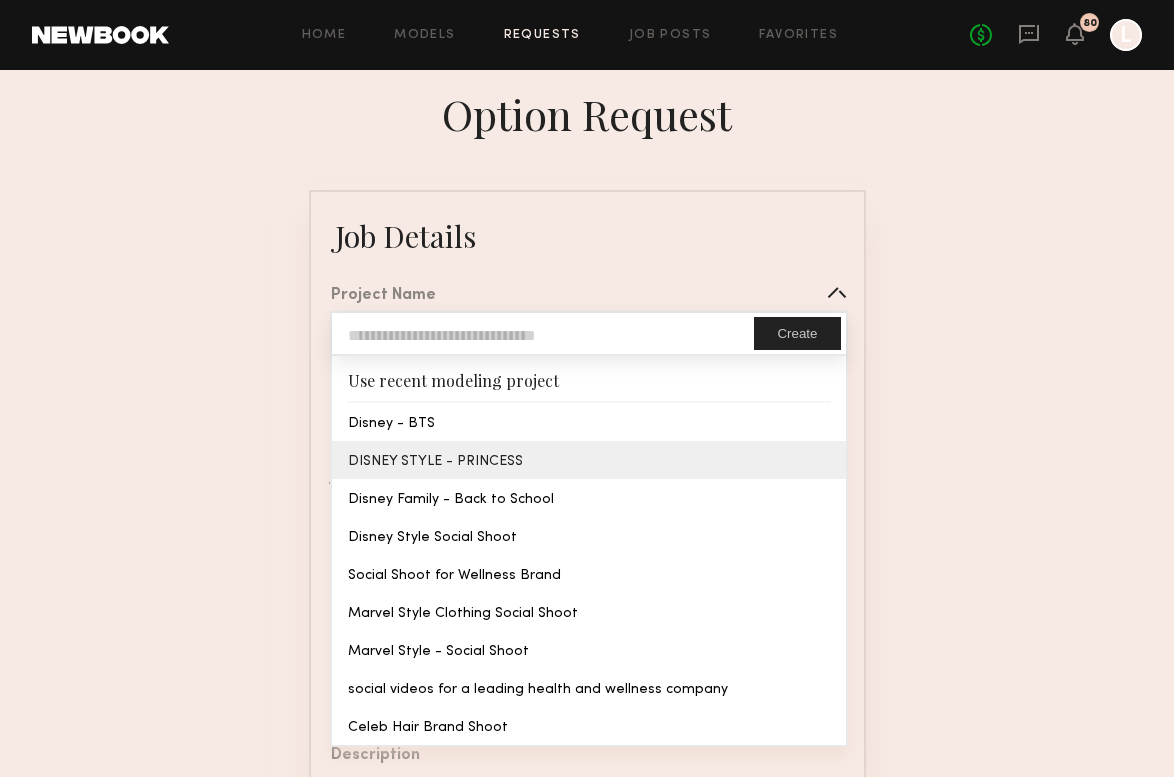 type on "**********" 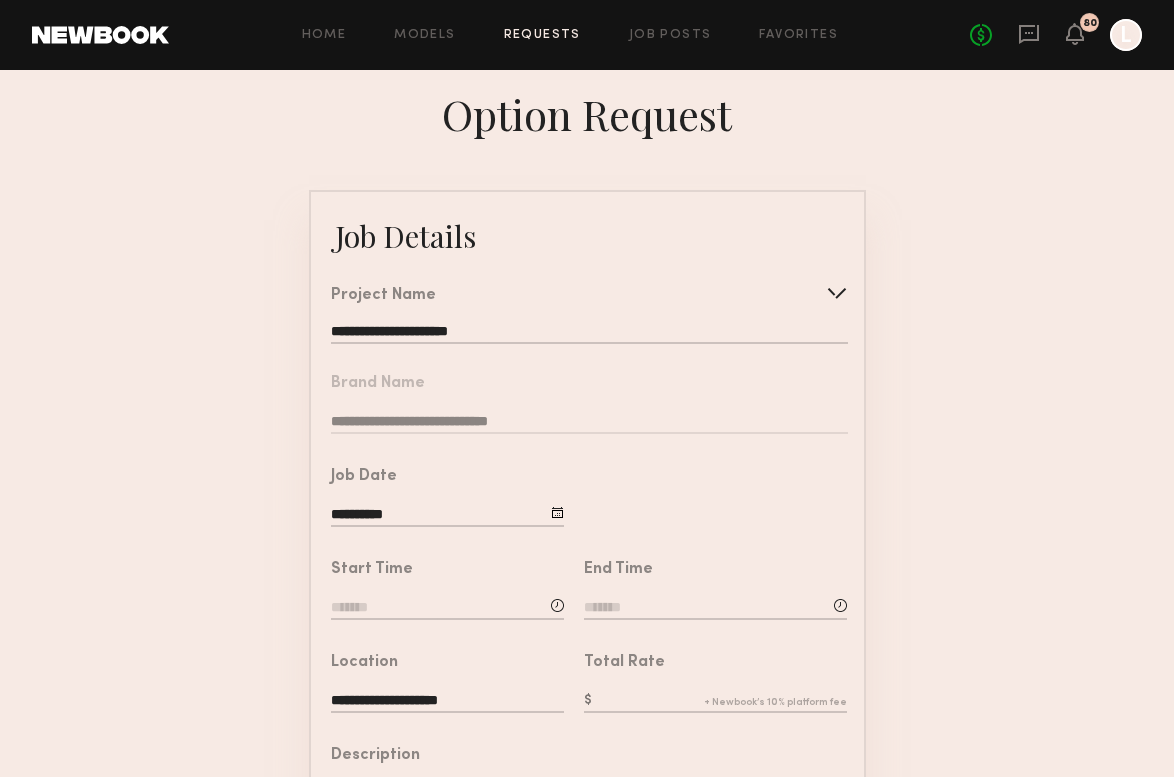 click 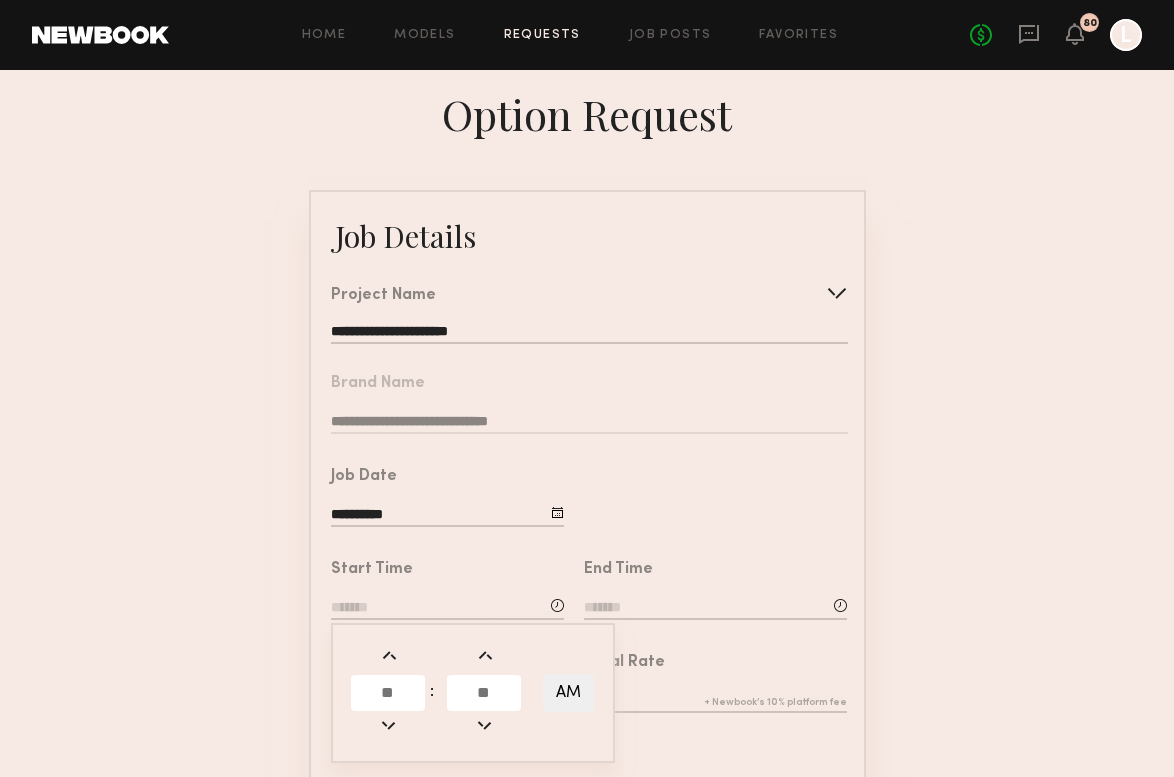 click 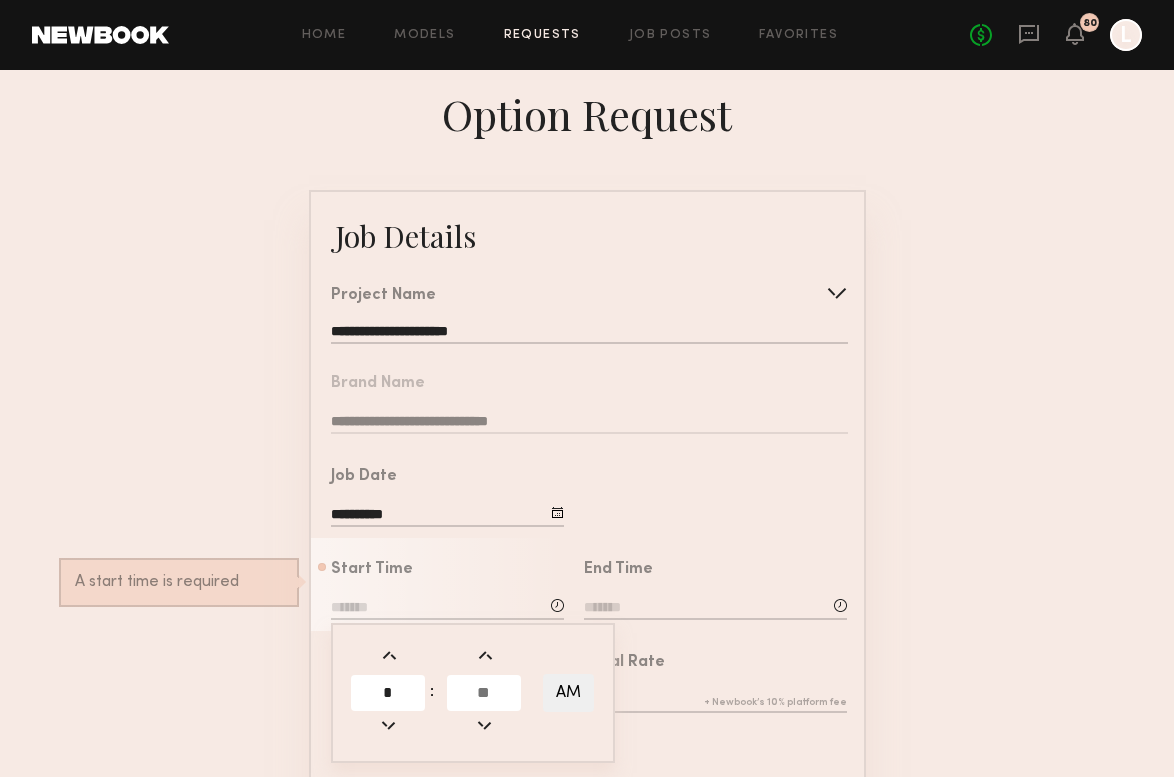 type on "*" 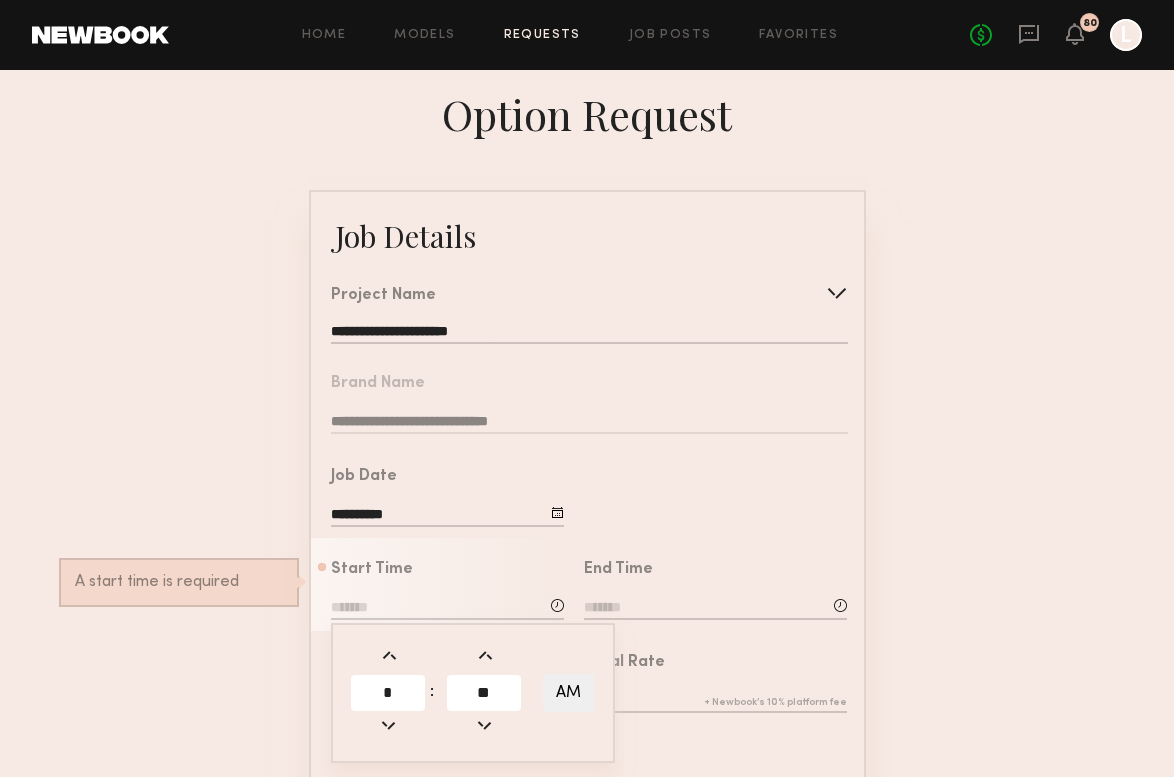 type on "**" 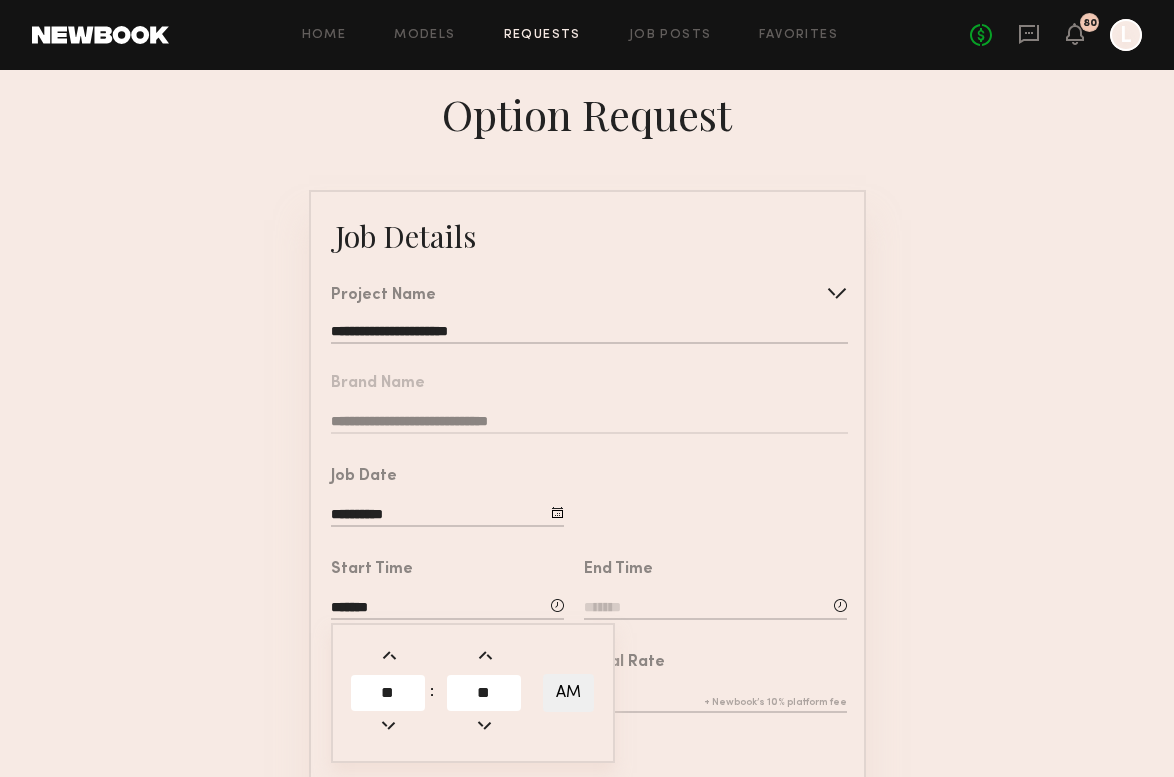 click on "AM" 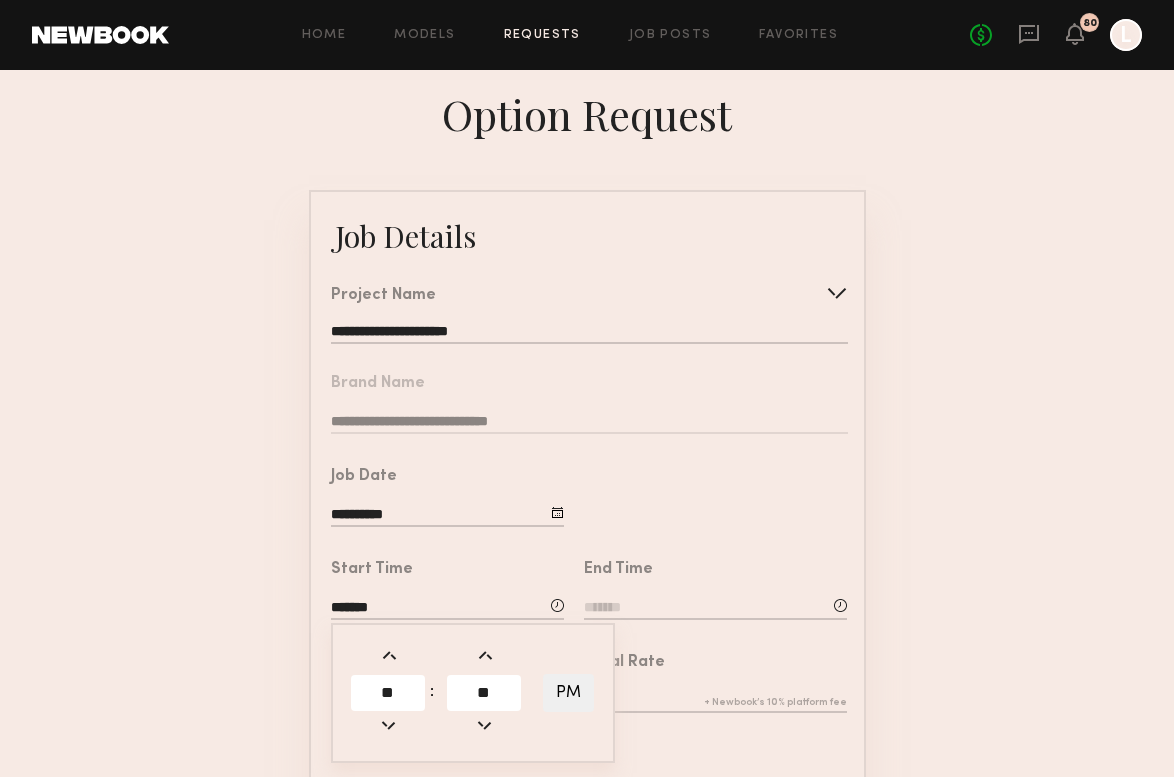 click 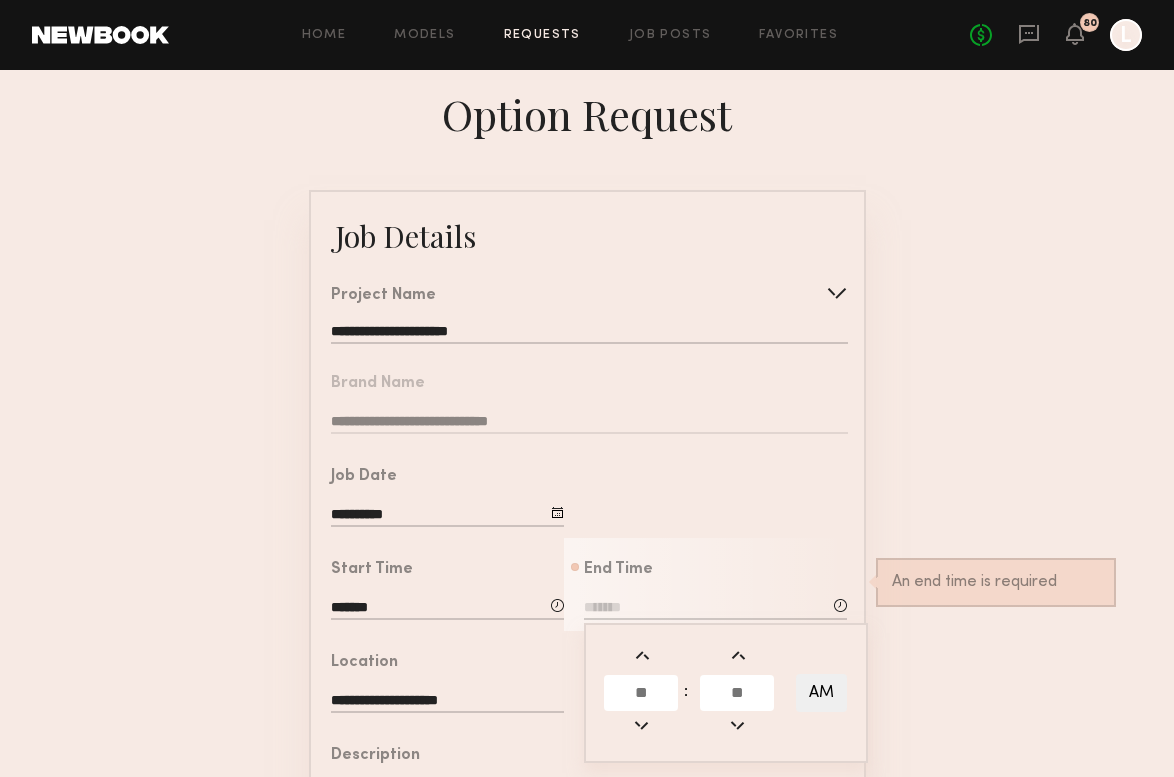 click 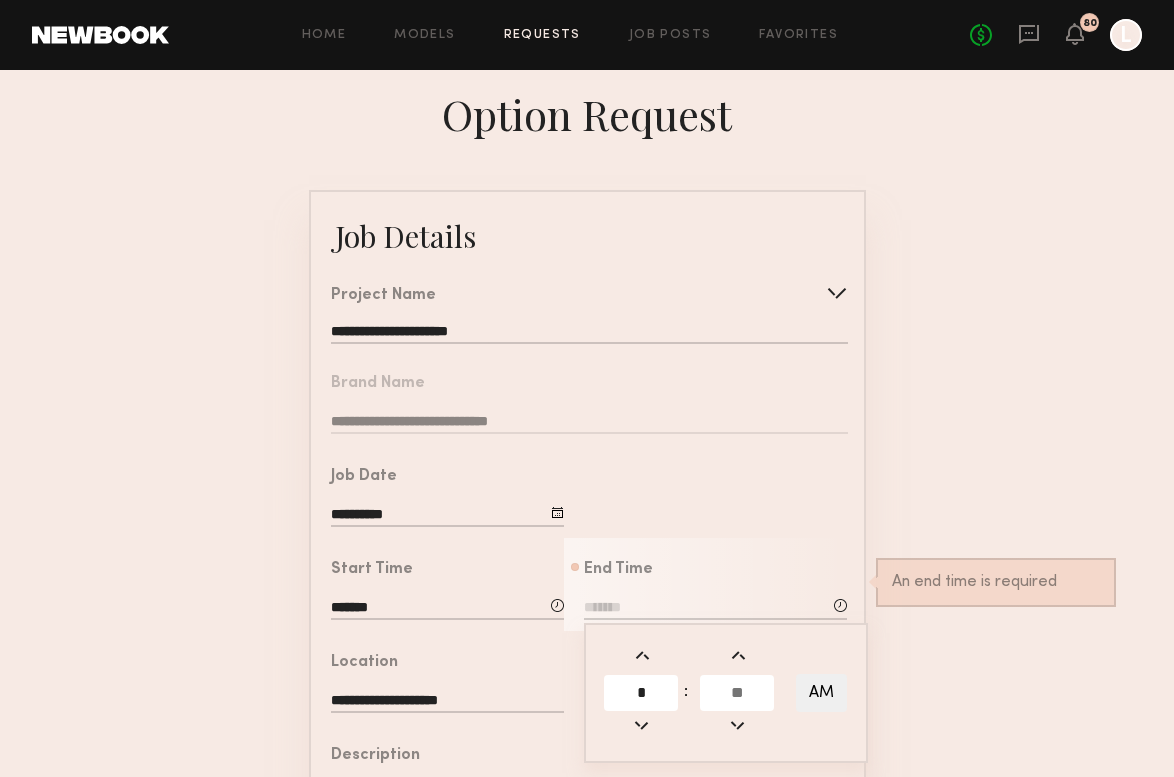 type on "*" 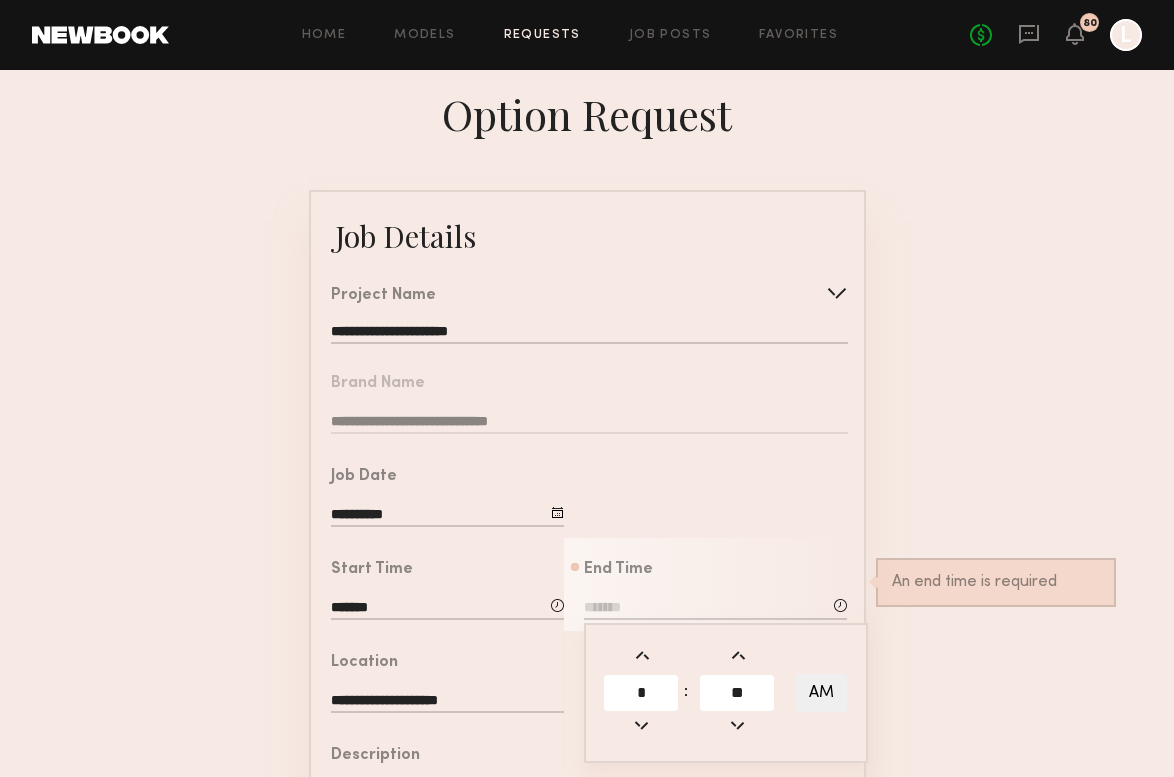 type on "**" 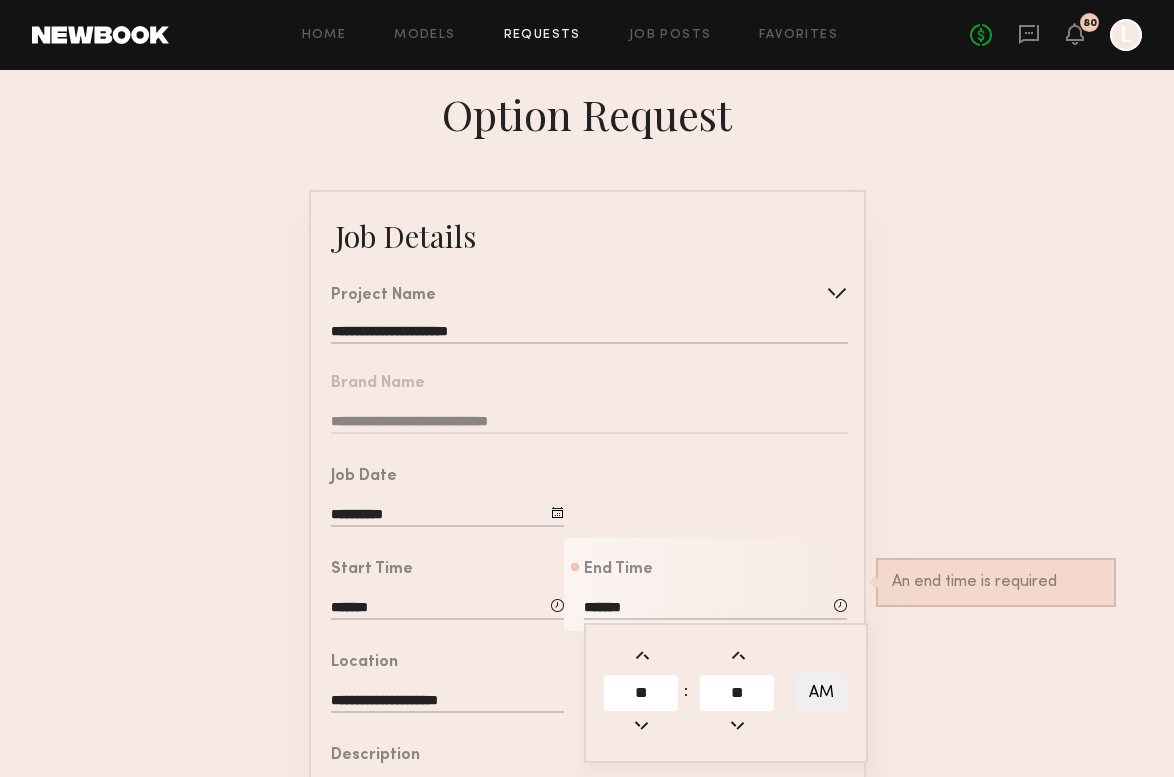click on "AM" 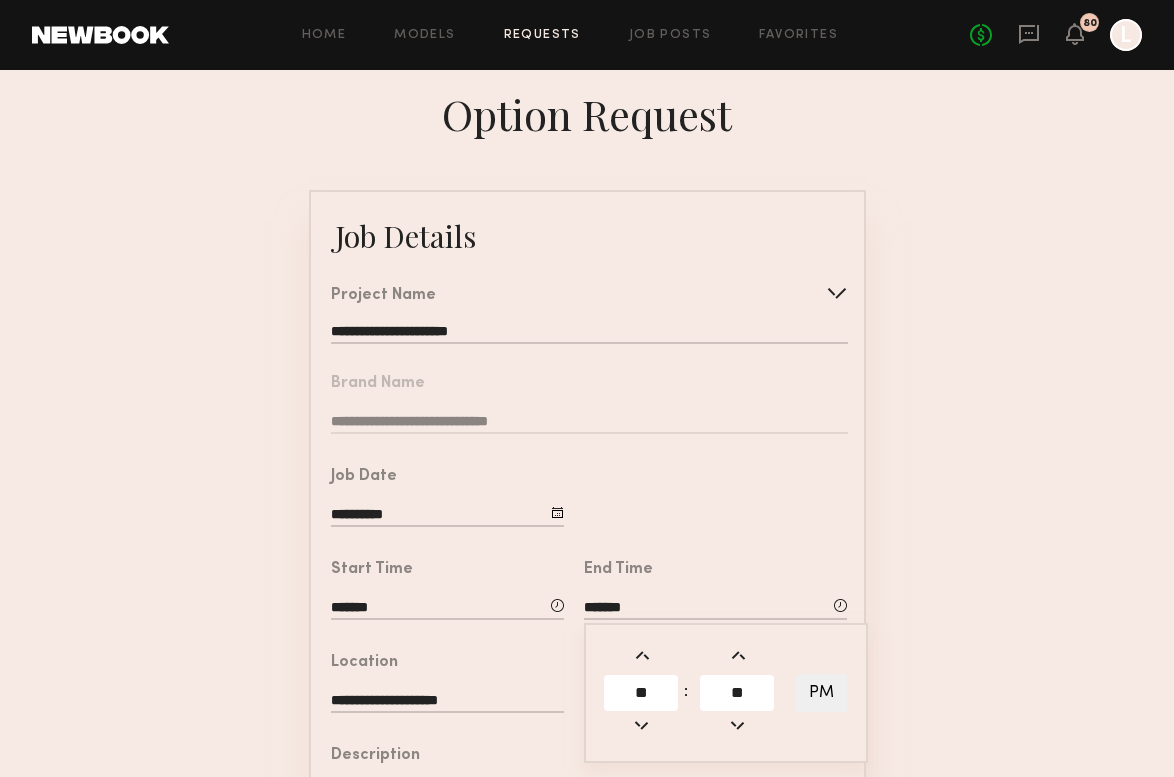 click on "*******" 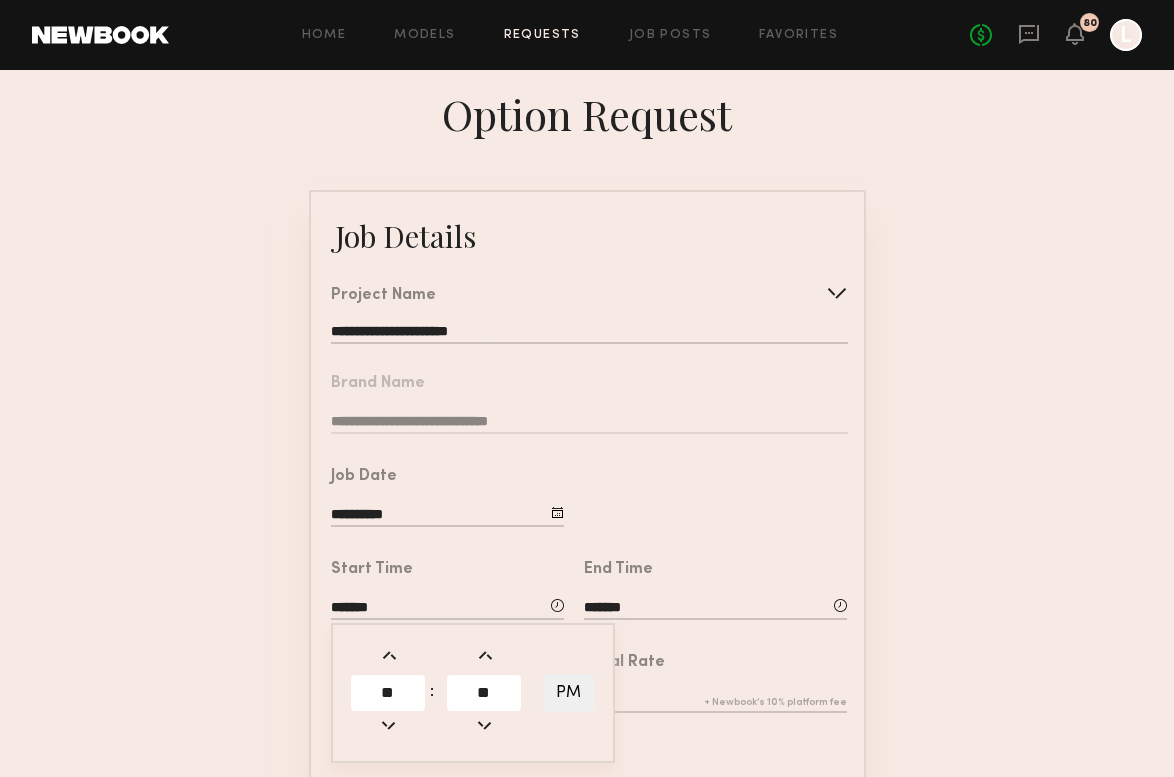drag, startPoint x: 492, startPoint y: 694, endPoint x: 422, endPoint y: 694, distance: 70 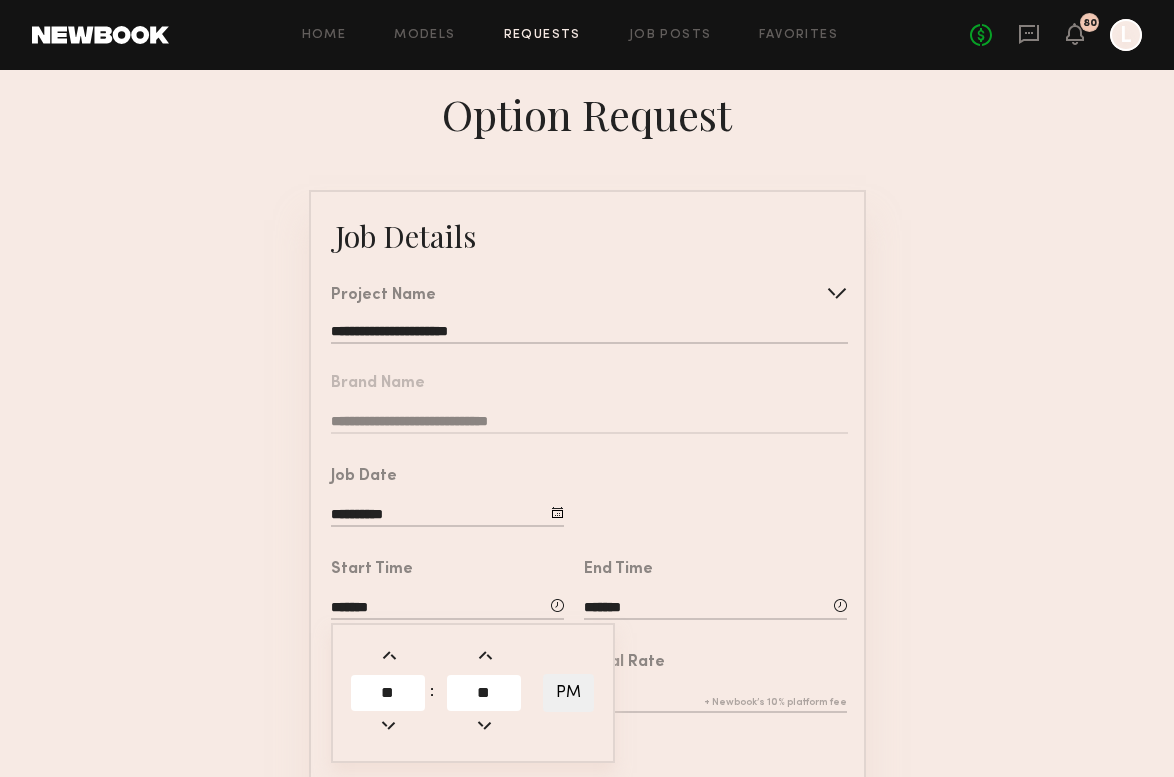 type on "**" 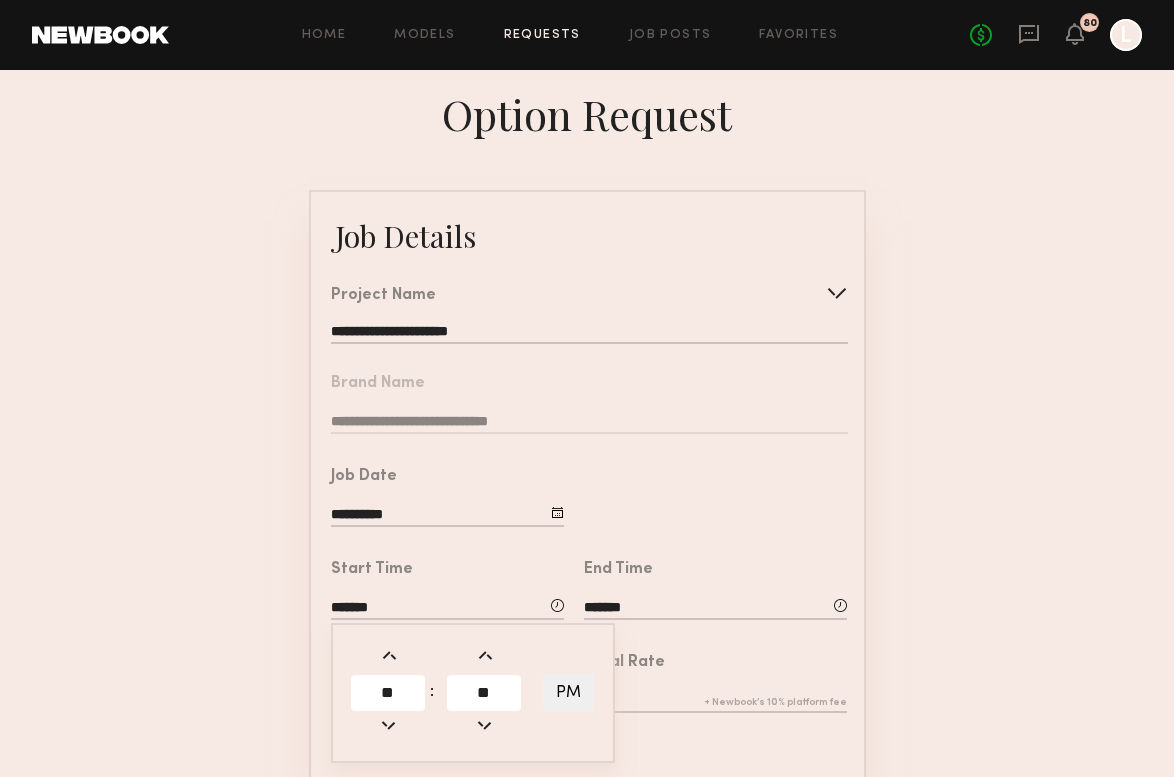 type on "*******" 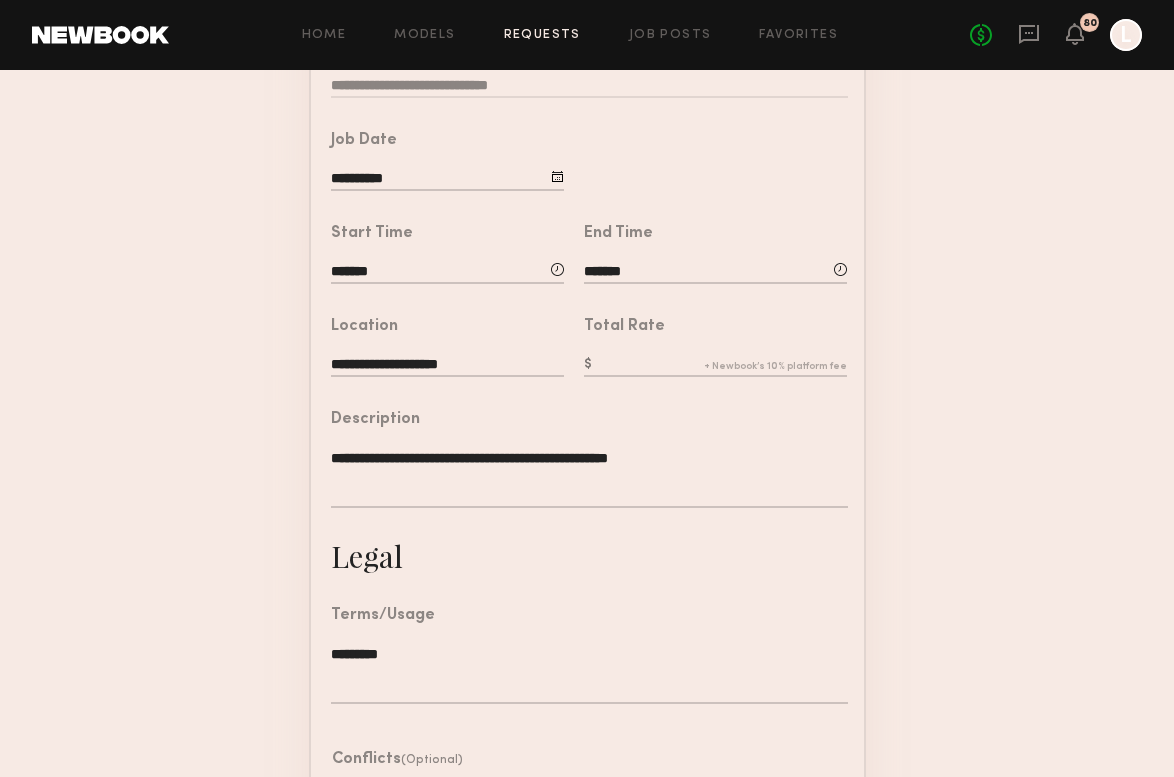 scroll, scrollTop: 347, scrollLeft: 0, axis: vertical 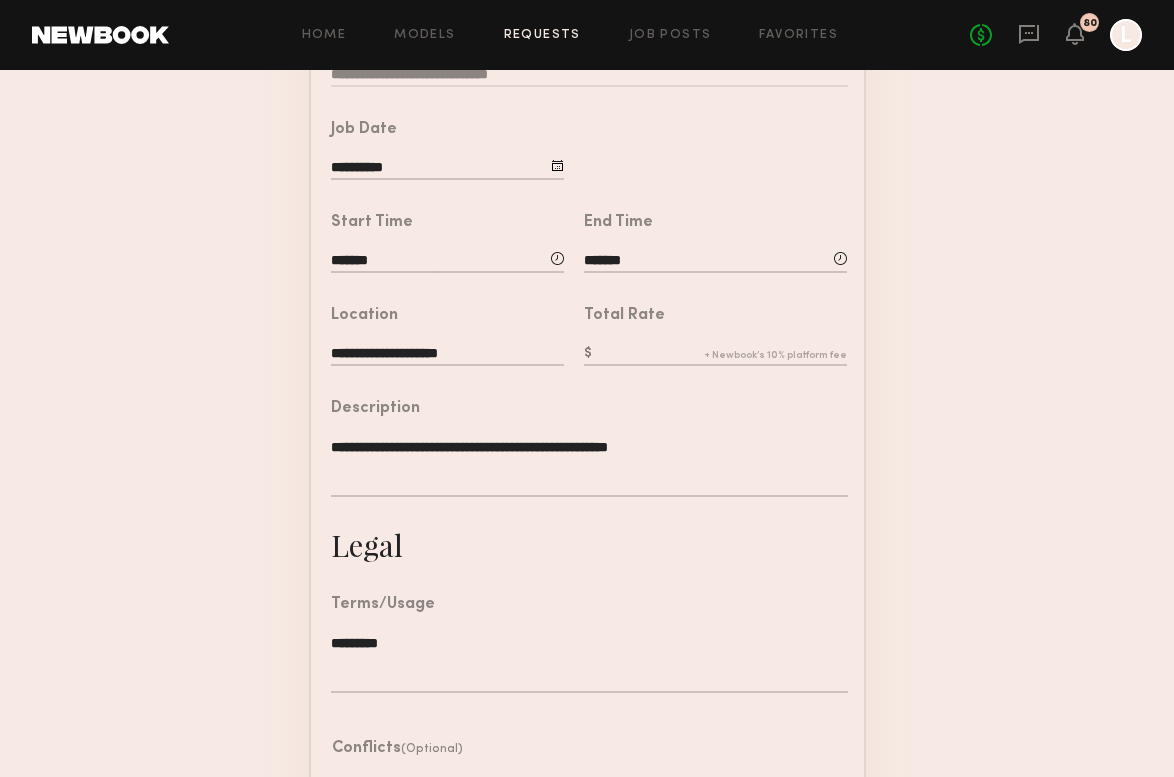 click 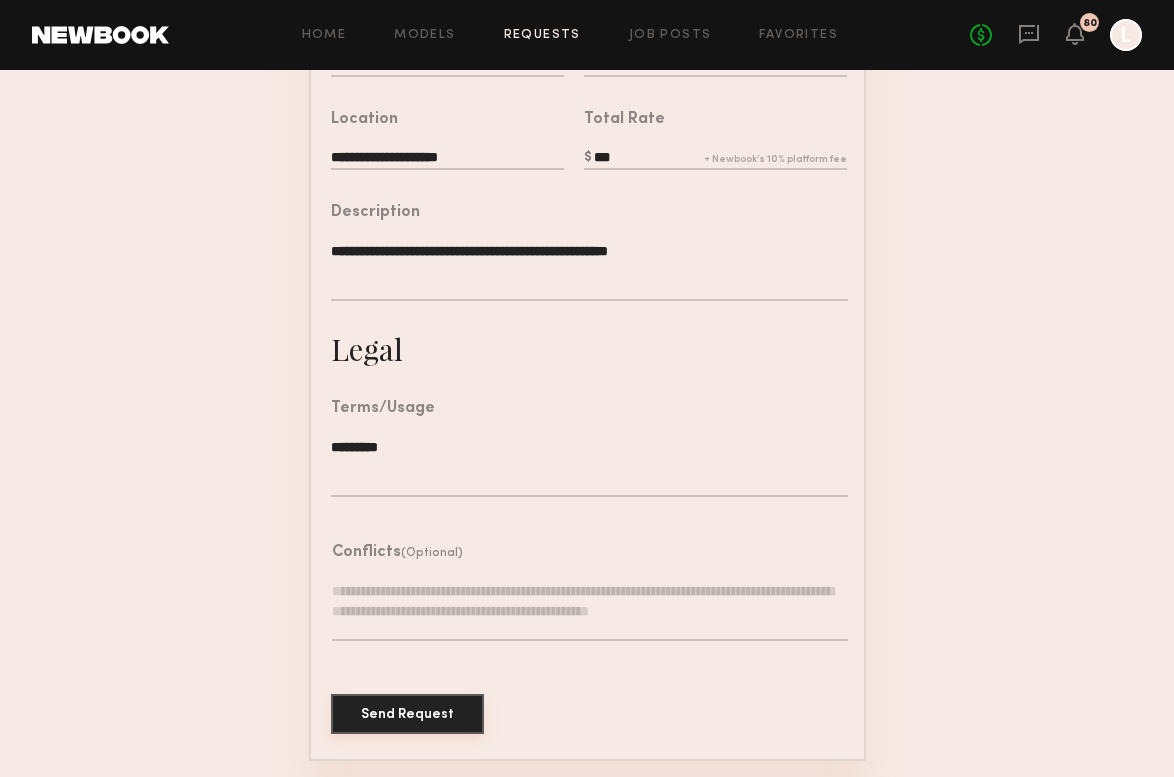 scroll, scrollTop: 542, scrollLeft: 0, axis: vertical 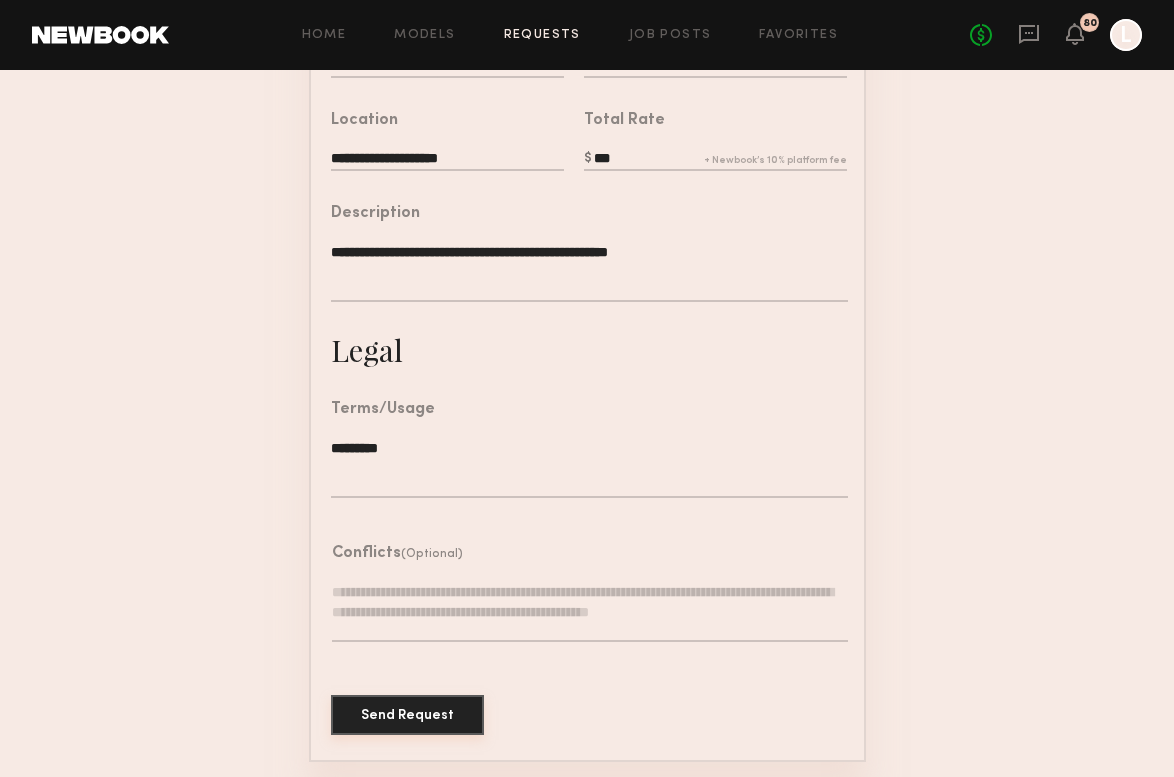 type on "***" 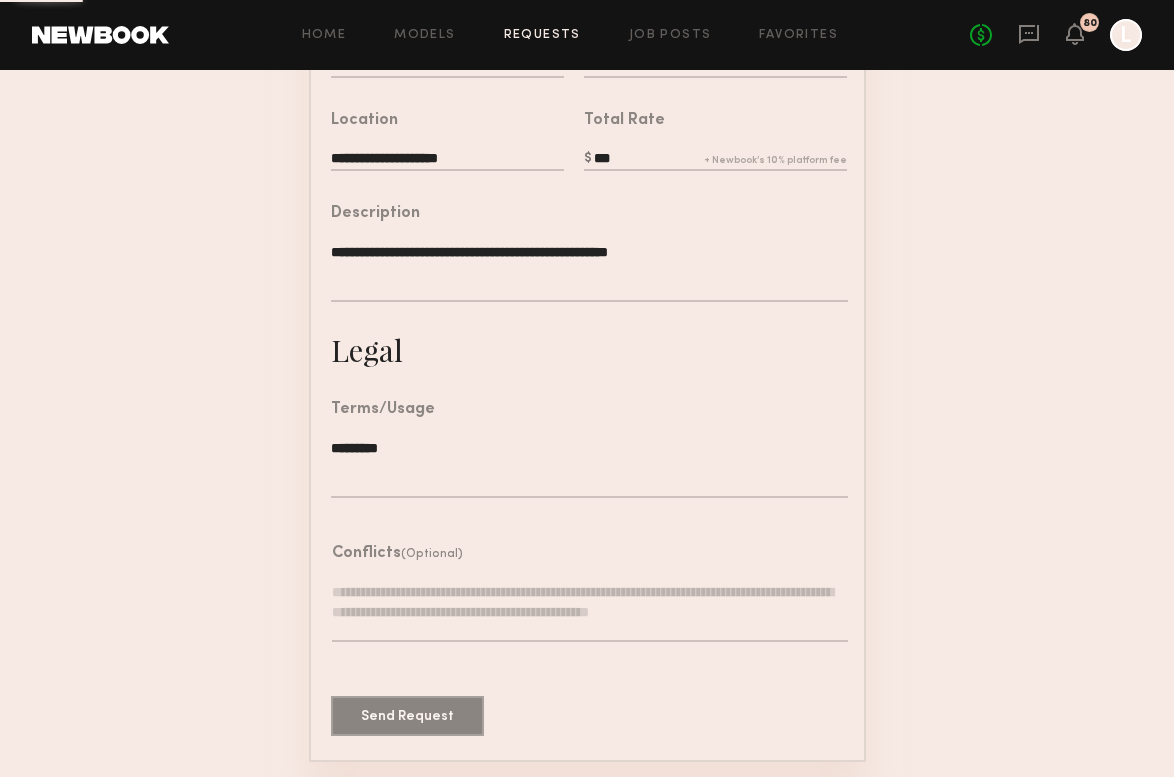 scroll, scrollTop: 0, scrollLeft: 0, axis: both 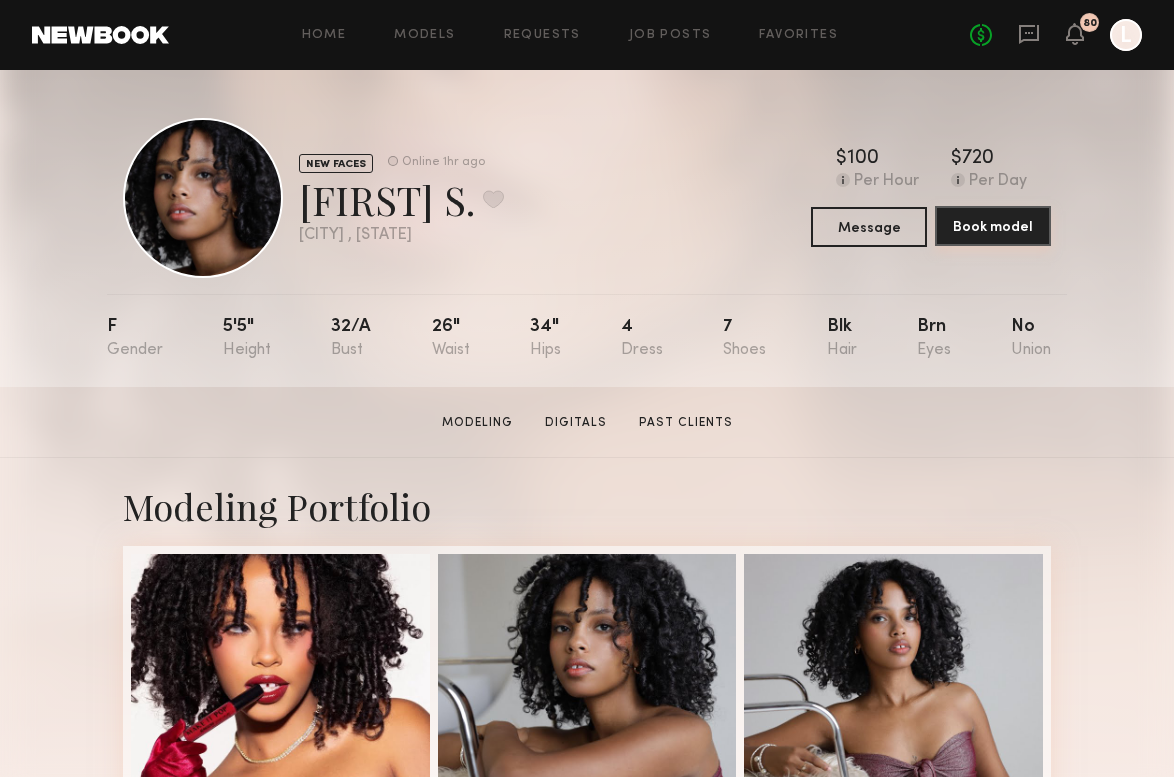 click on "Book model" 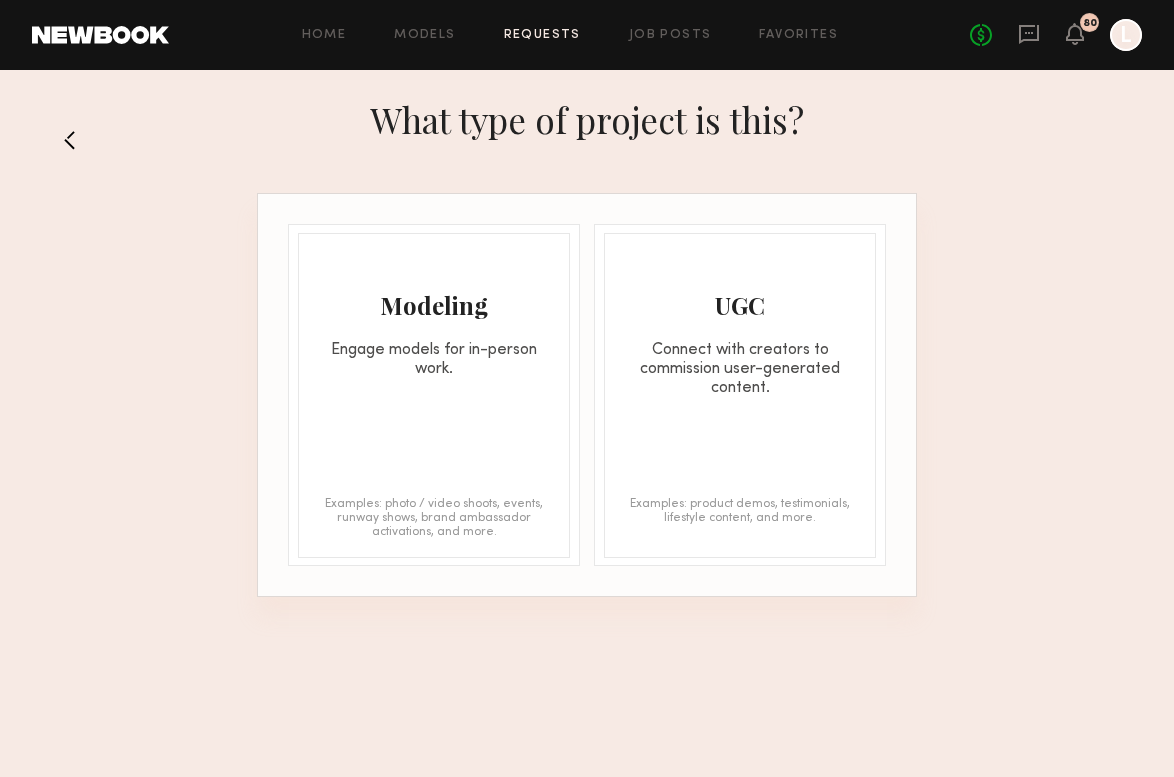 click on "Engage models for in-person work." 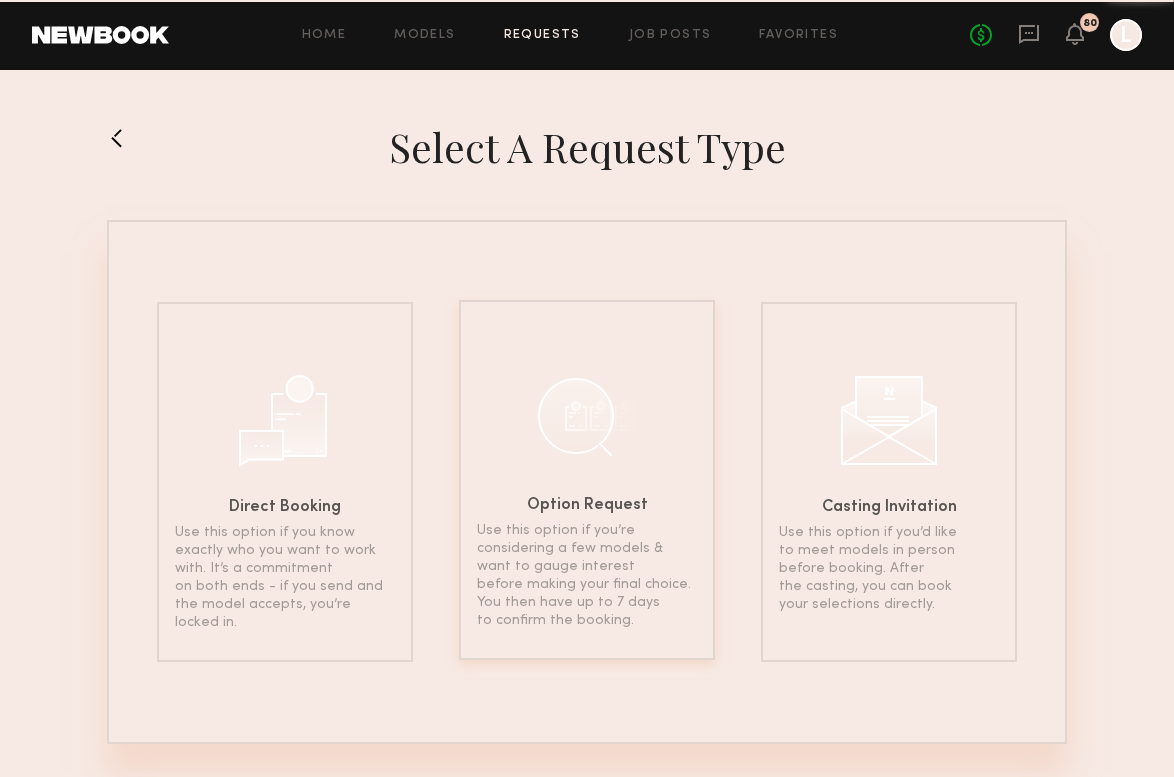 click 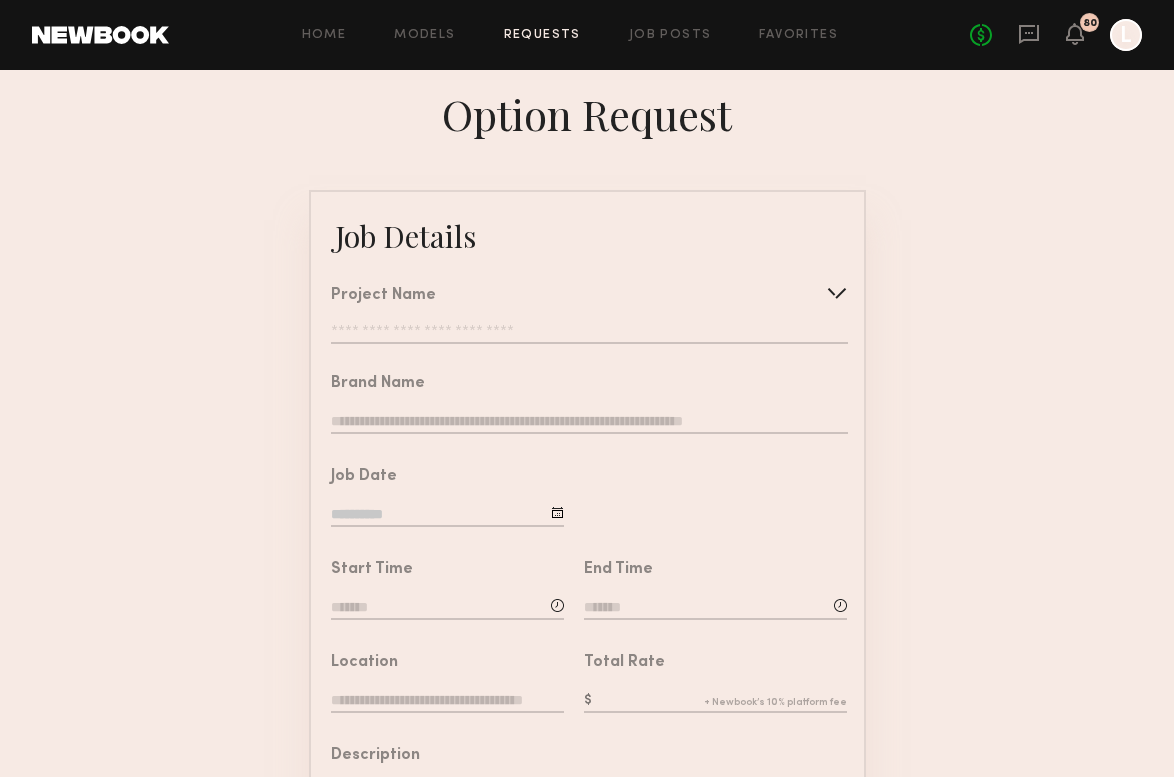 click 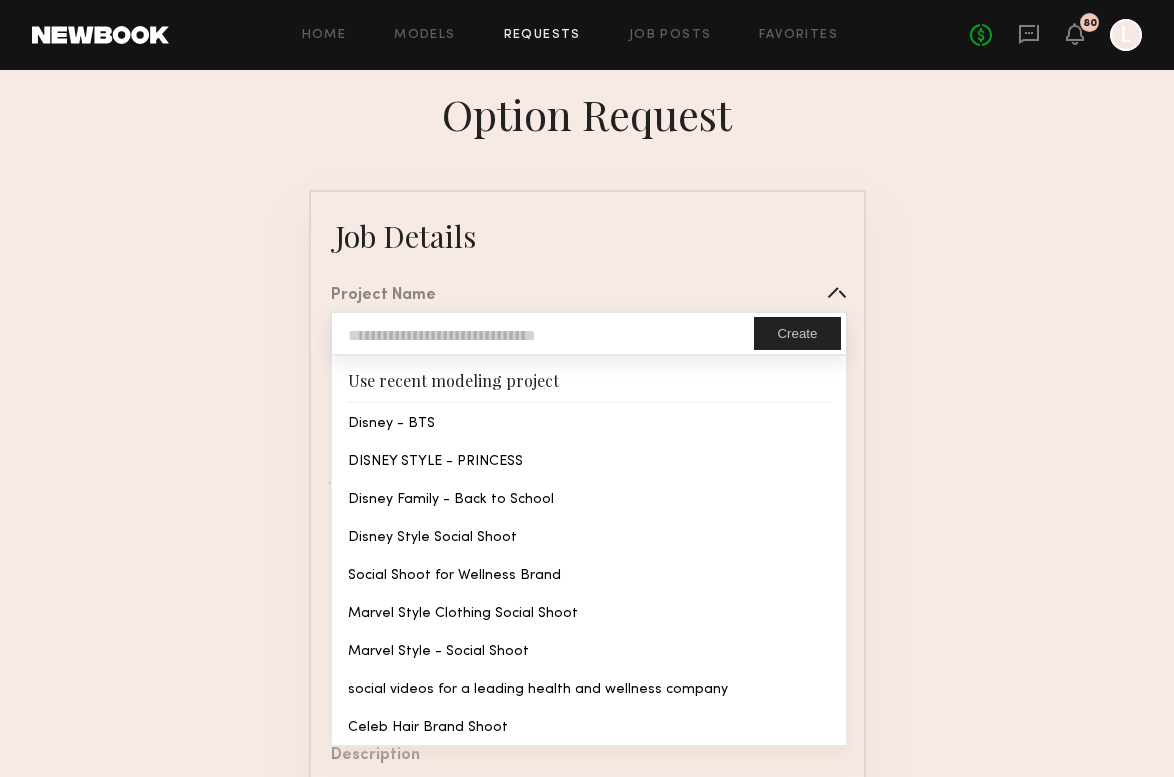type on "**********" 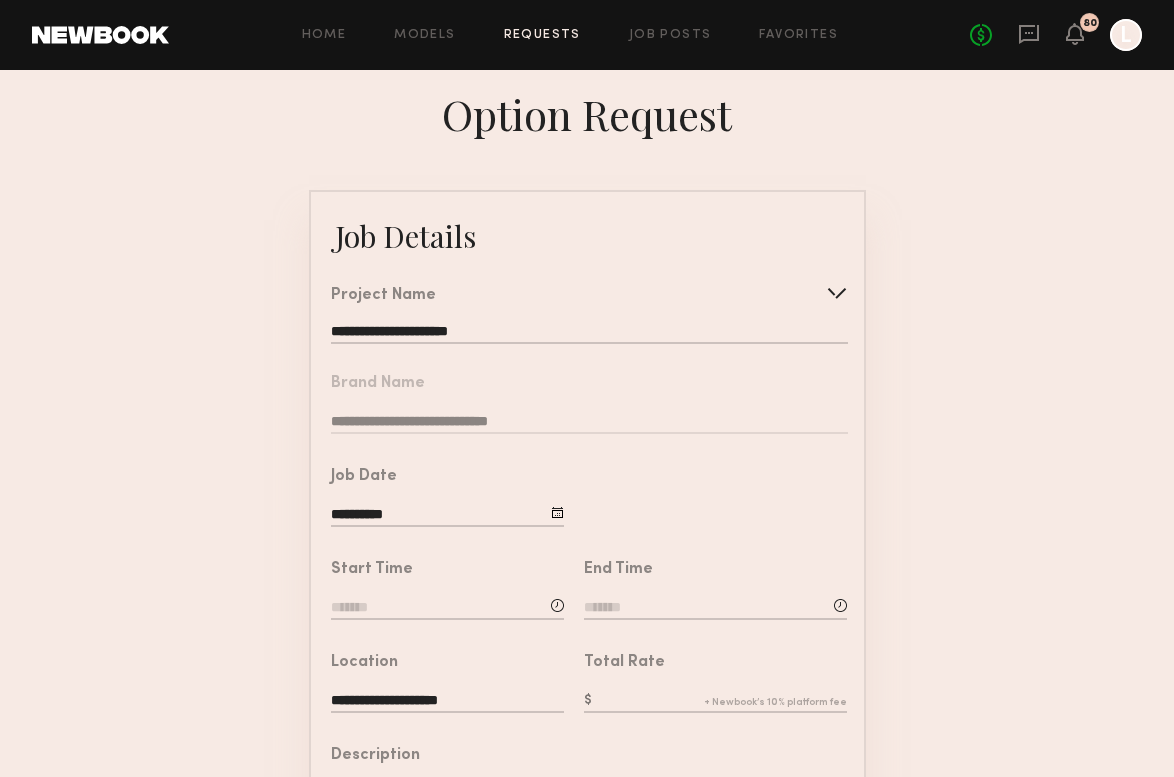 click 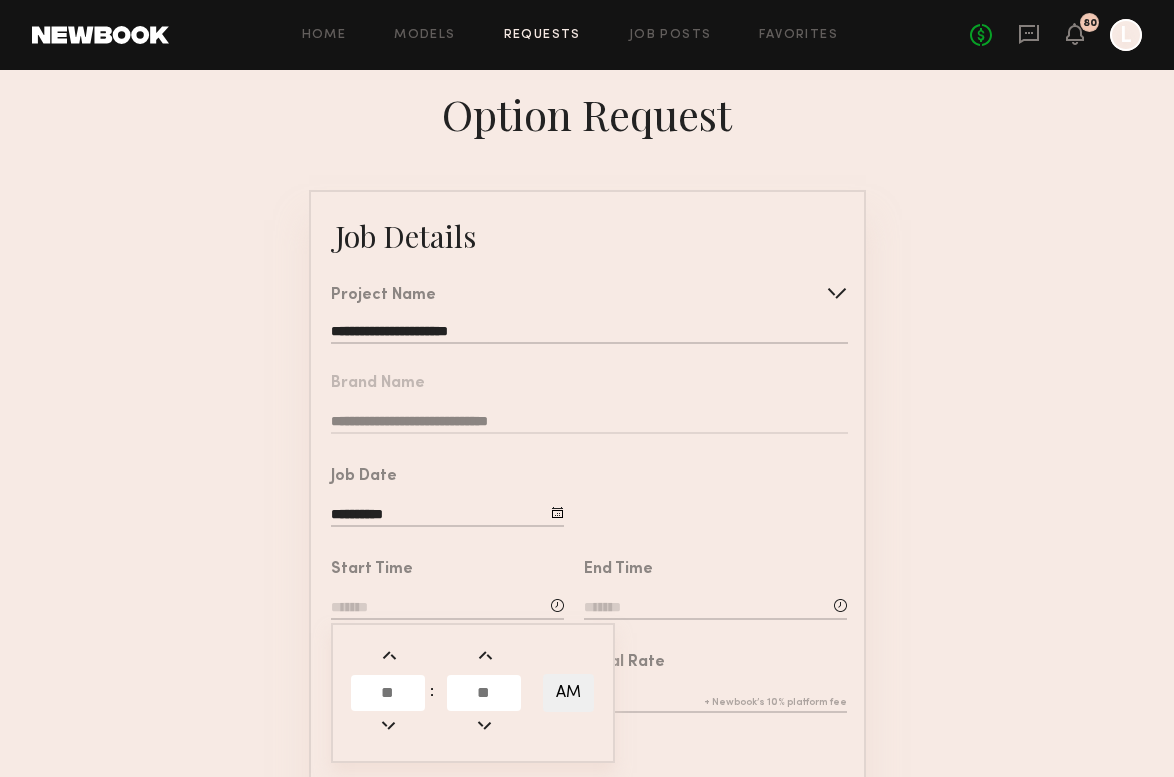 click 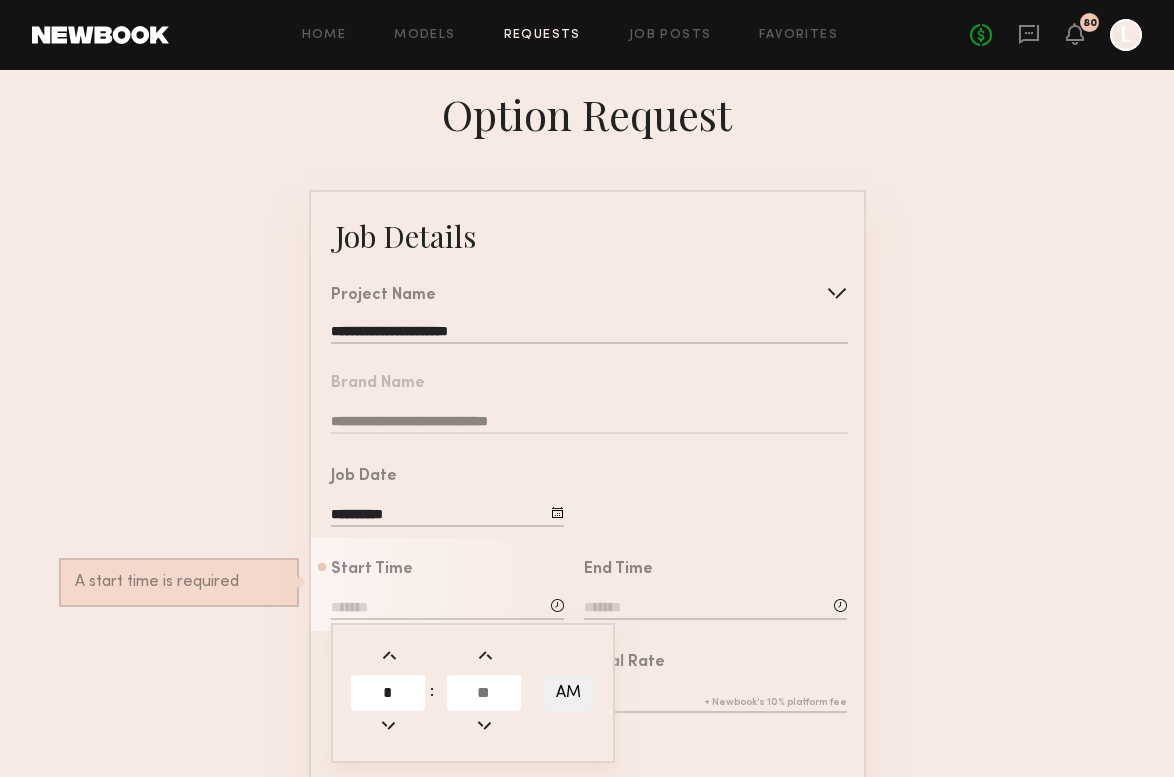 type on "*" 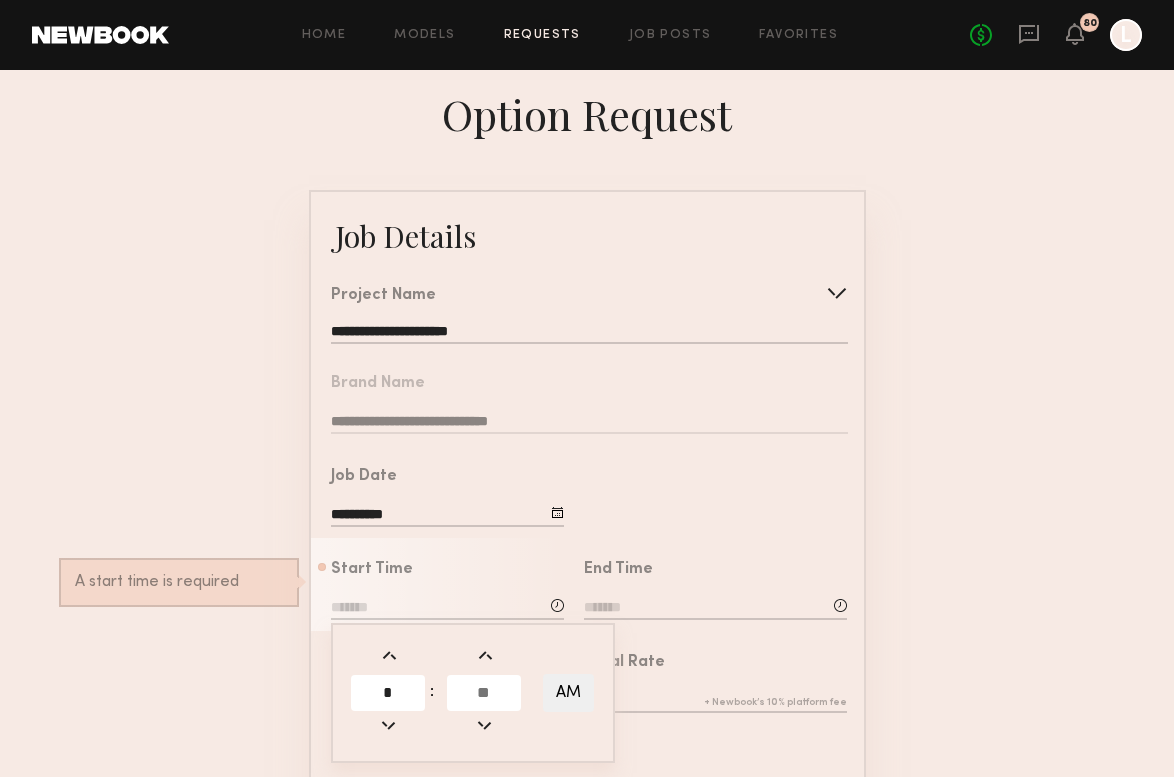 click 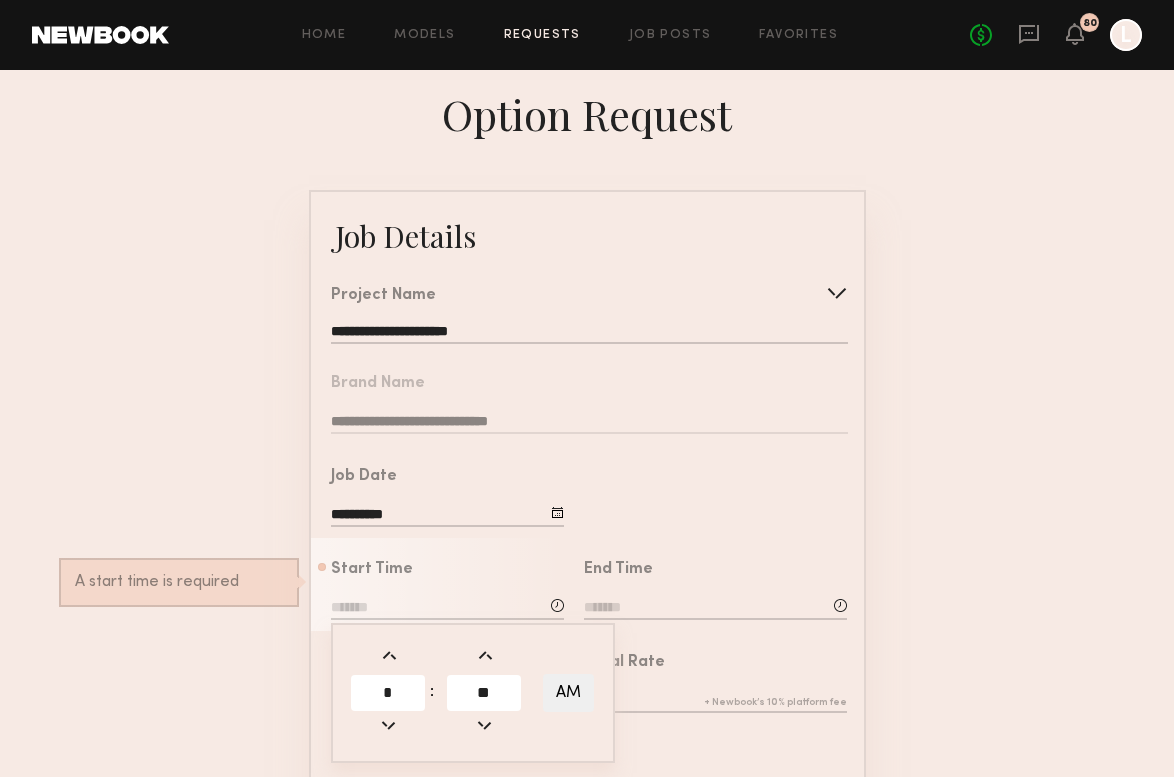 type on "**" 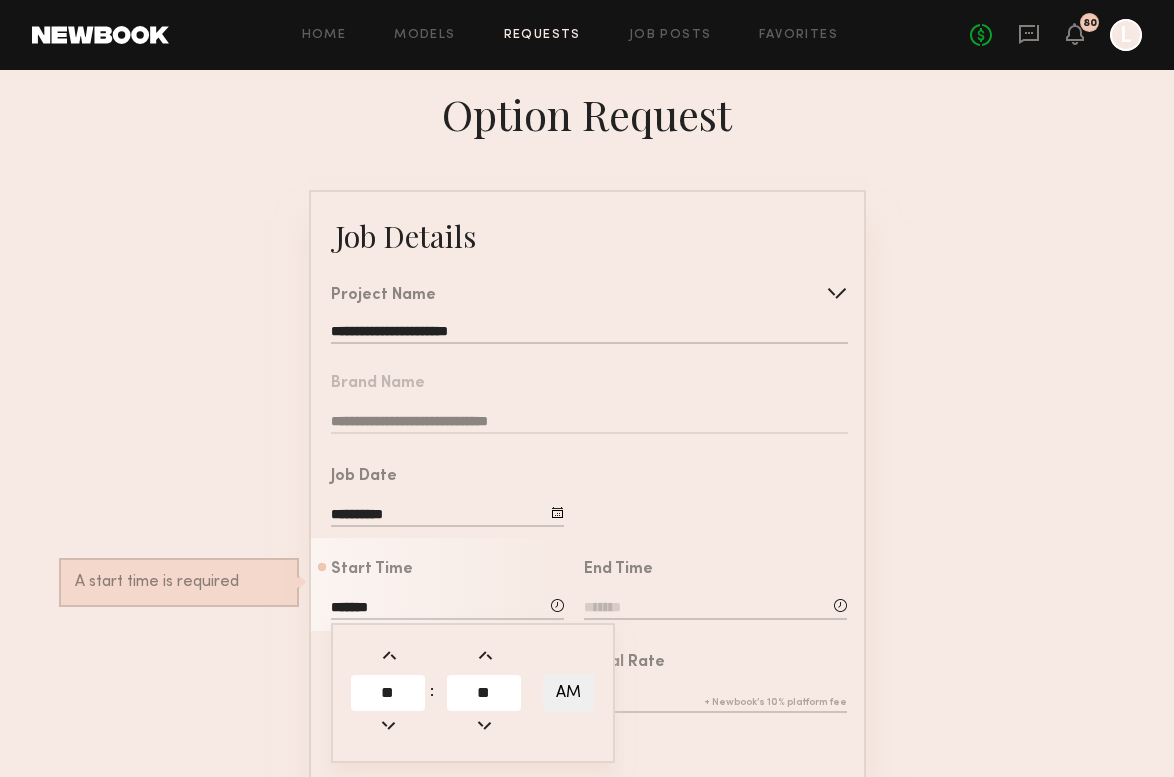click on "AM" 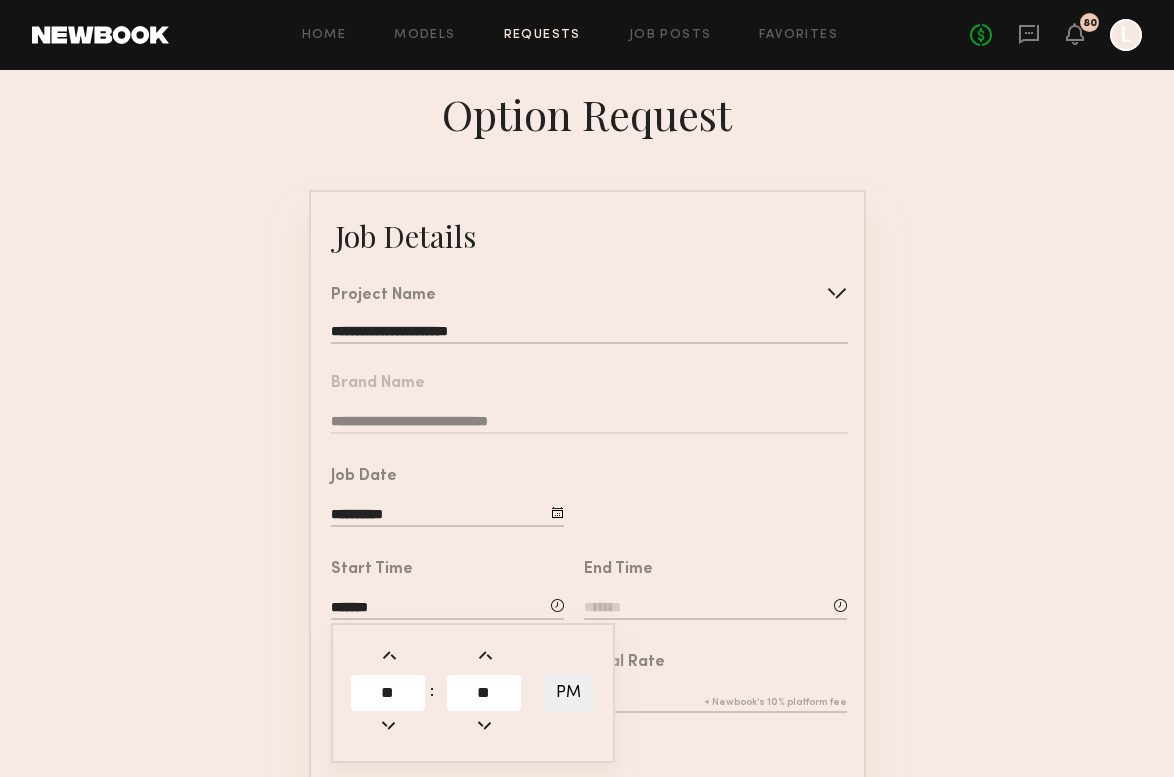 click 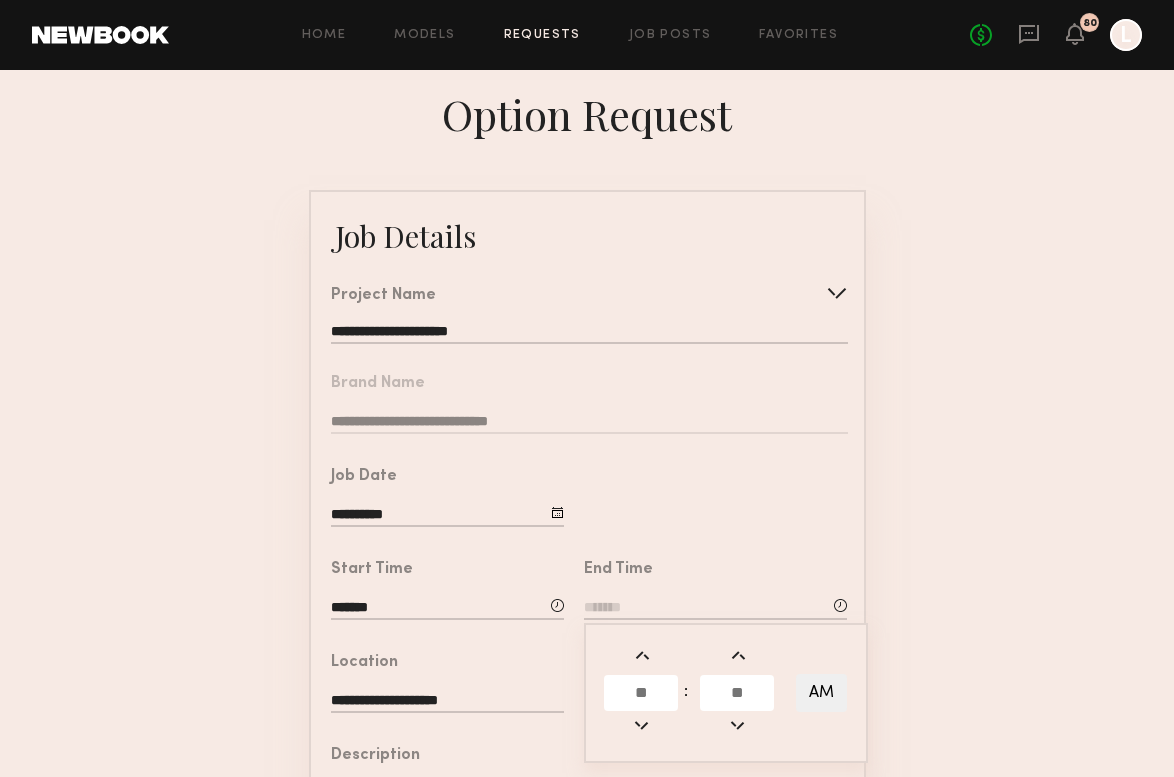 click on "*******" 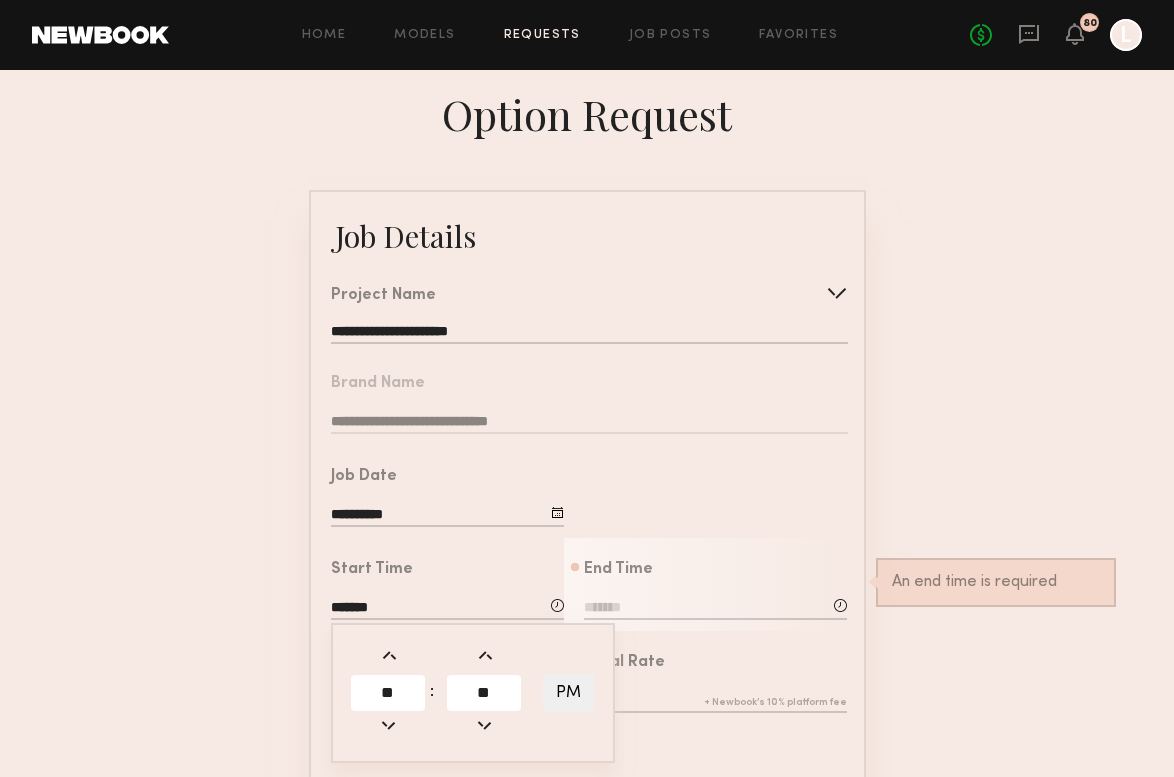 drag, startPoint x: 515, startPoint y: 704, endPoint x: 416, endPoint y: 704, distance: 99 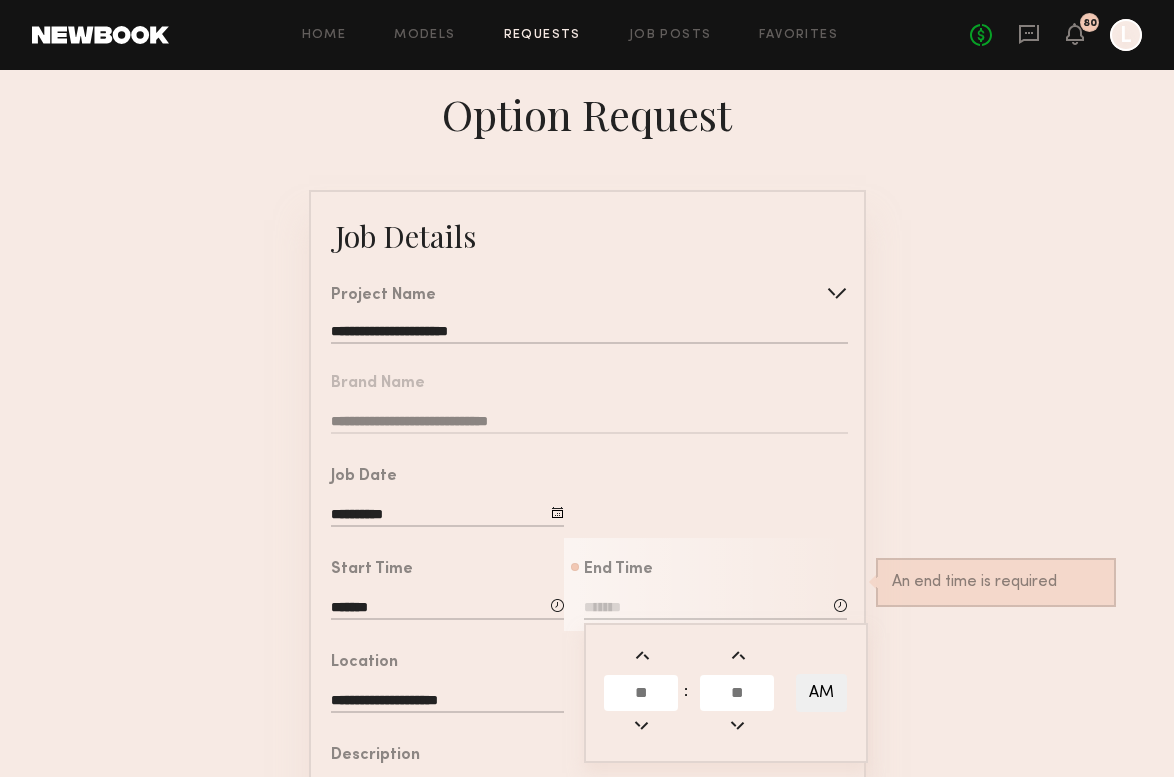 click 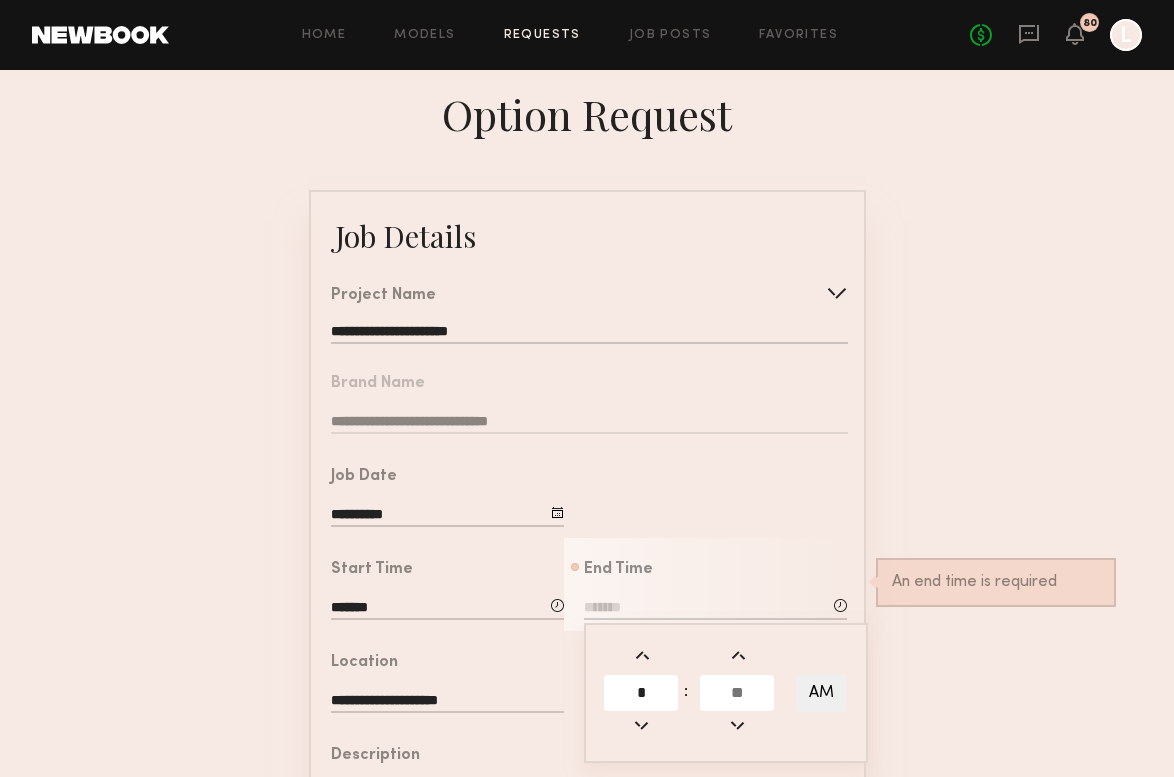 type on "*" 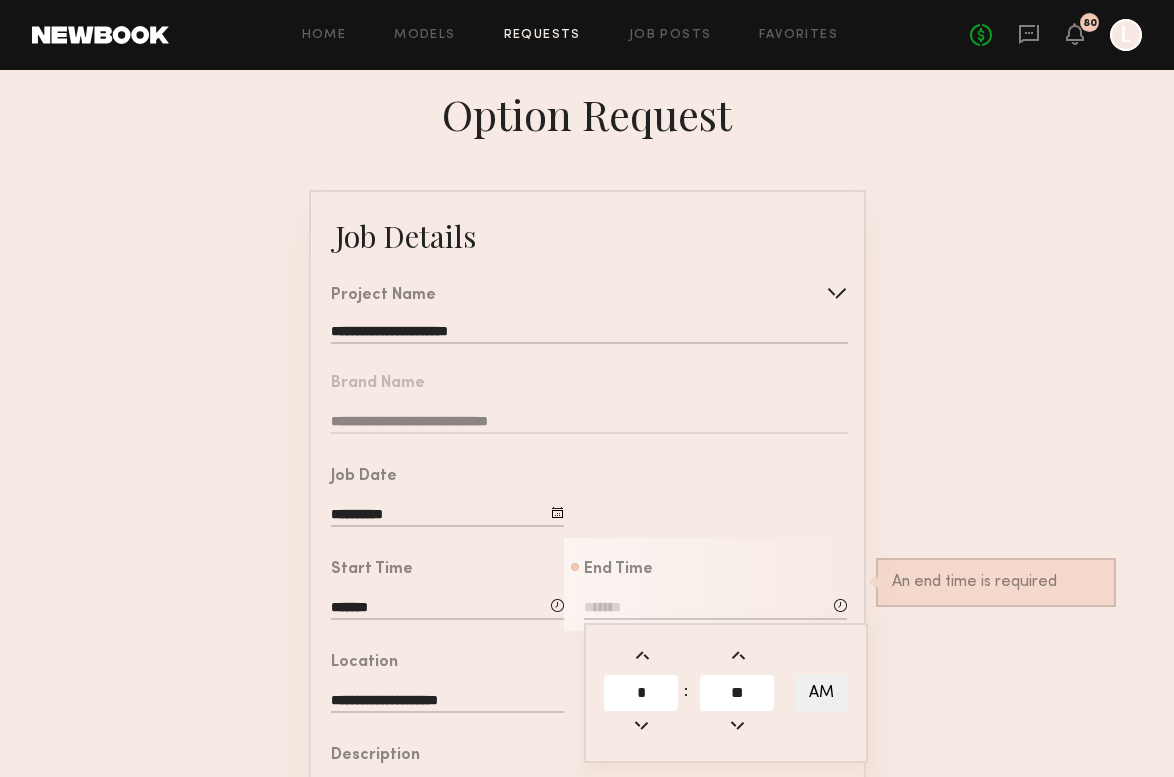 type on "**" 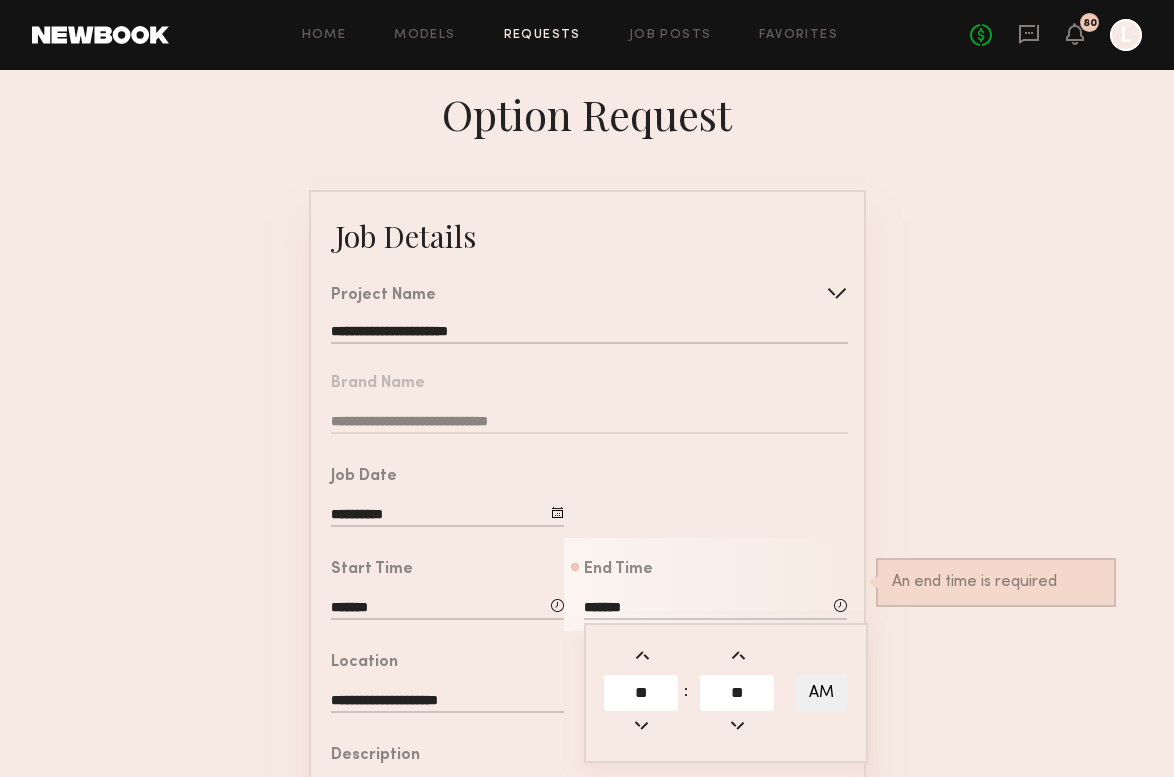 click on "AM" 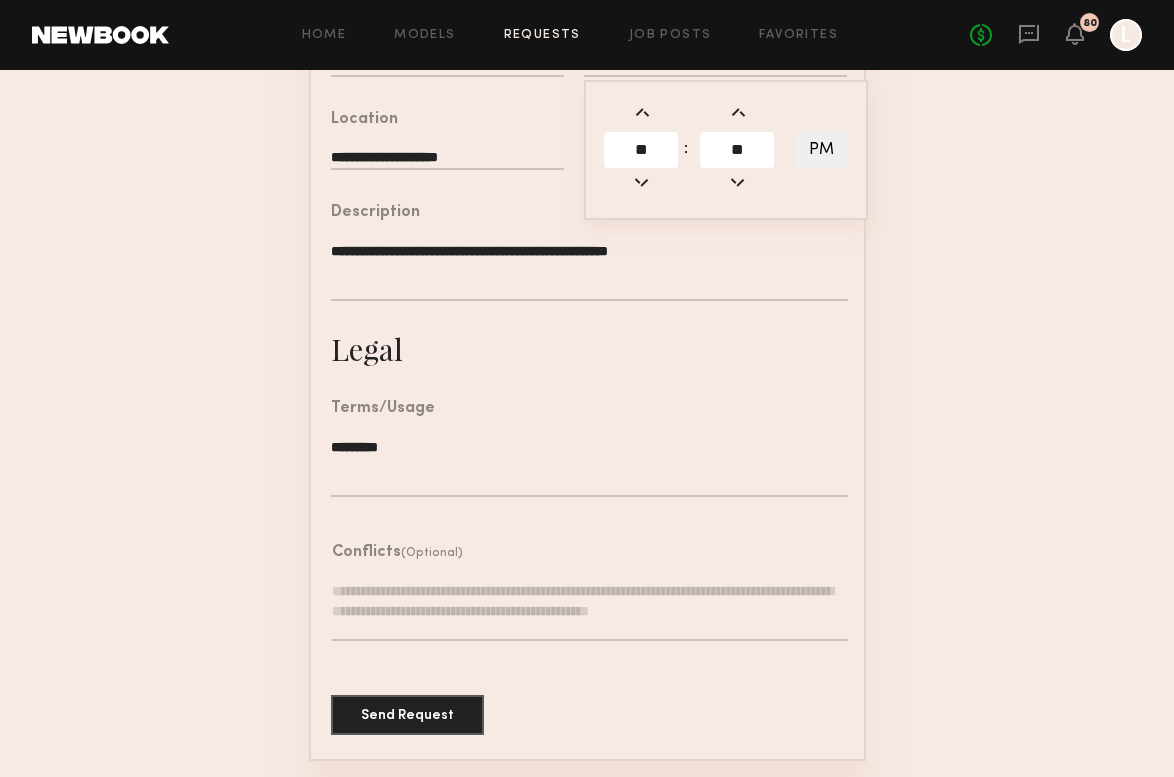 scroll, scrollTop: 542, scrollLeft: 0, axis: vertical 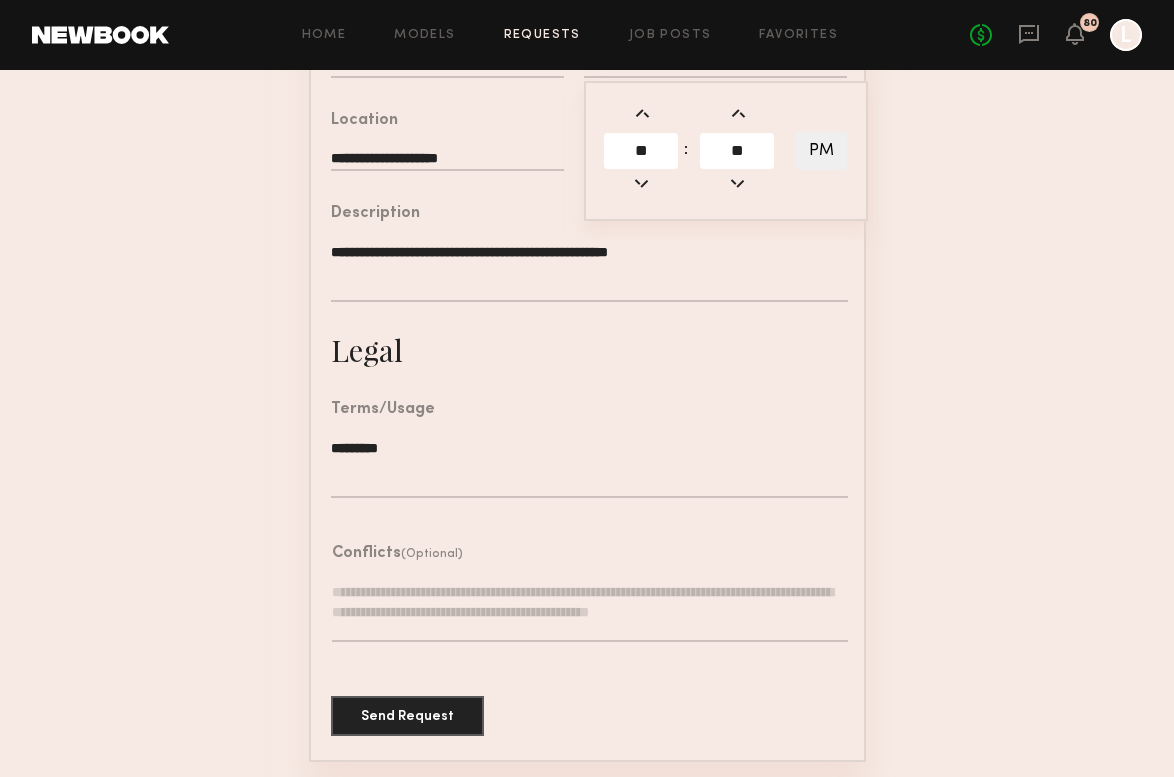 click 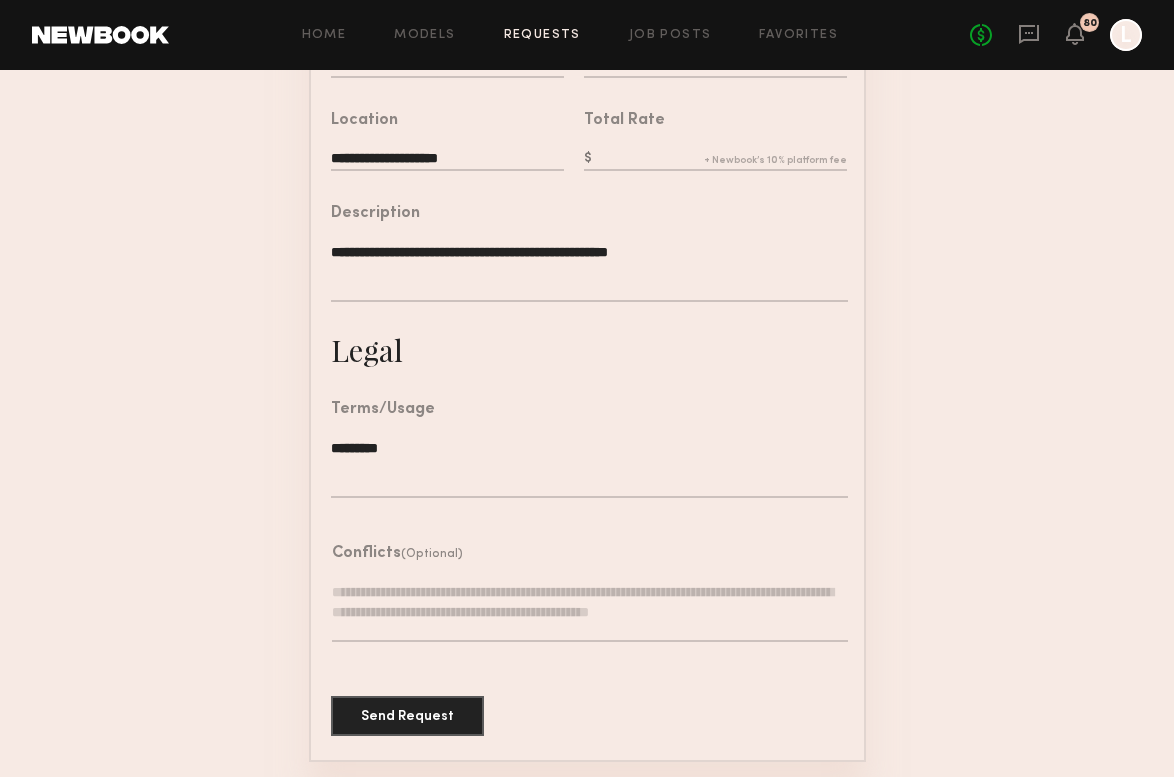 click 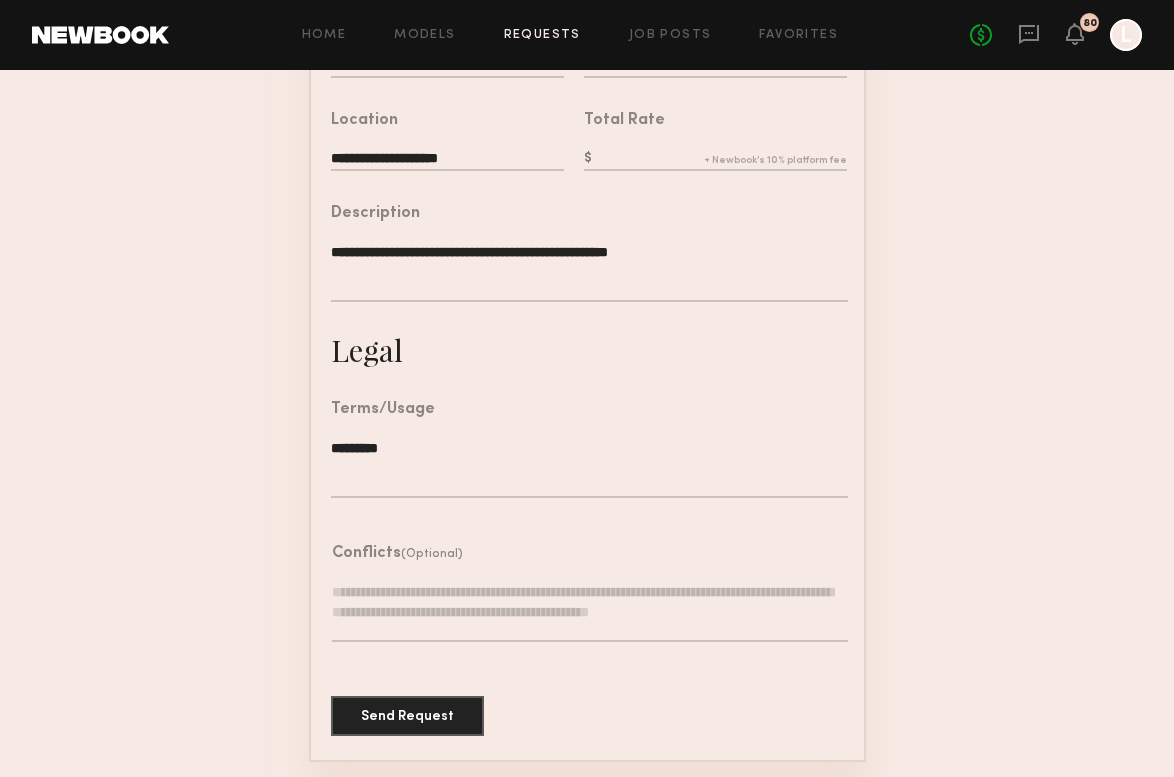 type on "*" 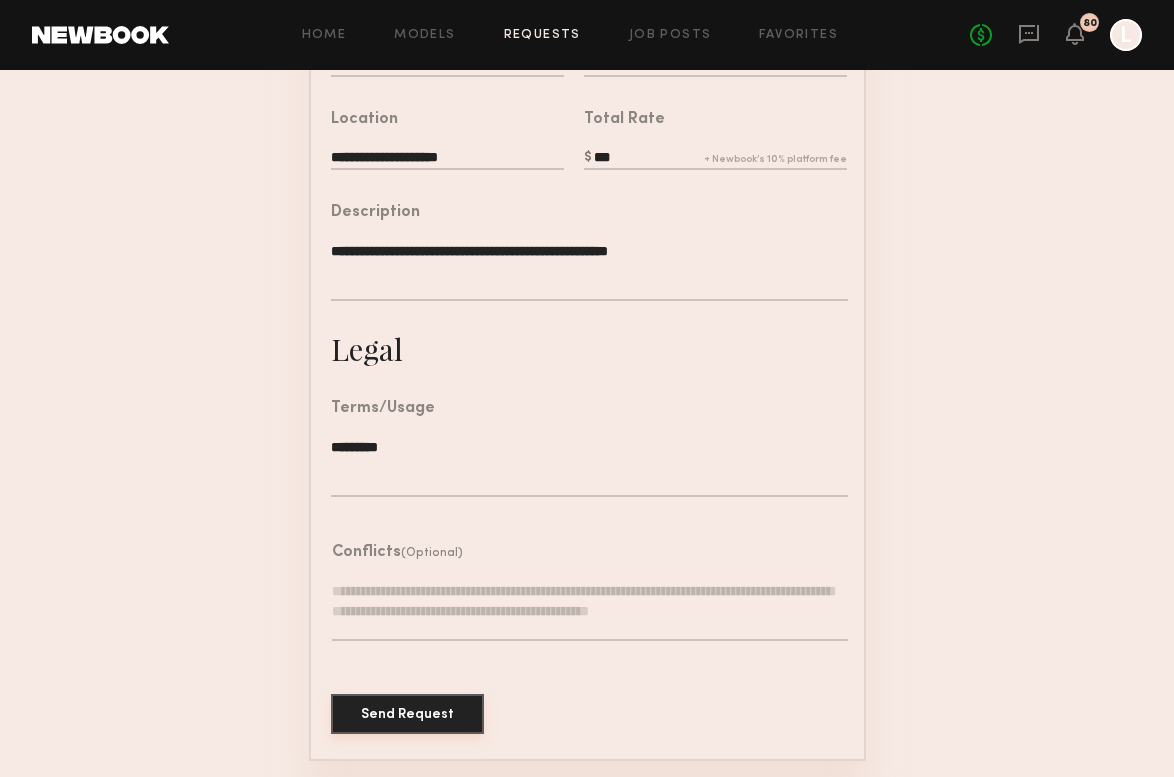 scroll, scrollTop: 542, scrollLeft: 0, axis: vertical 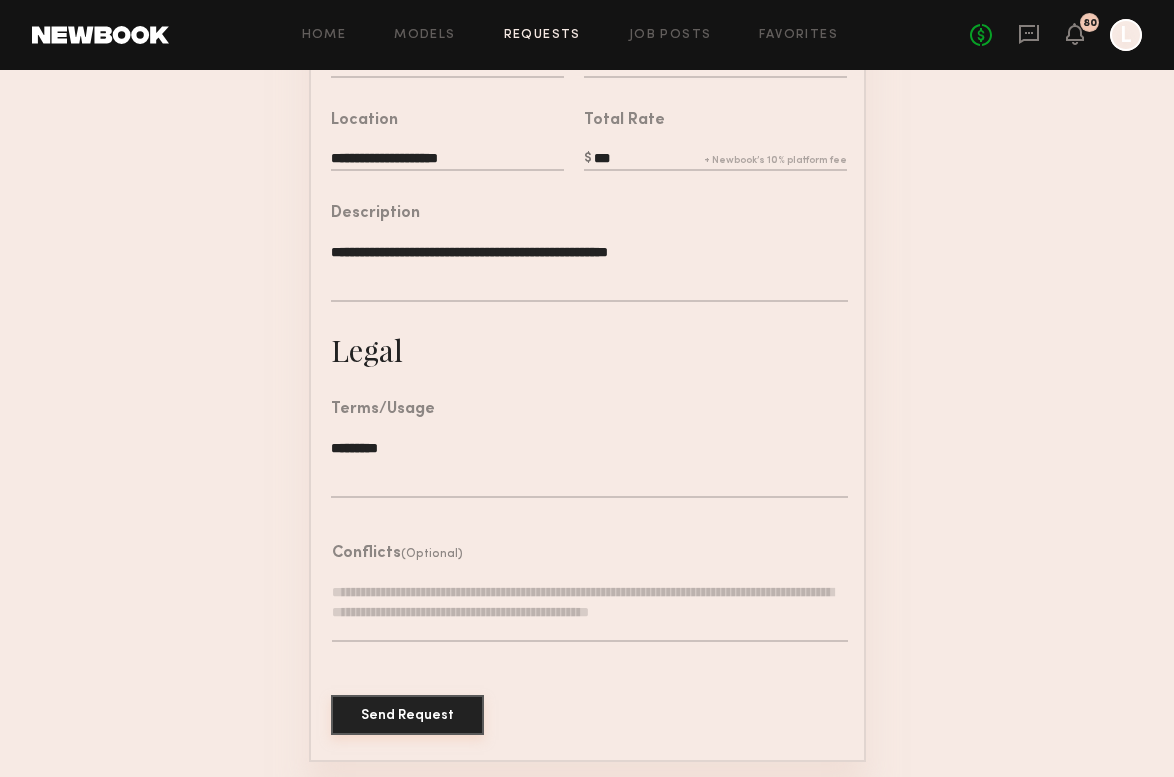 type on "***" 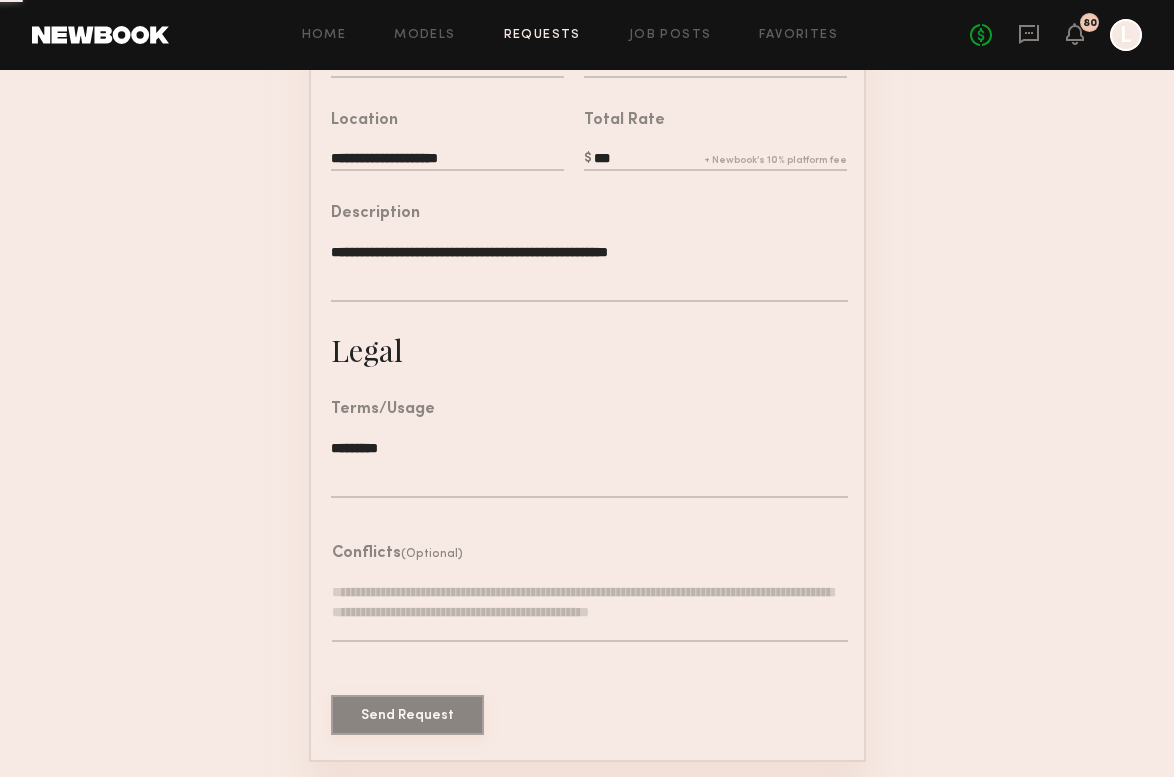scroll, scrollTop: 0, scrollLeft: 0, axis: both 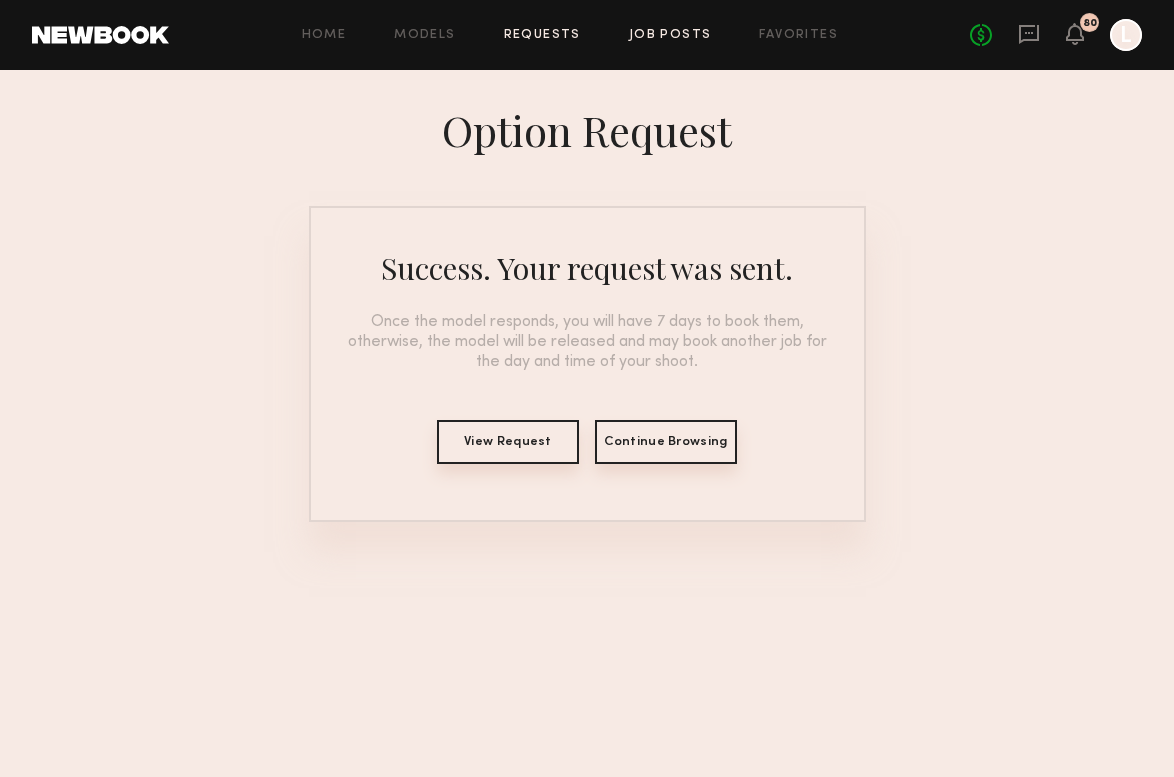 click on "Job Posts" 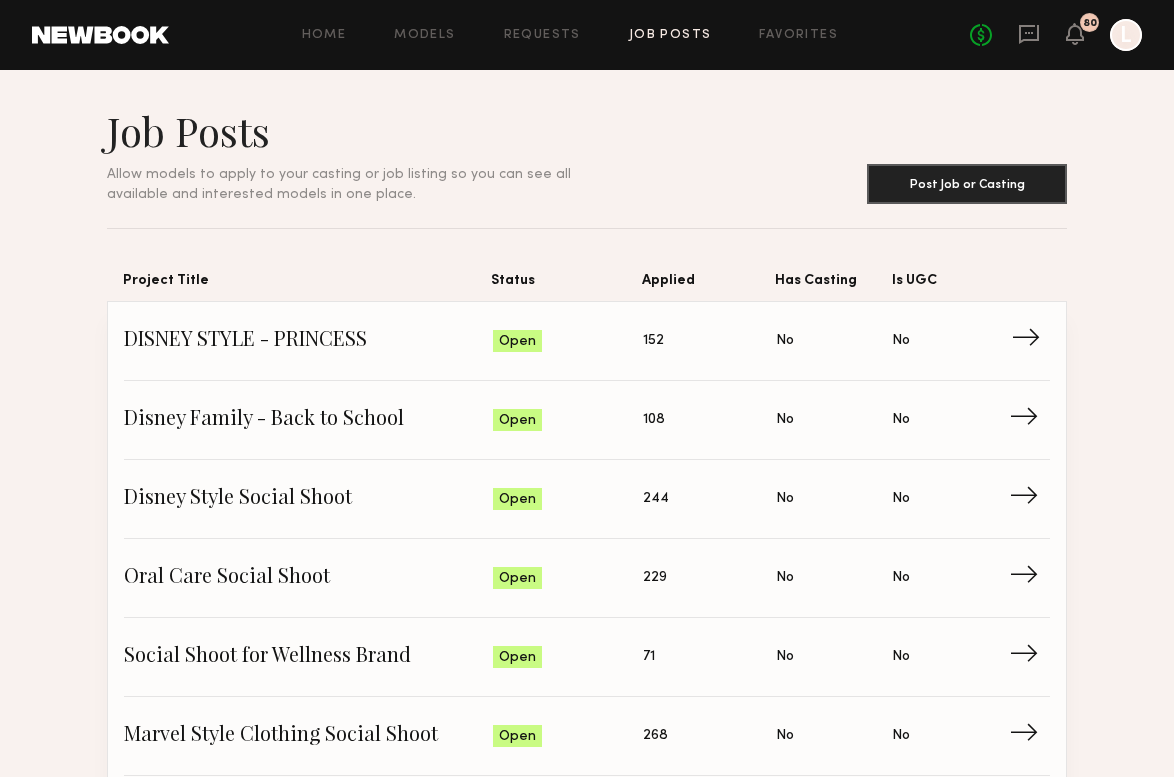 click on "DISNEY STYLE - PRINCESS" 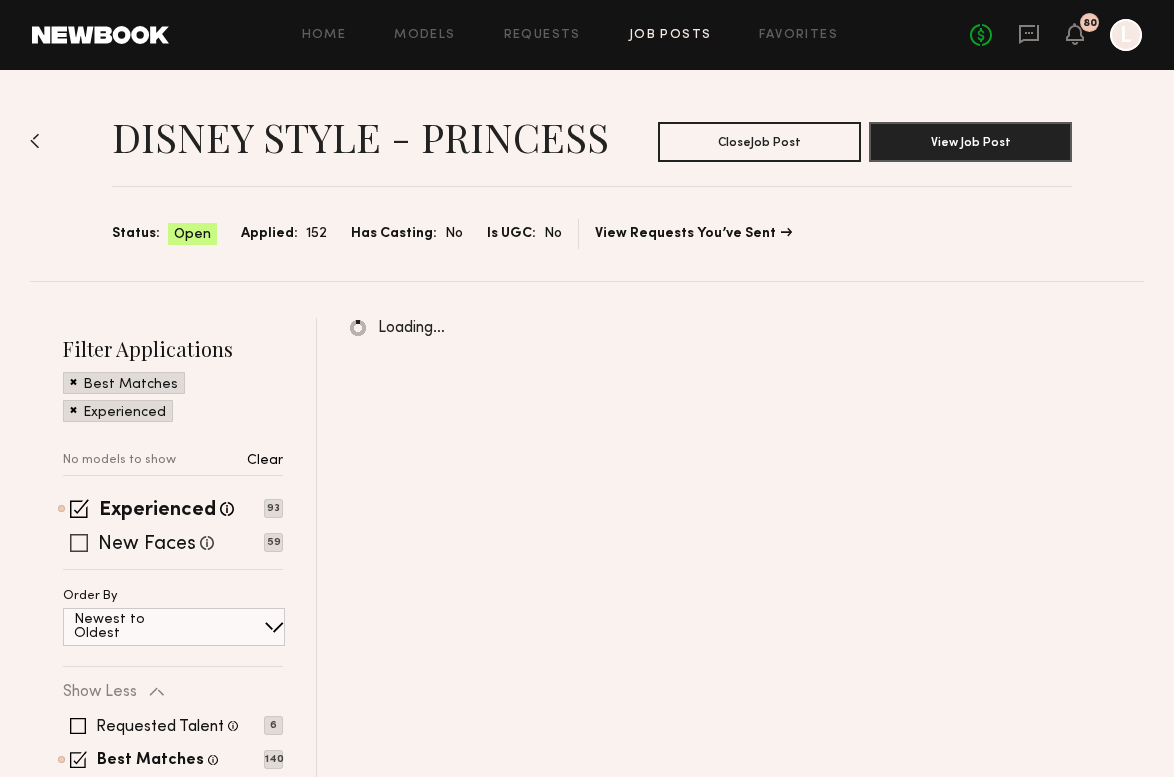 click on "New Faces Talent we've deemed to be in the early stages of their professional careers 59" 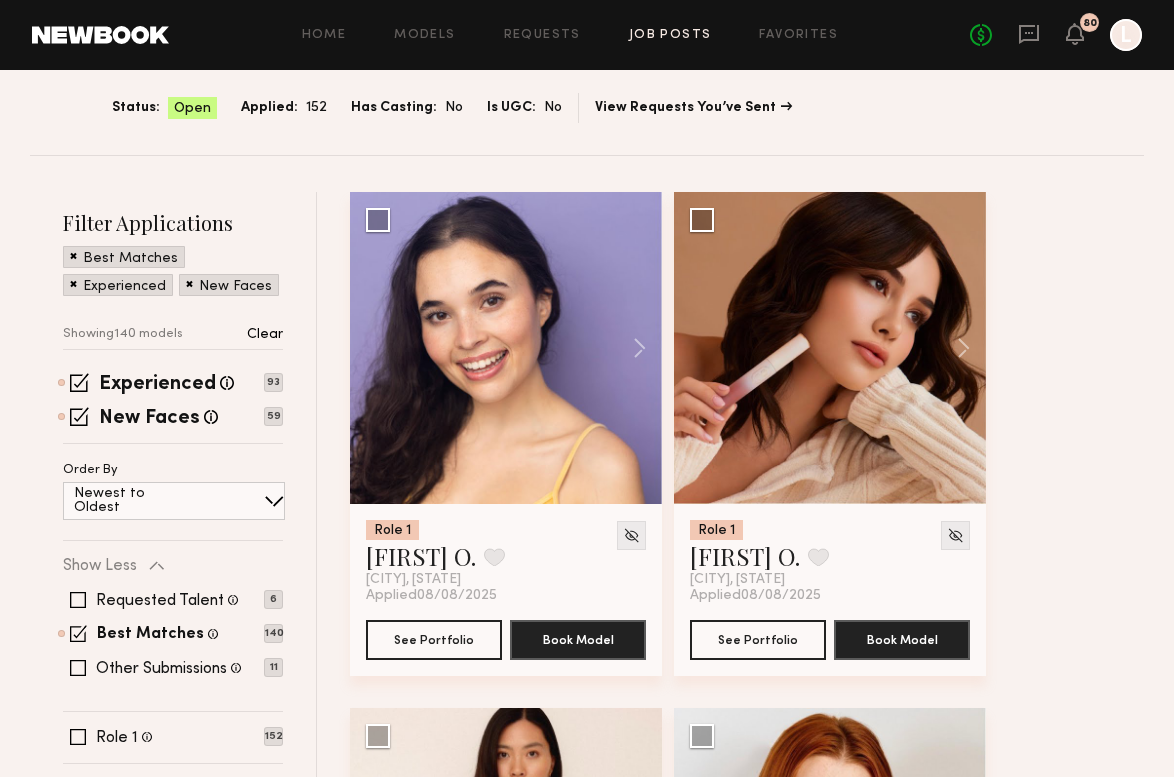 scroll, scrollTop: 127, scrollLeft: 0, axis: vertical 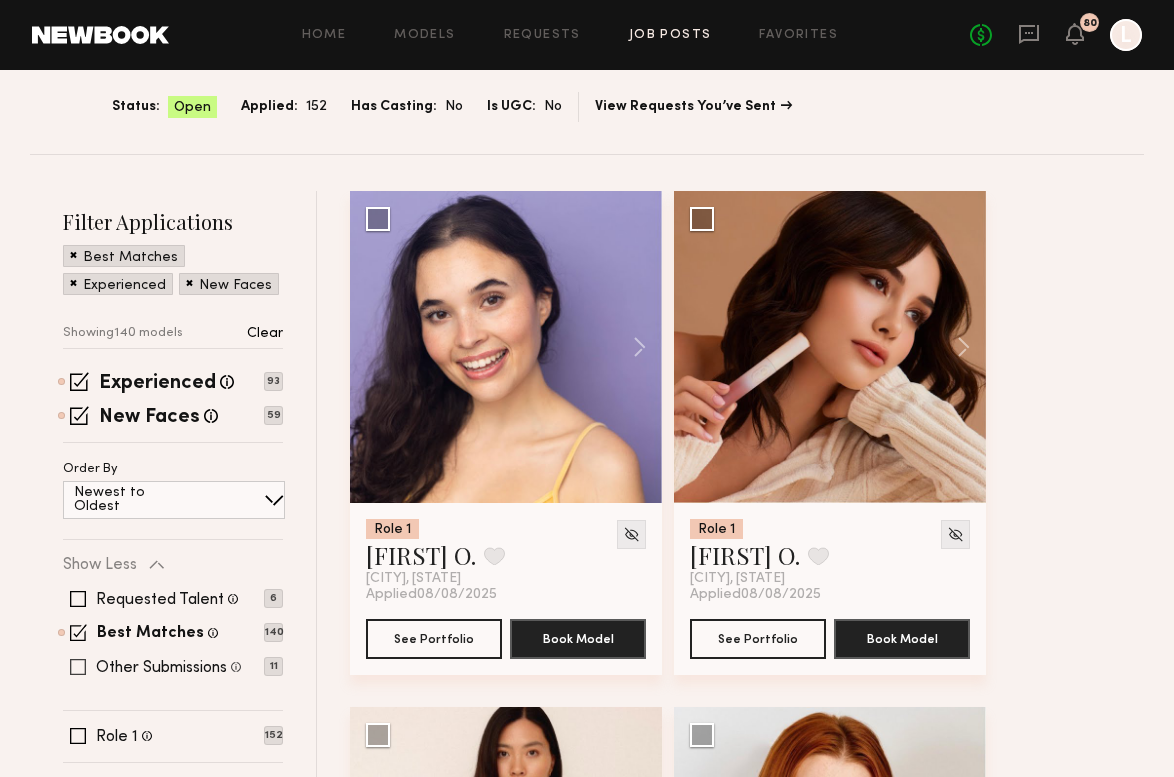 click 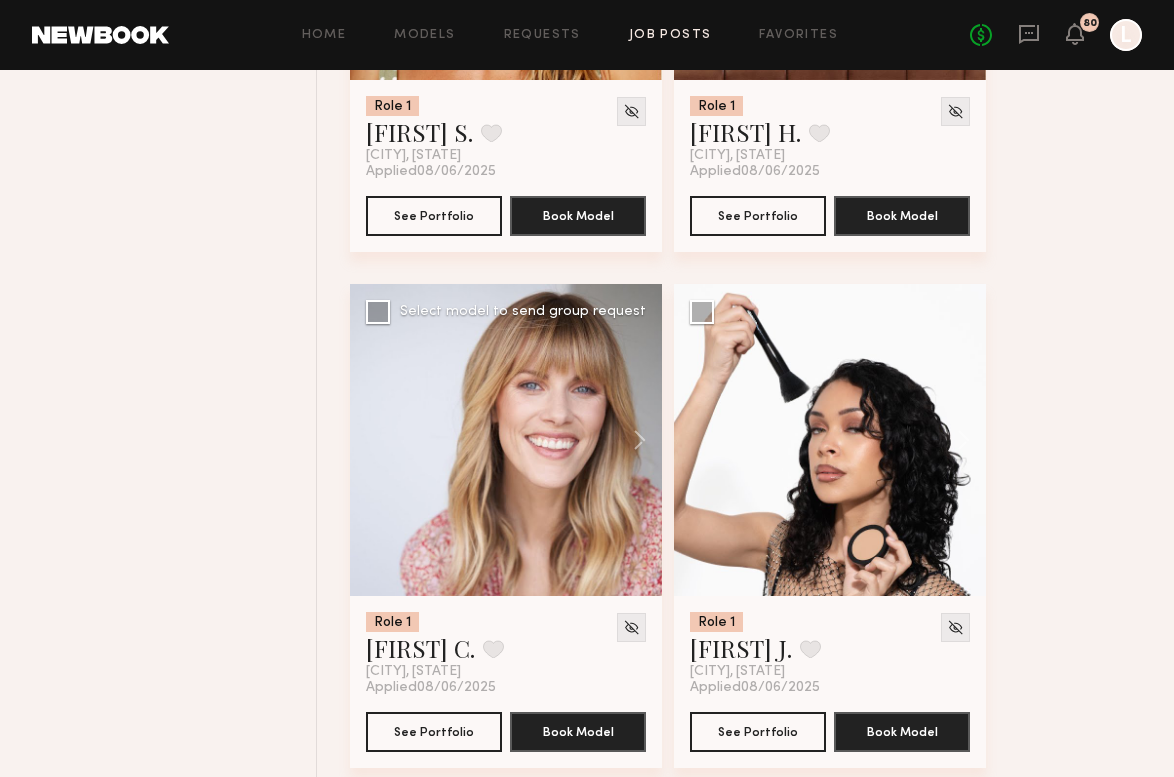 scroll, scrollTop: 3136, scrollLeft: 0, axis: vertical 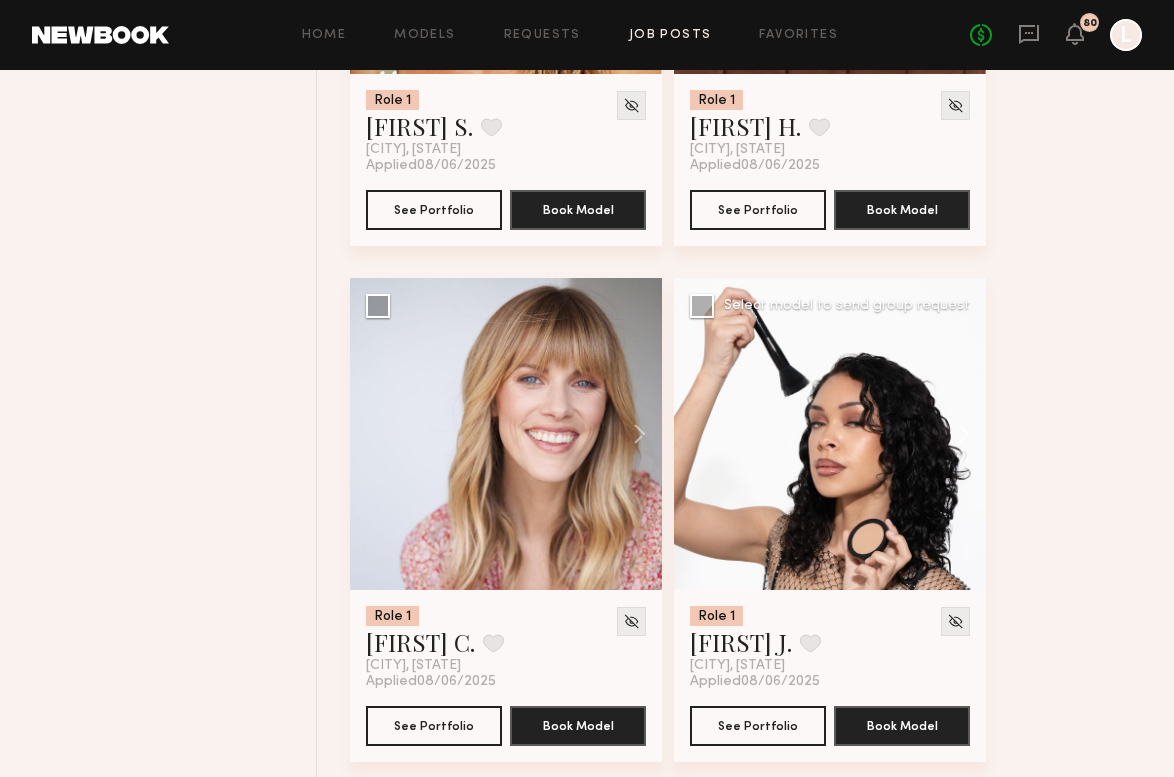 click 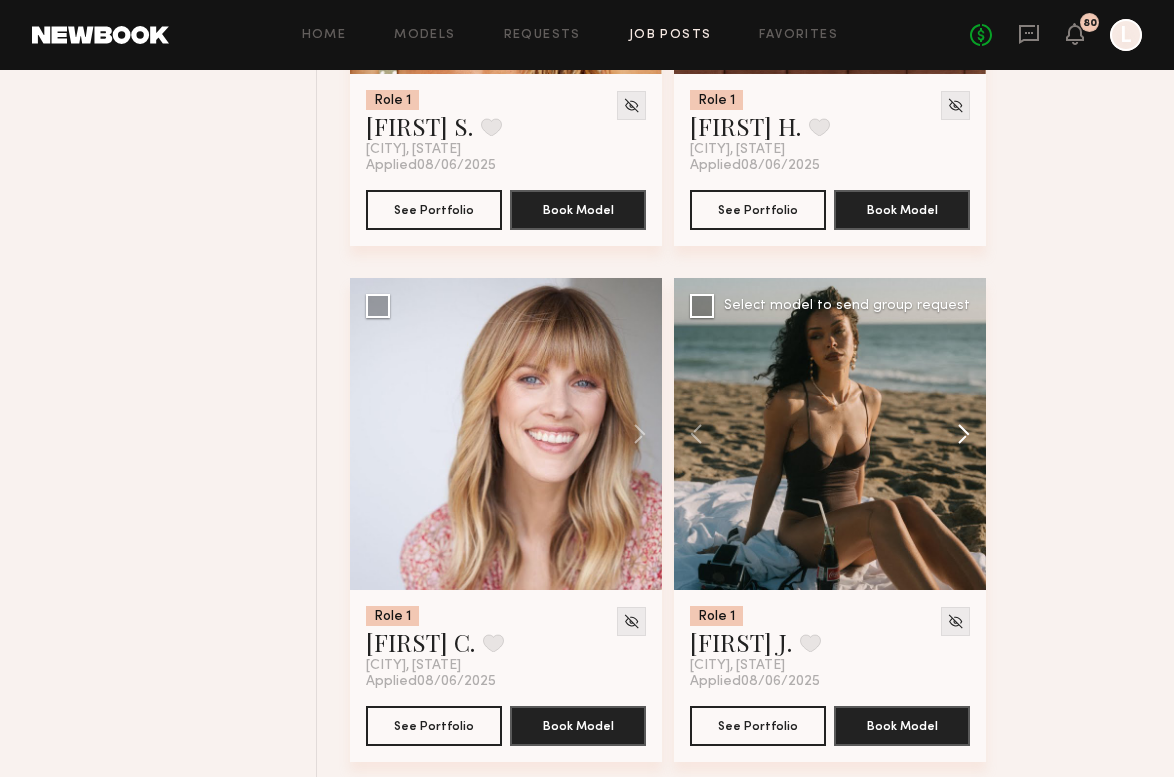 click 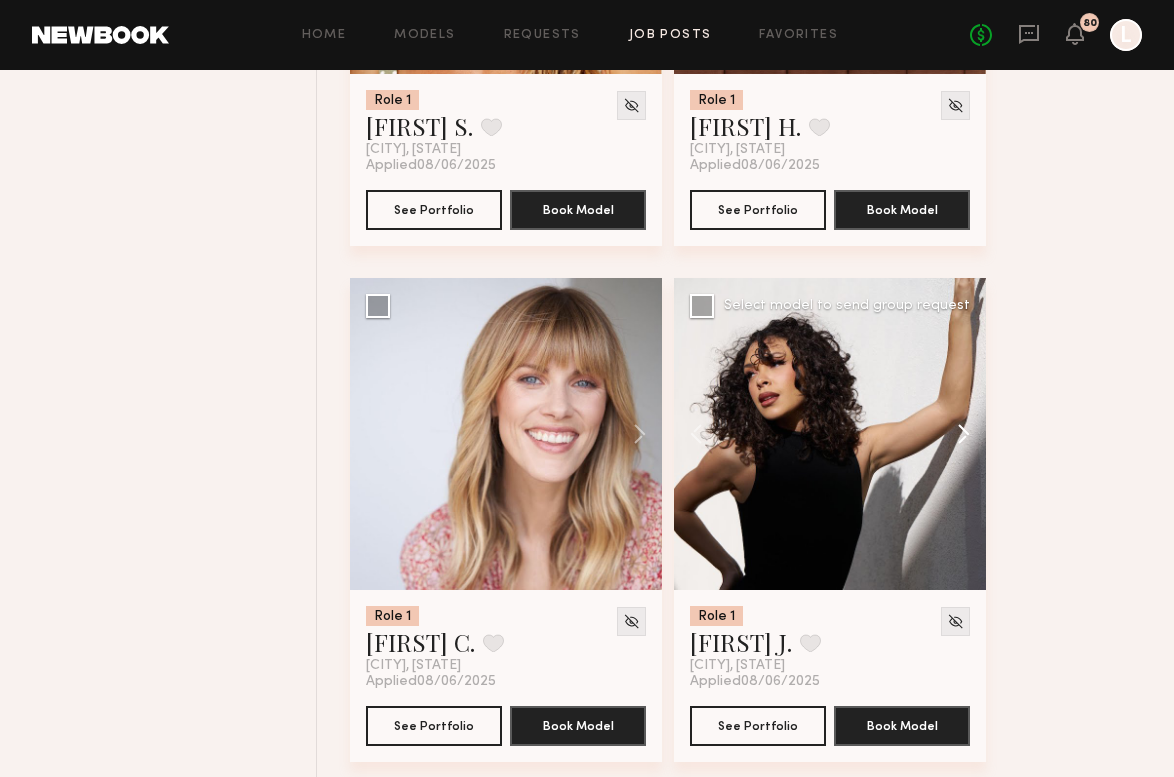 click 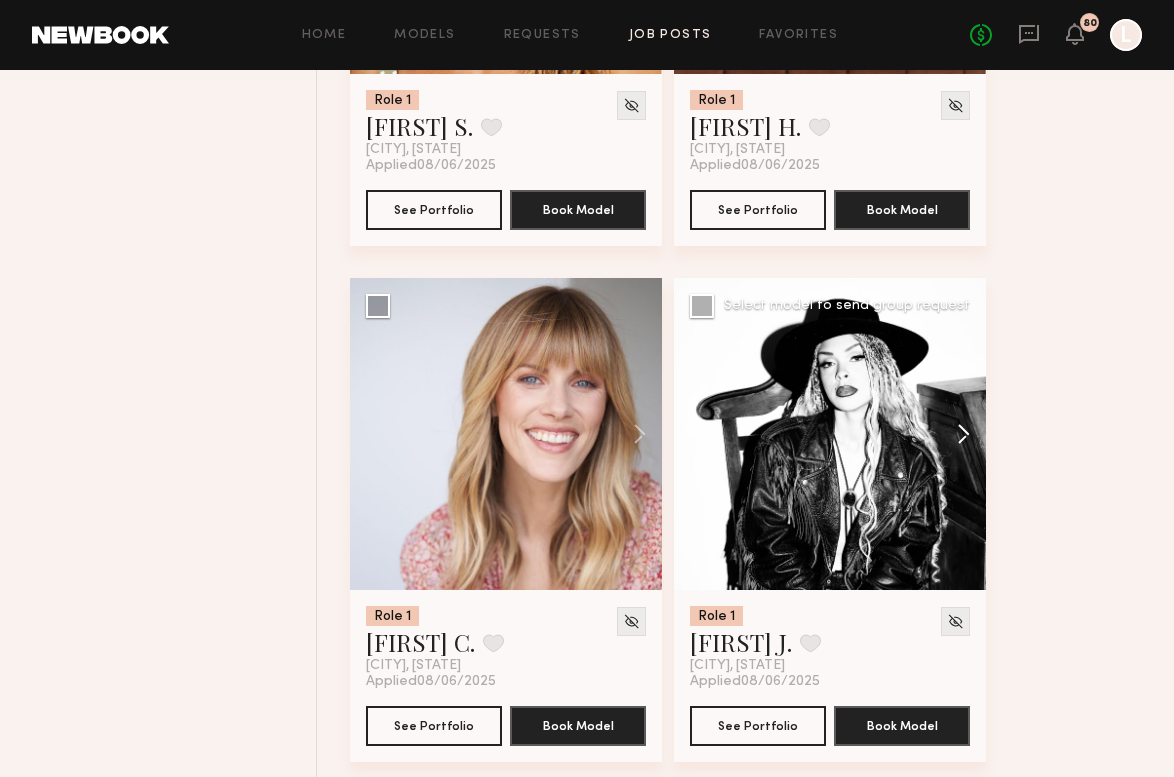 click 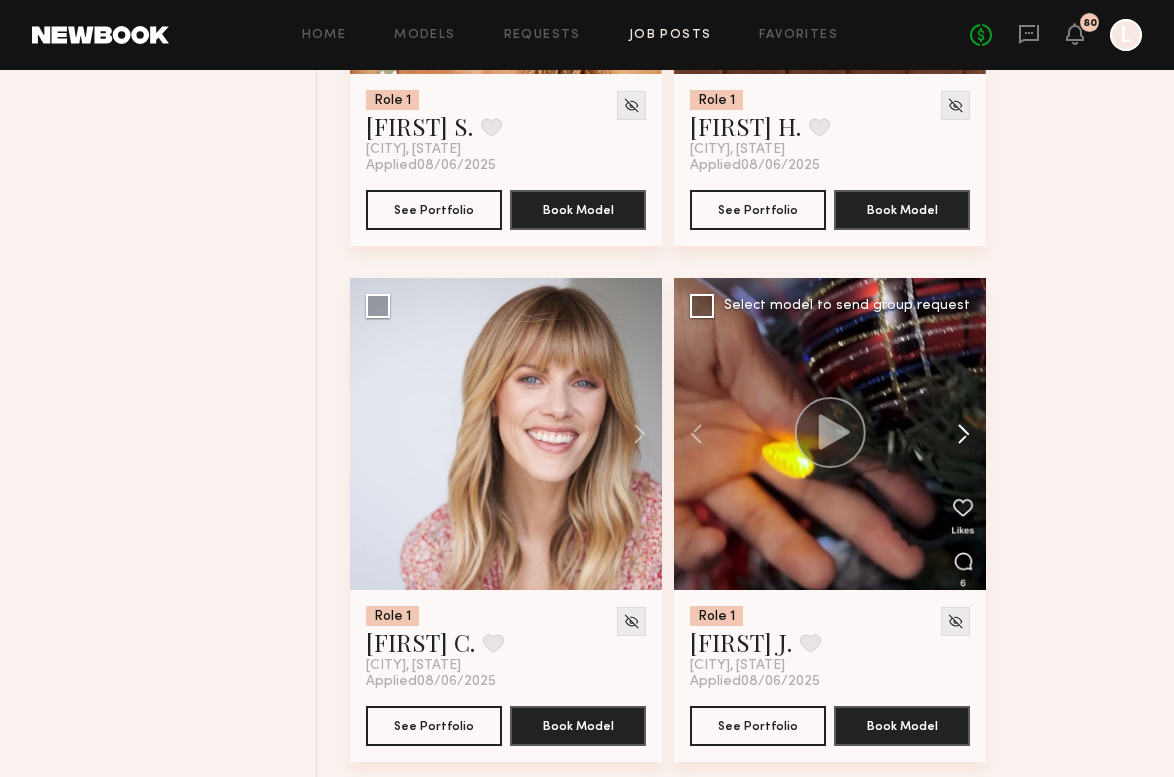 click 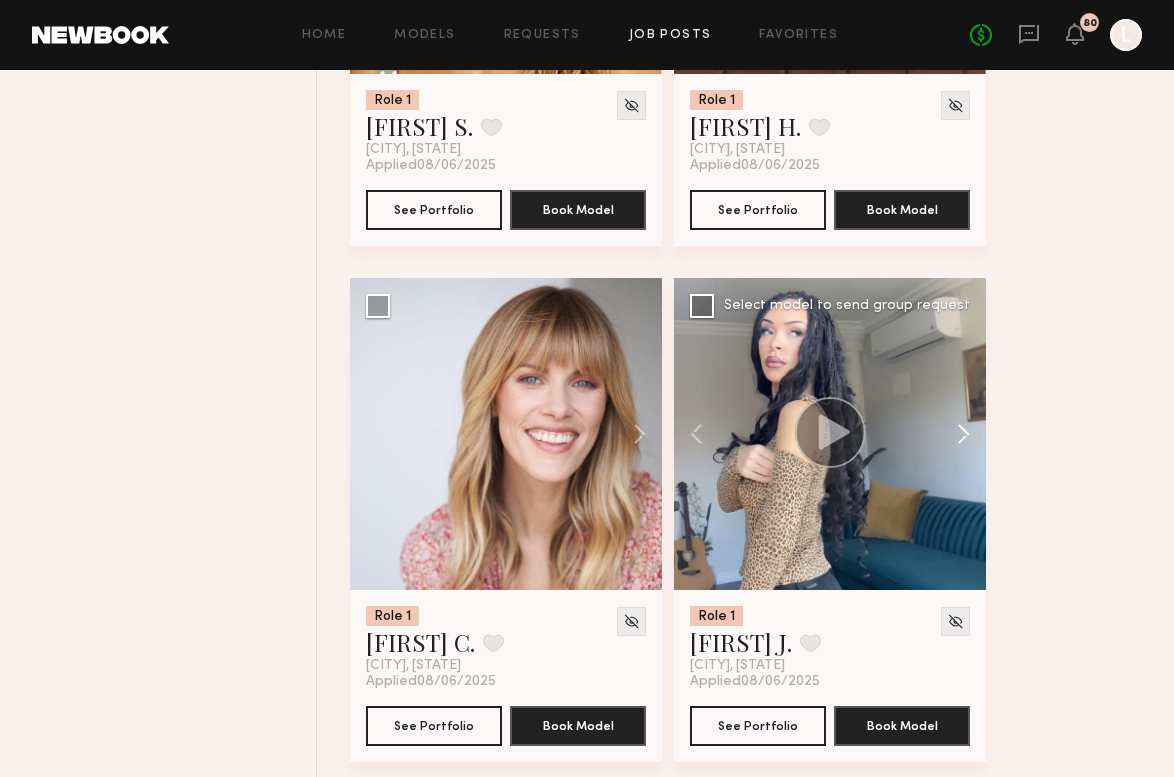 click 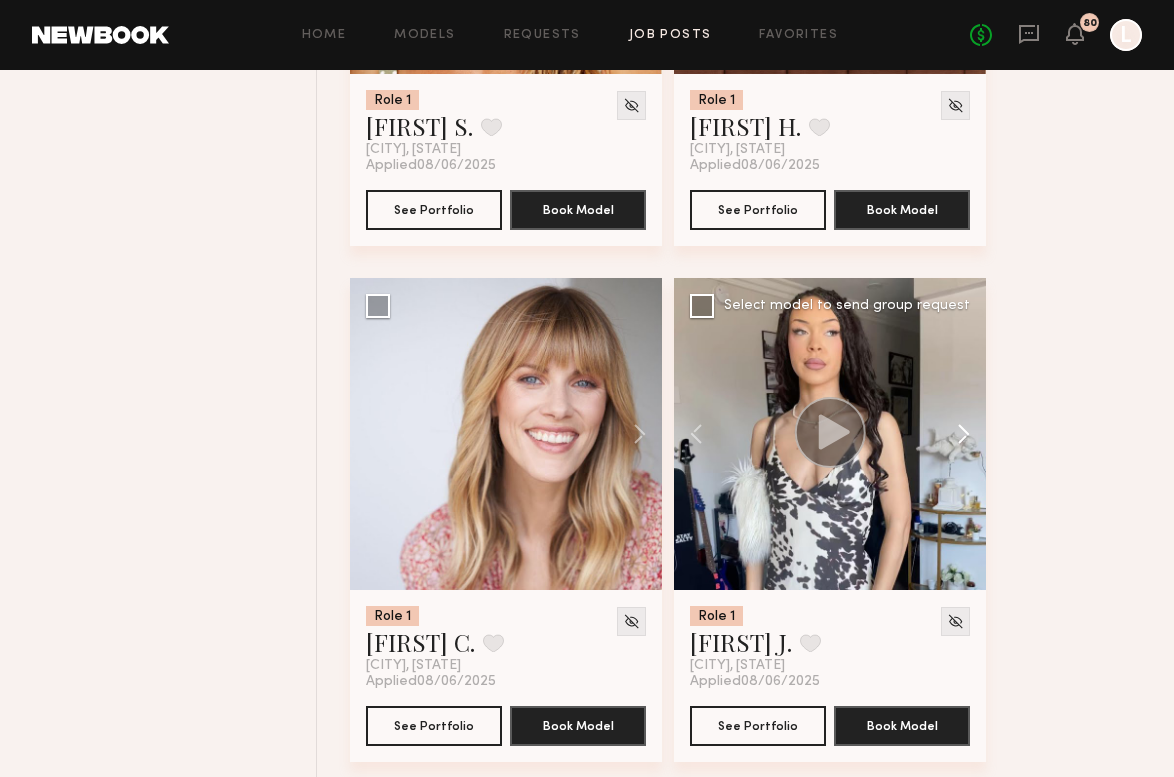 click 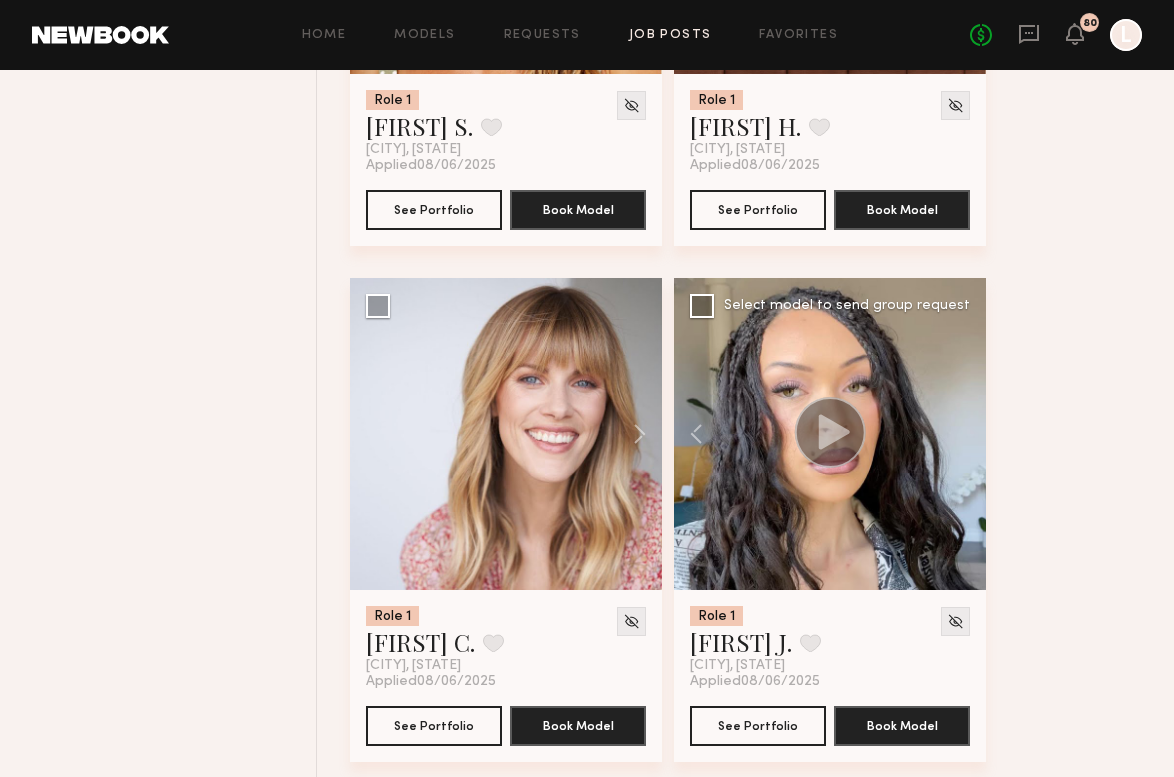 click 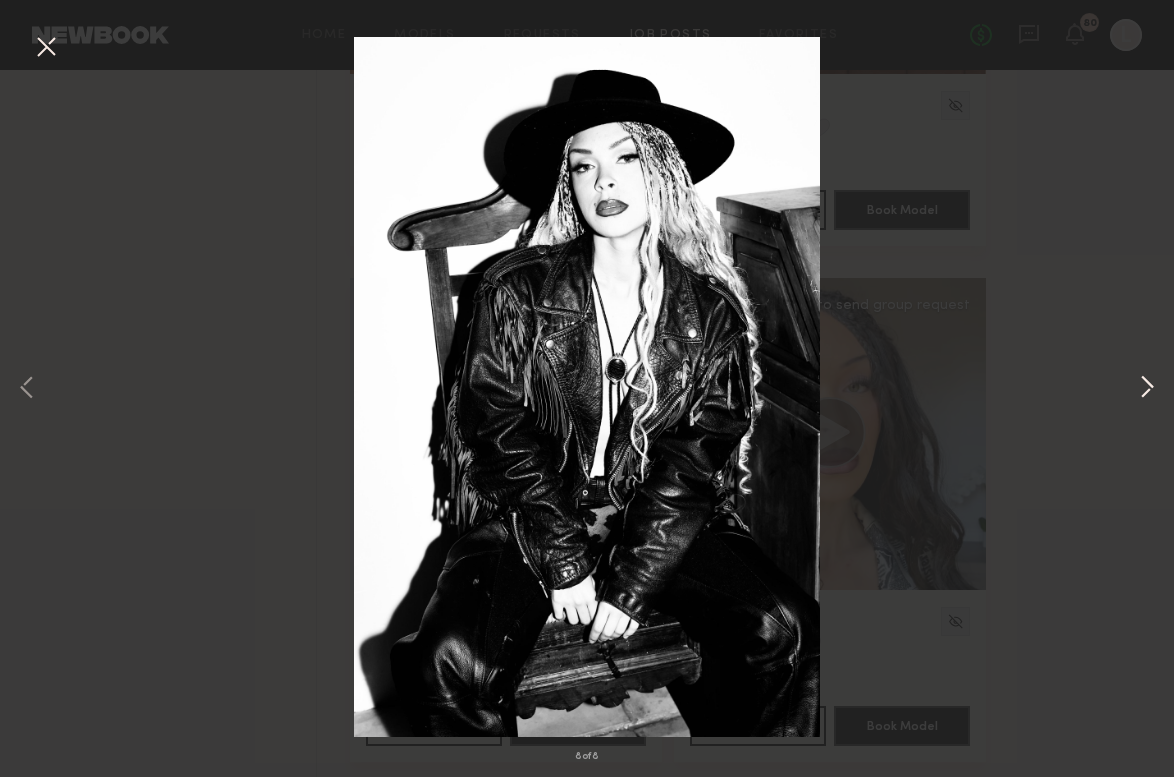 click at bounding box center (1147, 389) 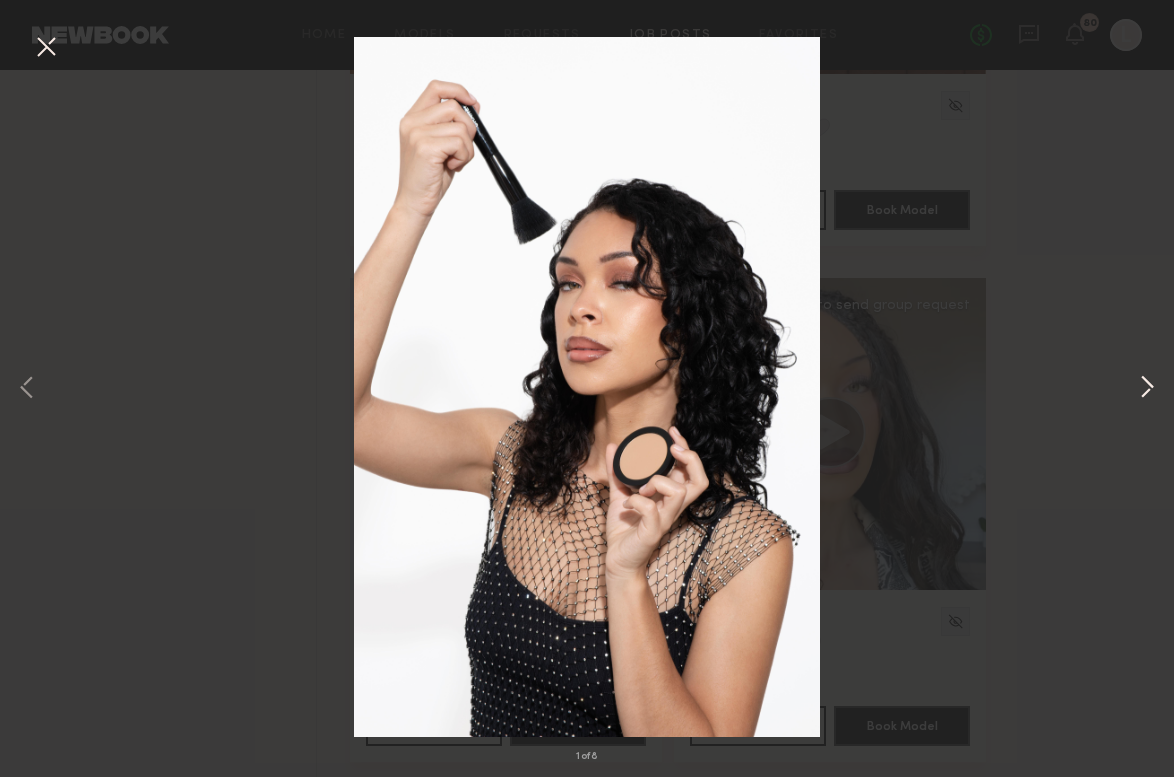 click at bounding box center [1147, 389] 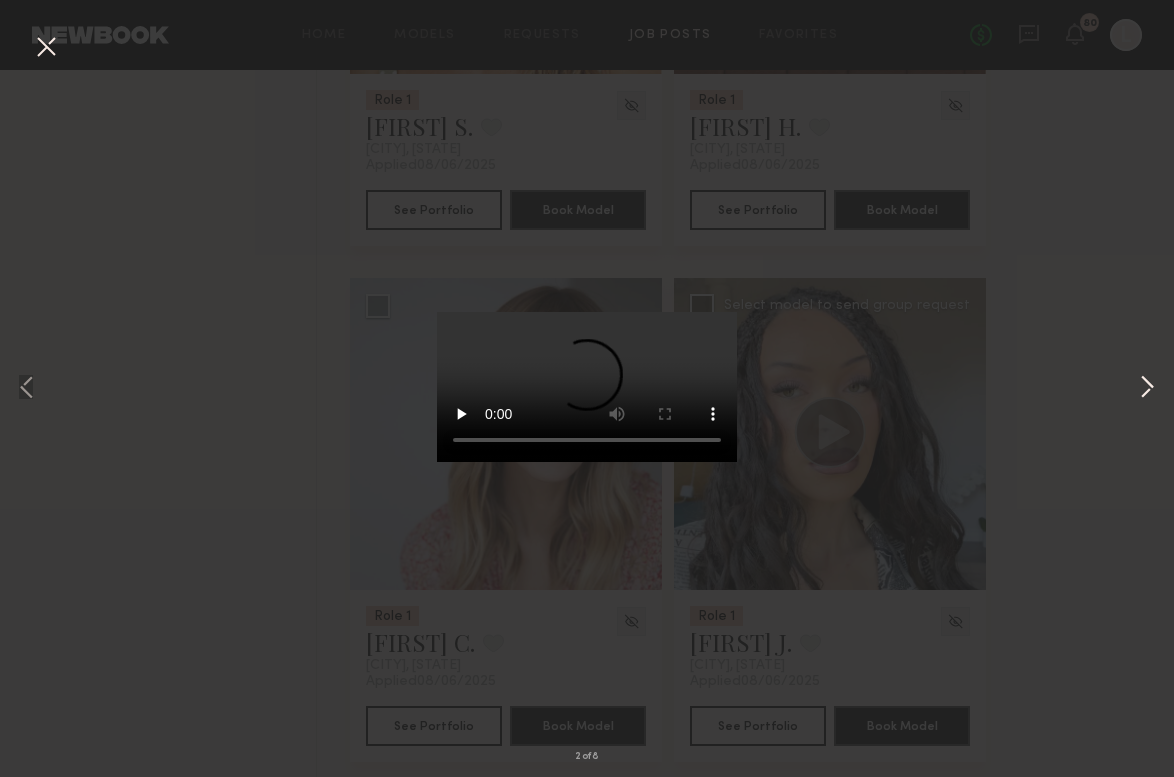 click at bounding box center (1147, 389) 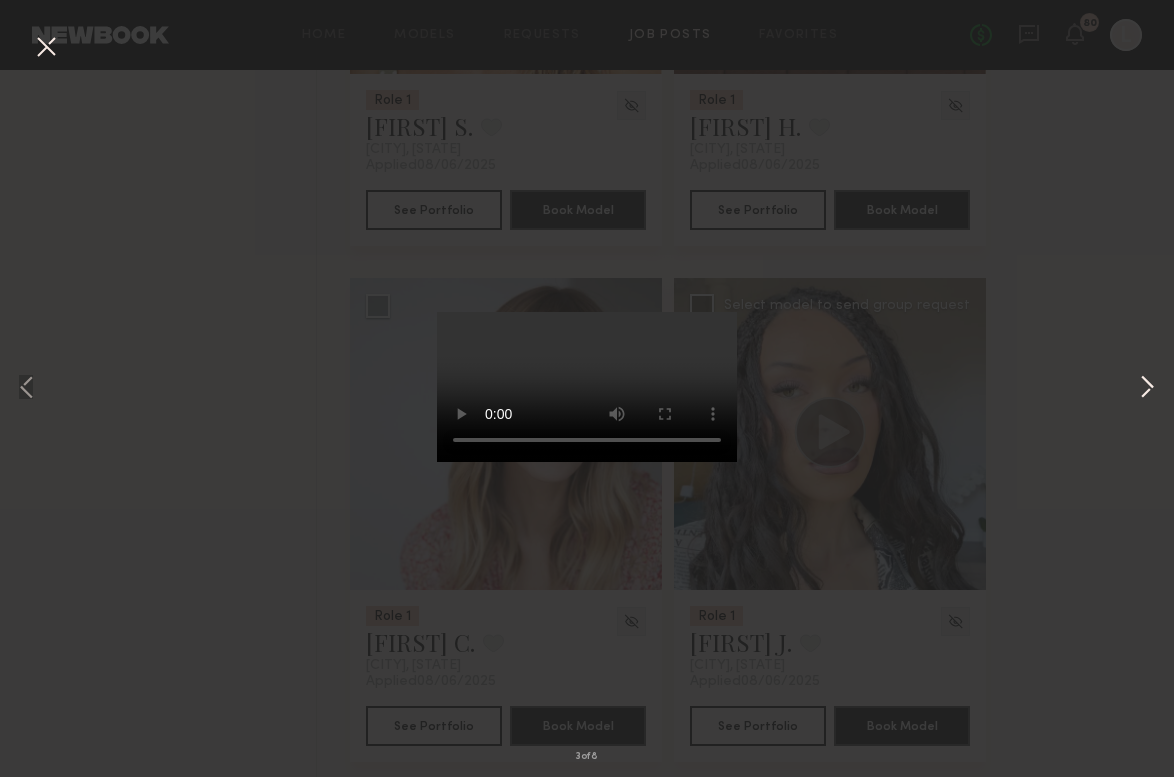 click at bounding box center [1147, 389] 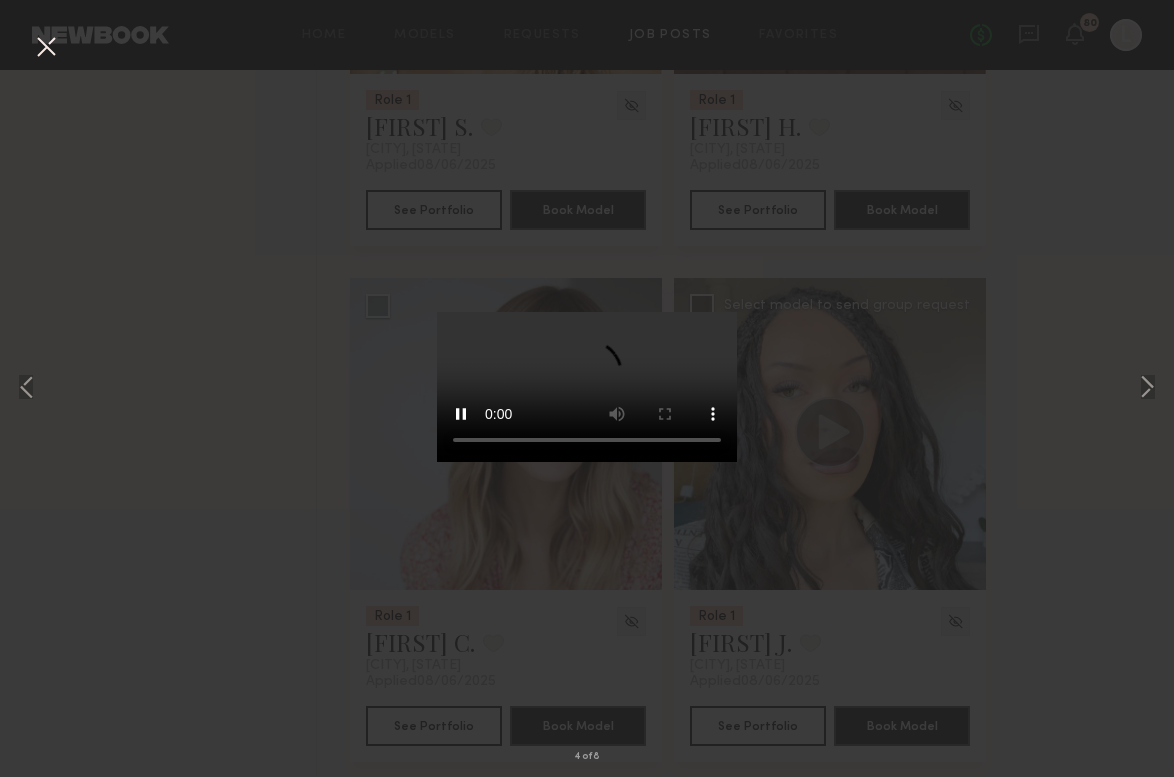 click on "4  of  8" at bounding box center [587, 388] 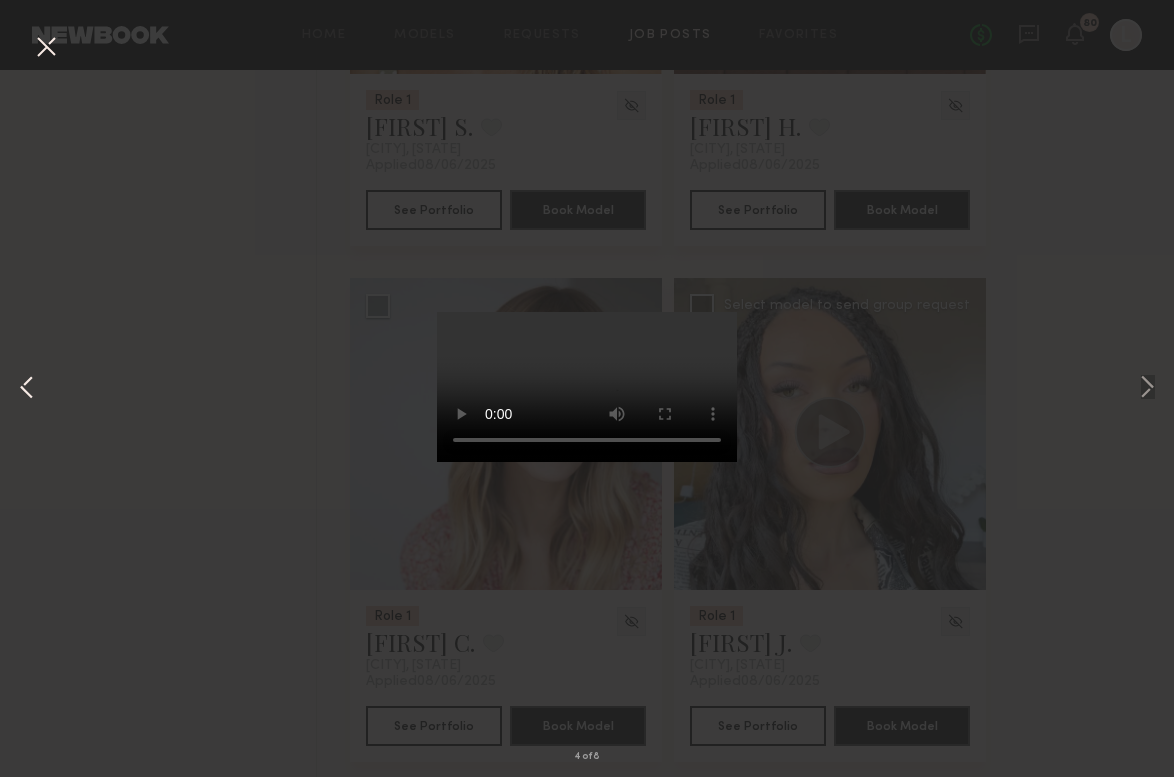 click at bounding box center [27, 389] 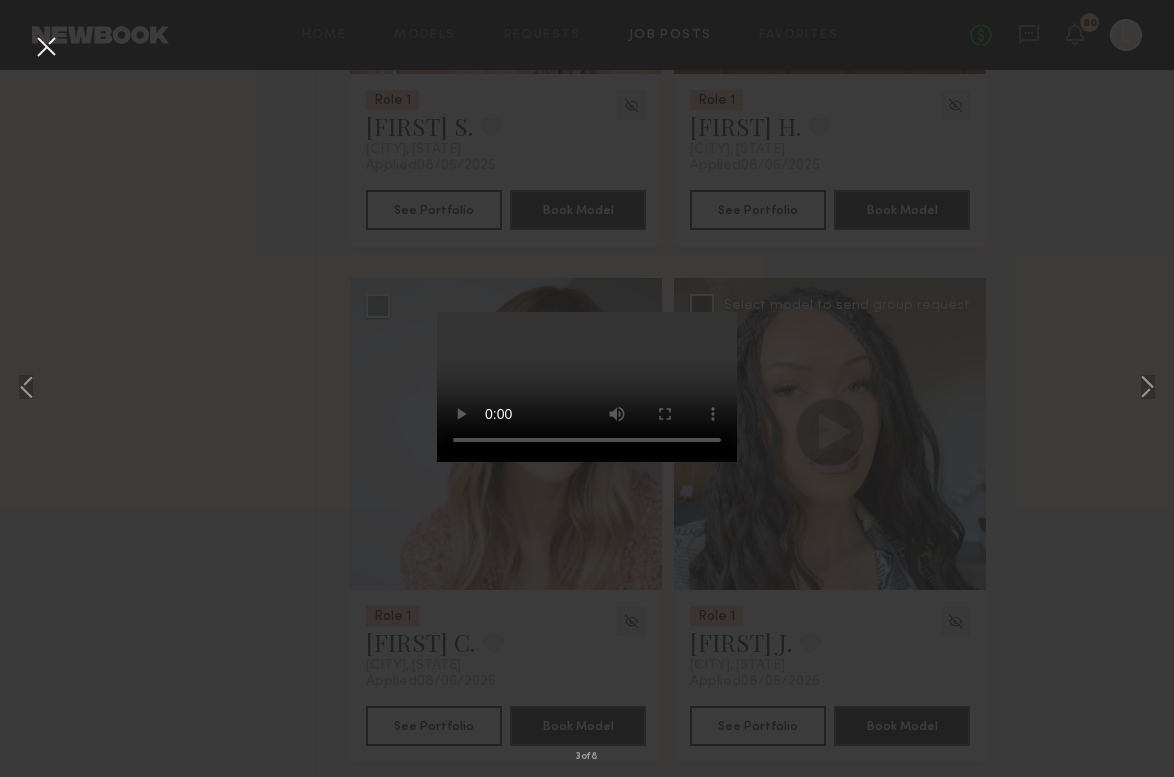 click at bounding box center (46, 48) 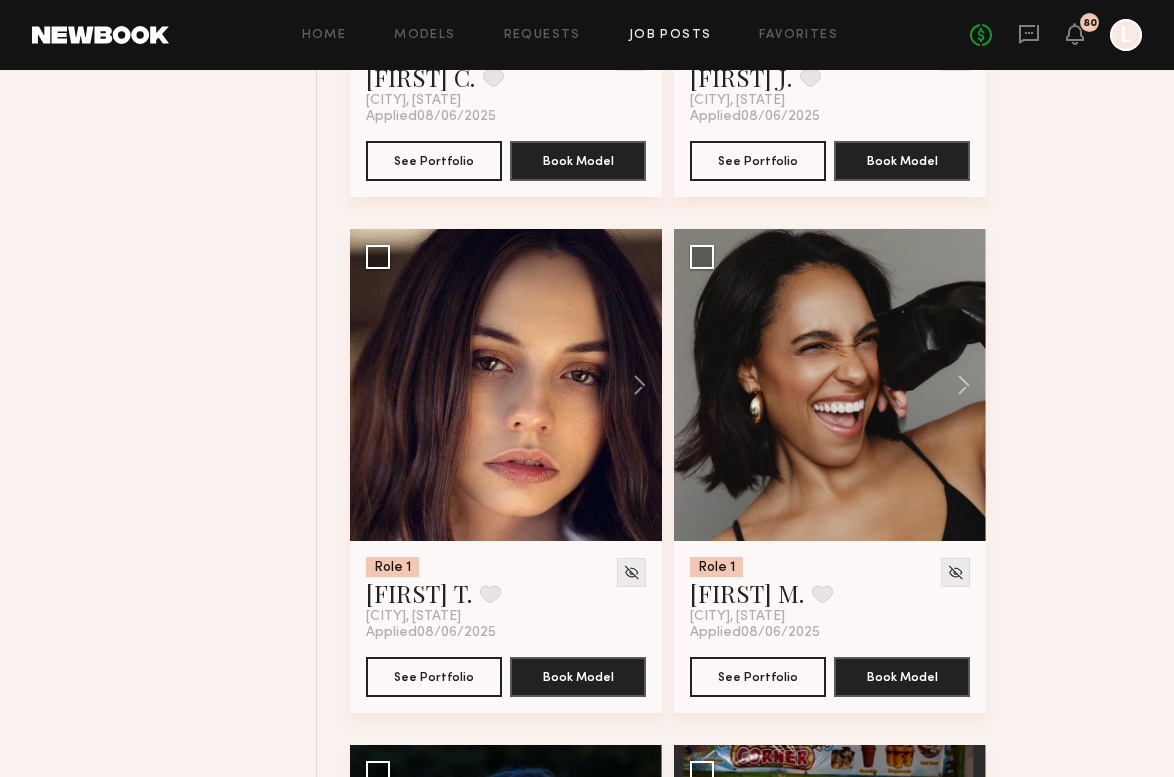 scroll, scrollTop: 3702, scrollLeft: 0, axis: vertical 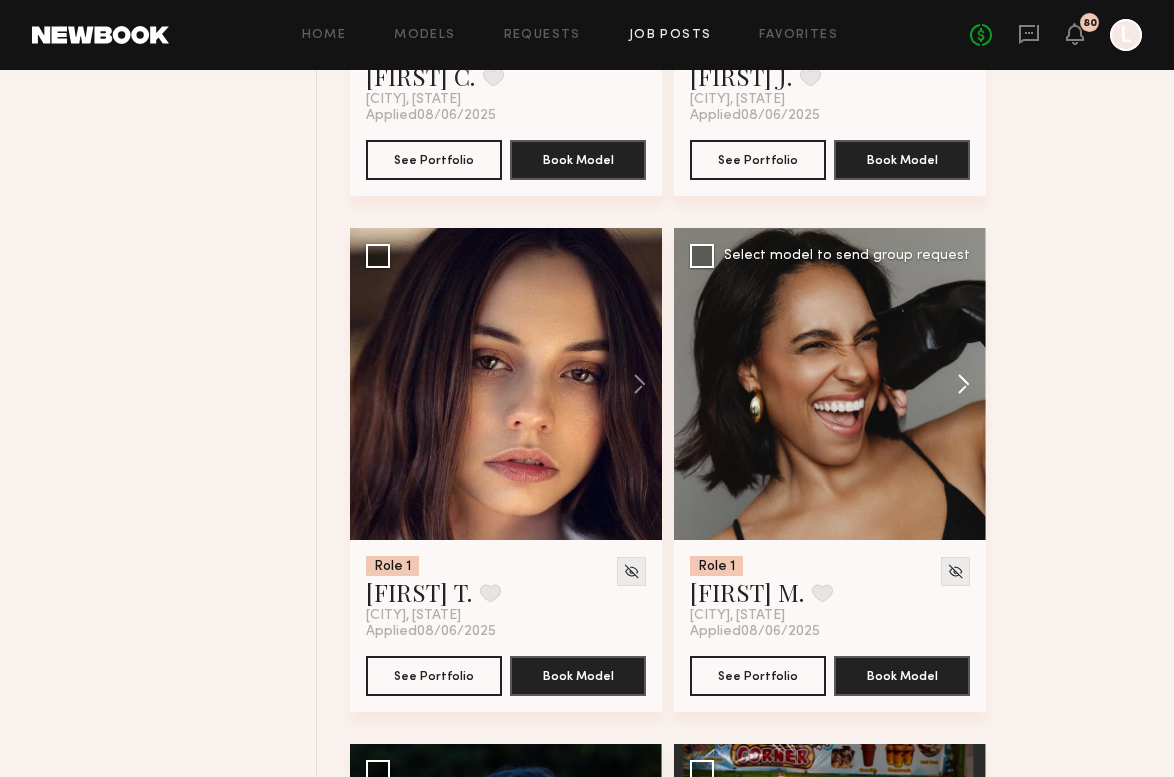 click 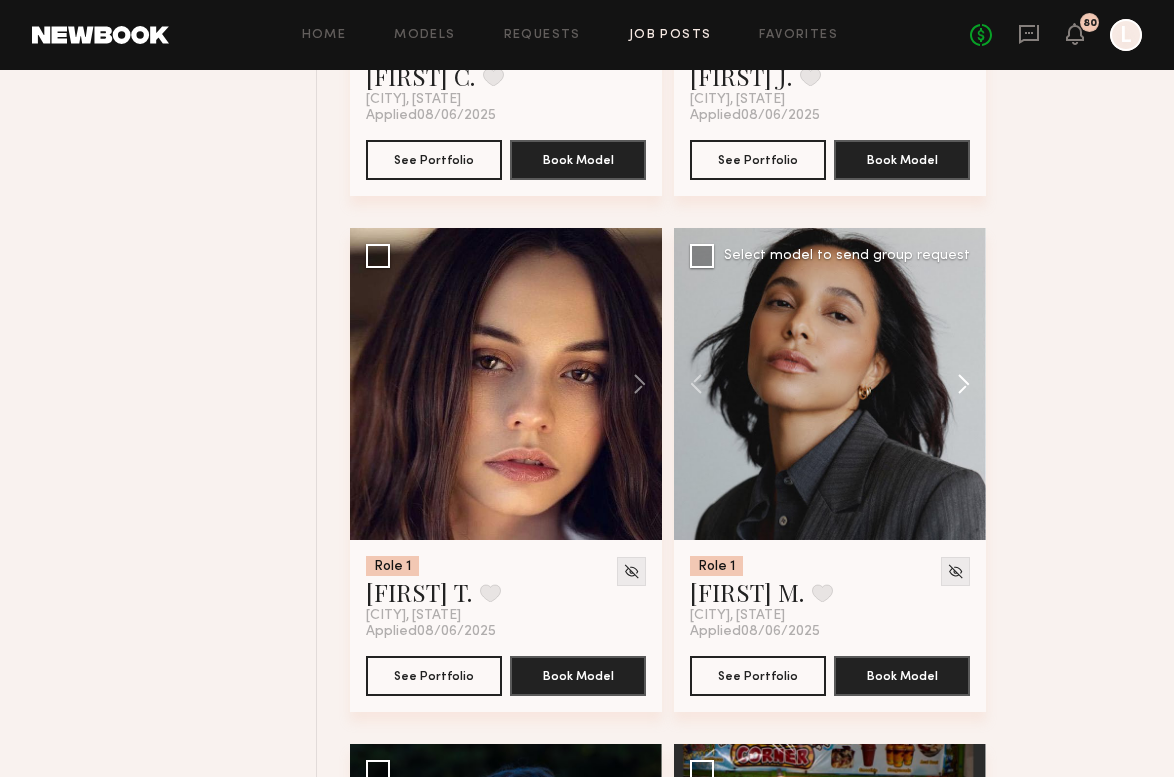 click 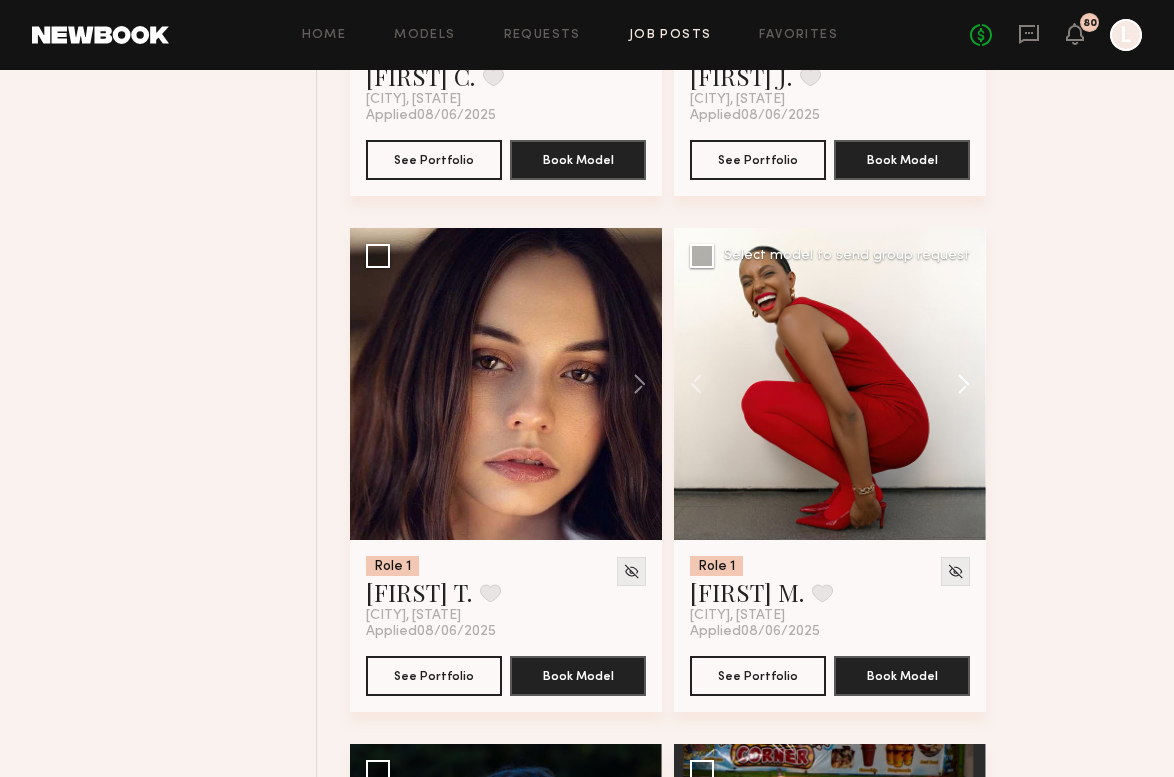 click 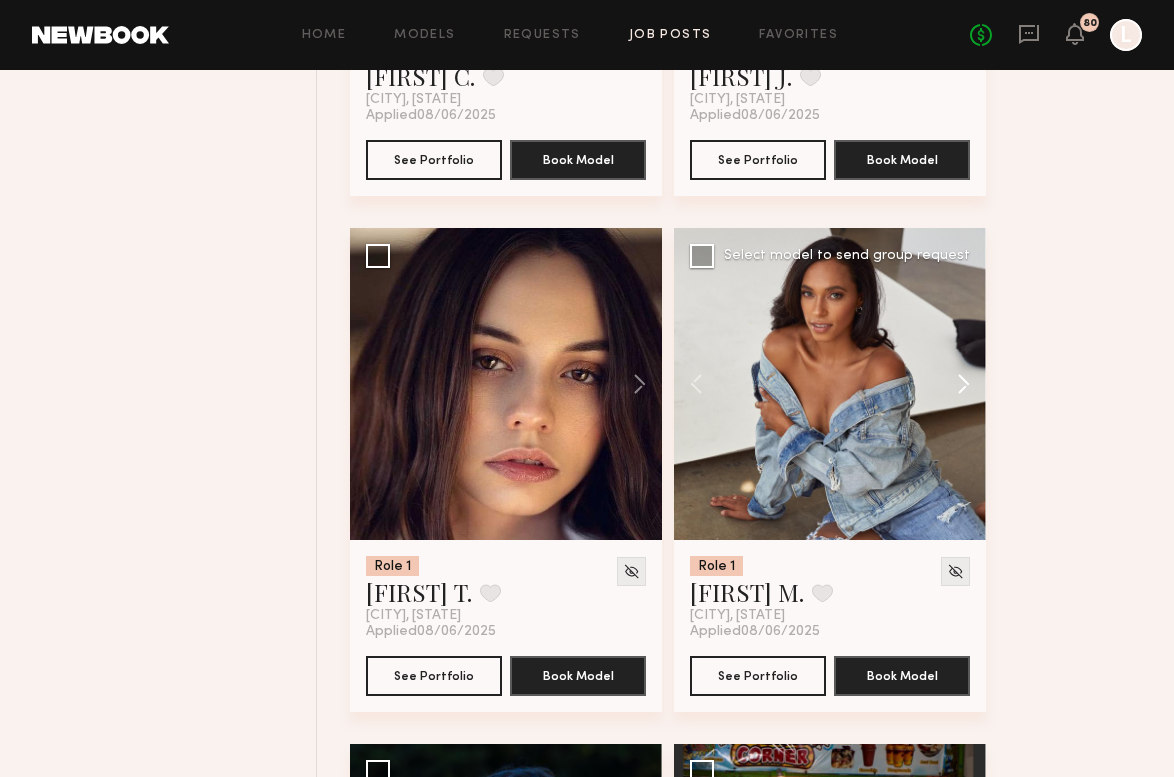 click 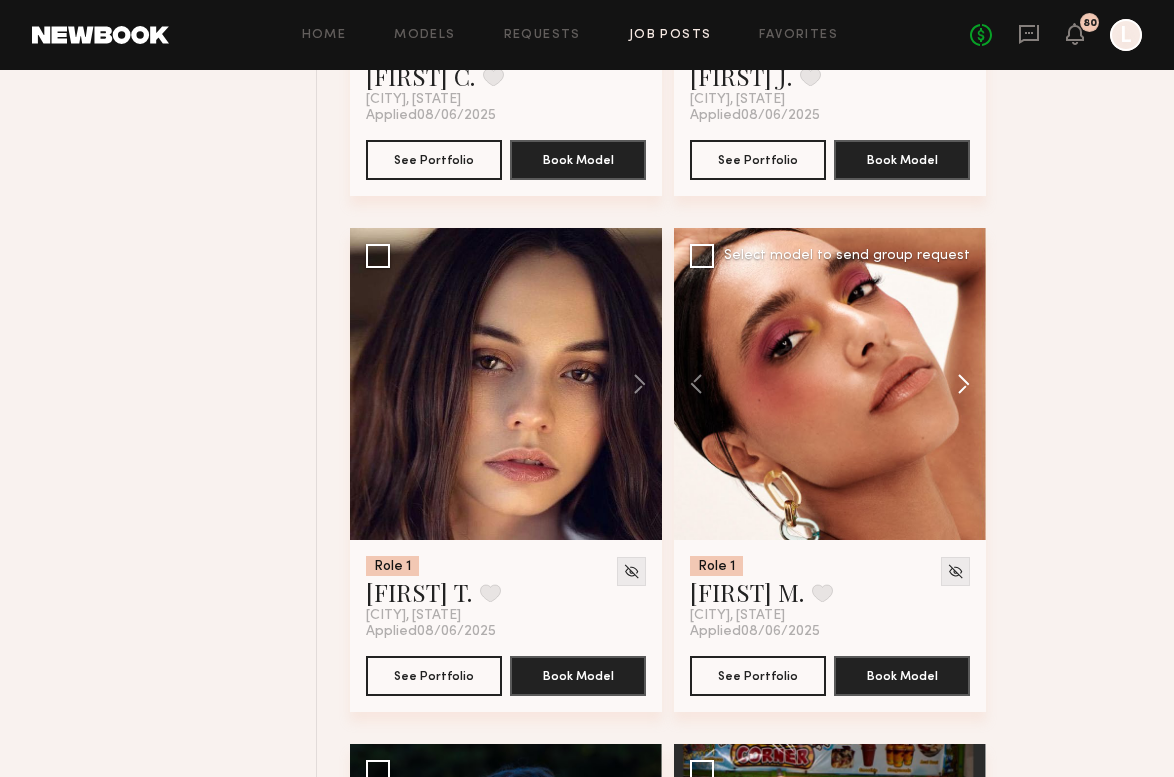 click 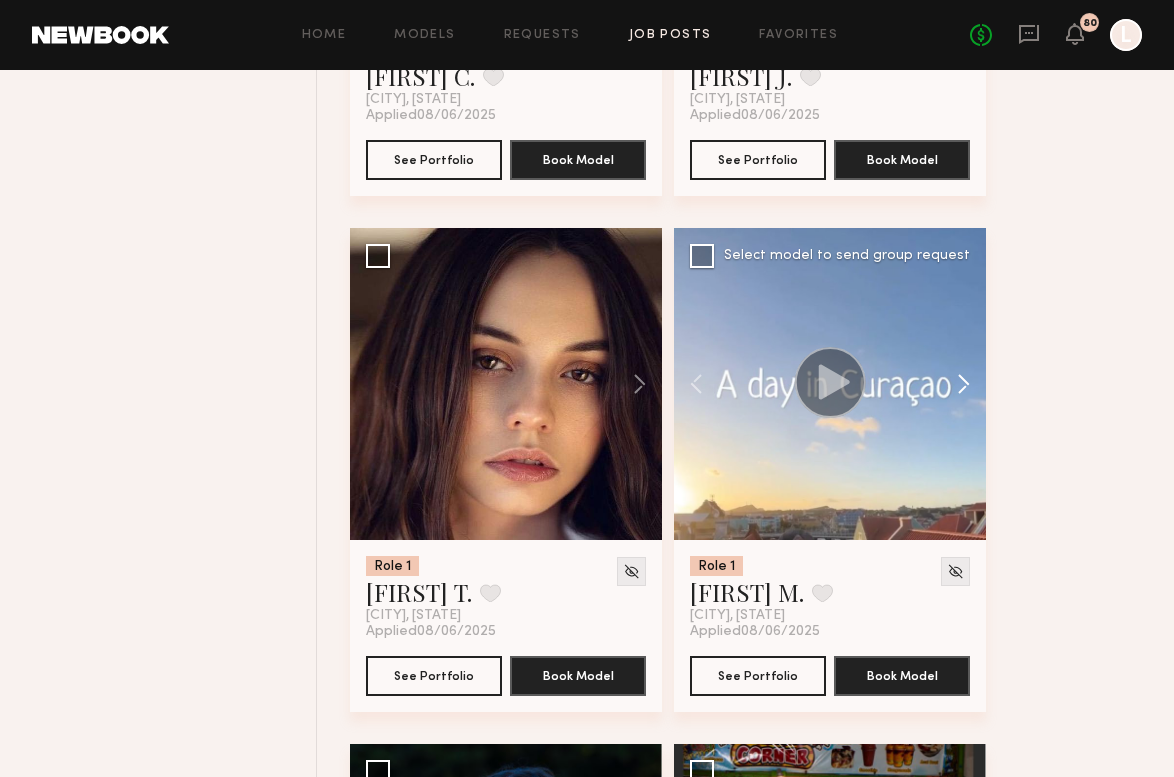 click 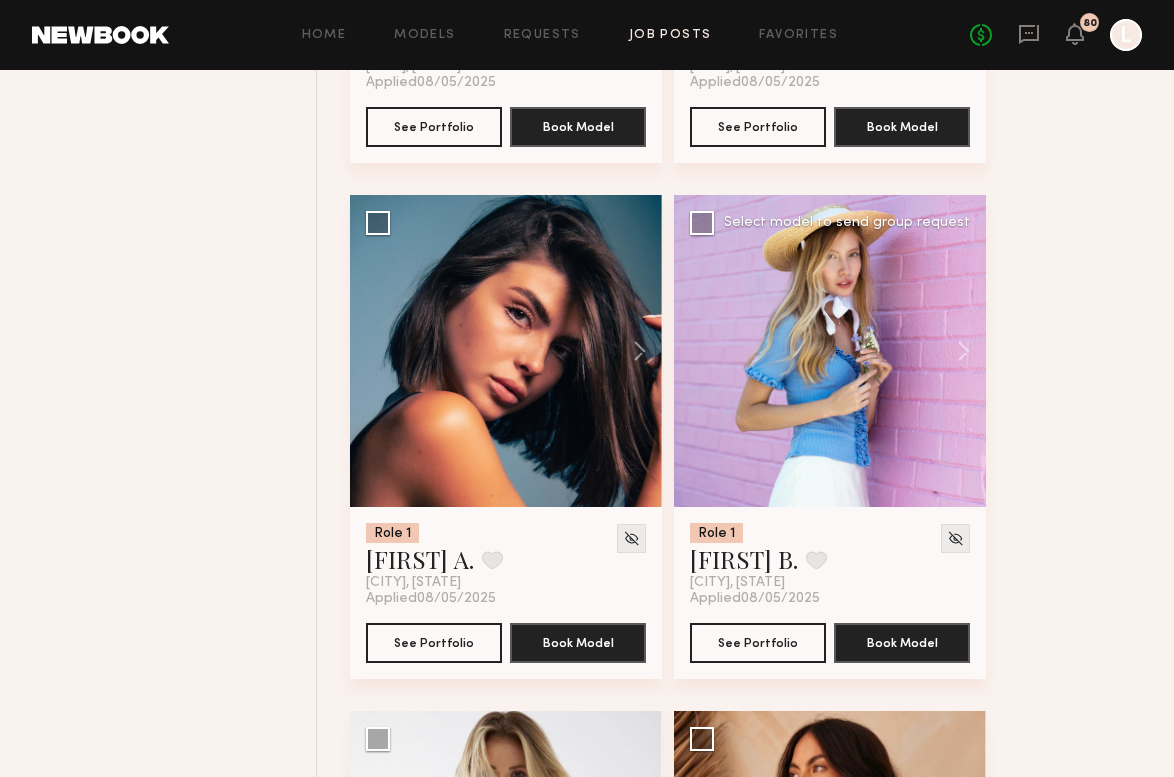 scroll, scrollTop: 7861, scrollLeft: 0, axis: vertical 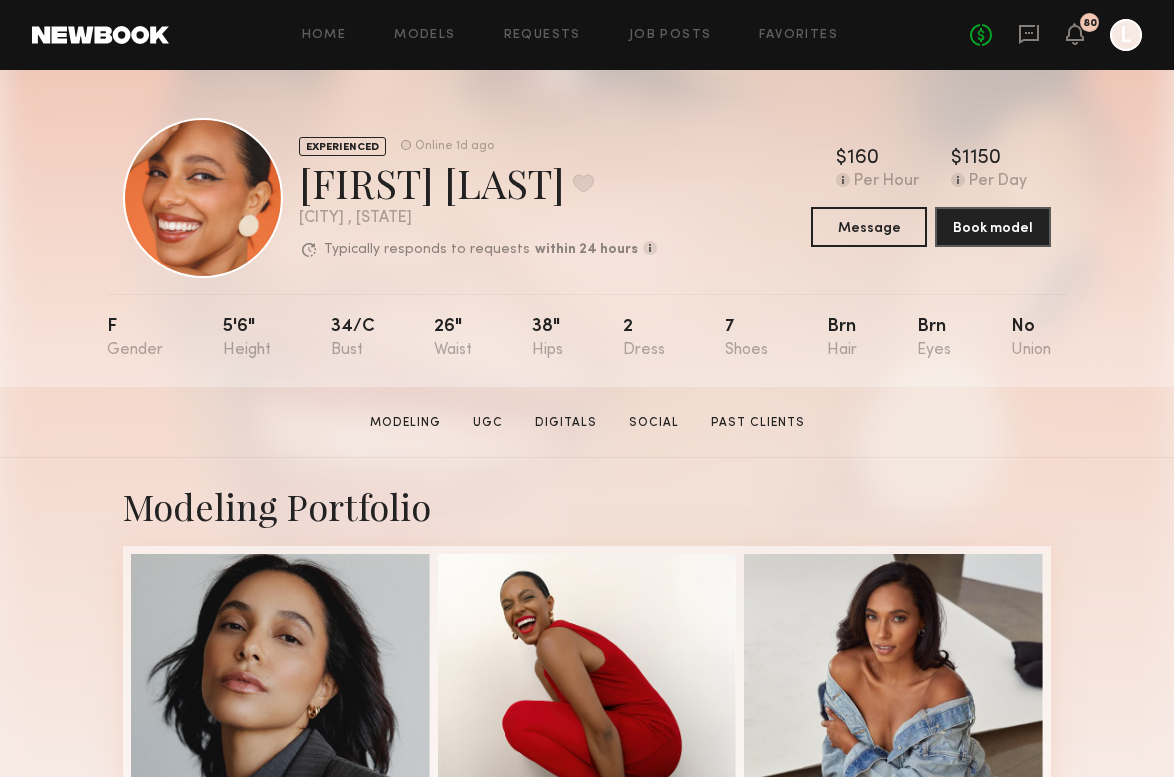 click on "No fees up to $5,000 80 L" 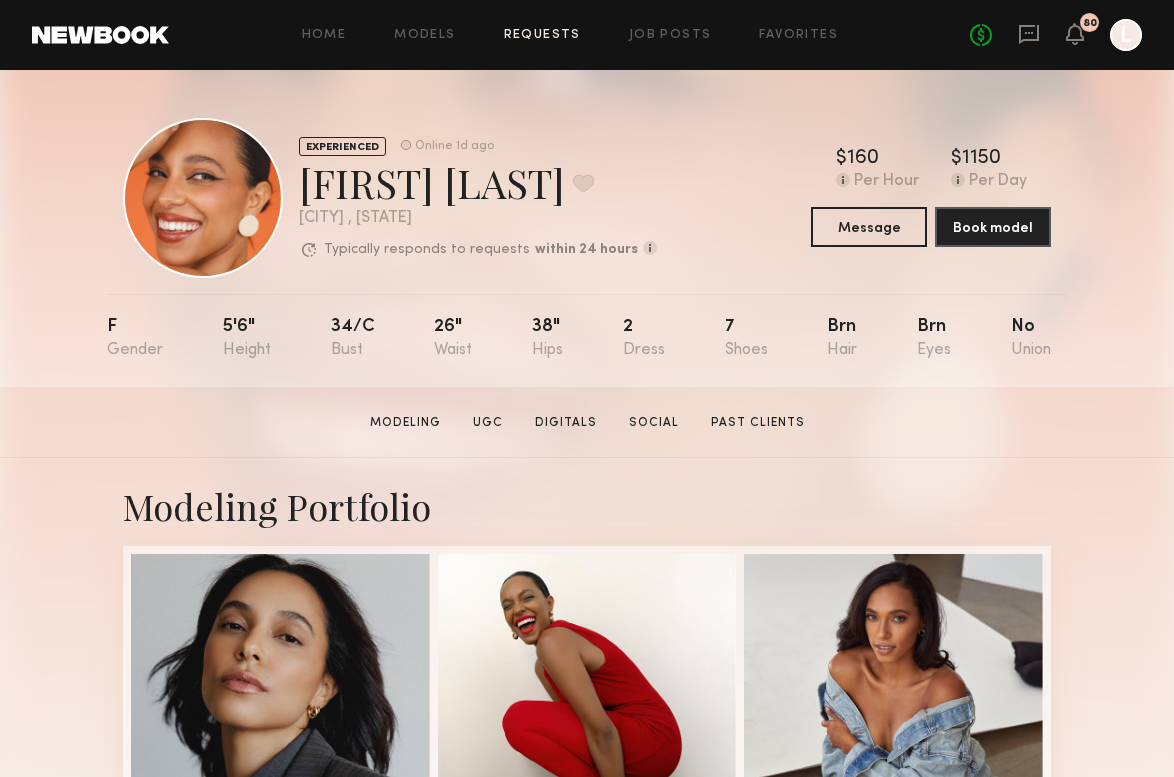 click on "Requests" 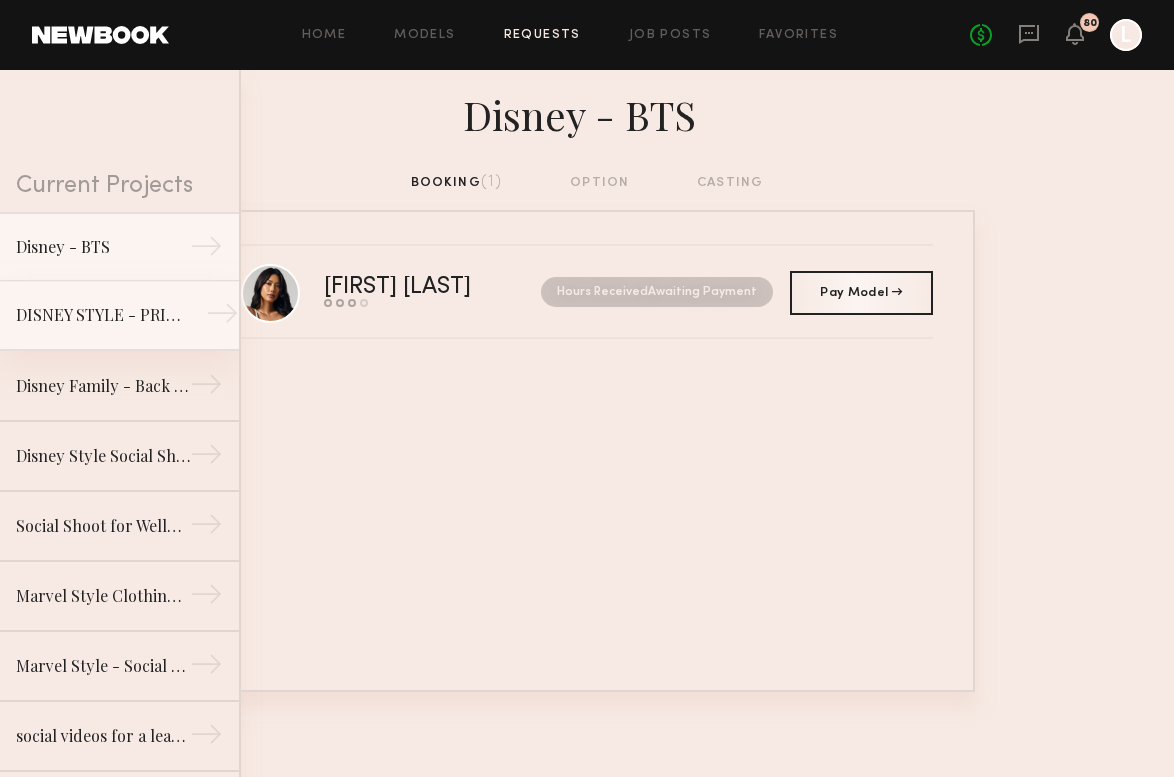 click on "DISNEY STYLE - PRINCESS →" 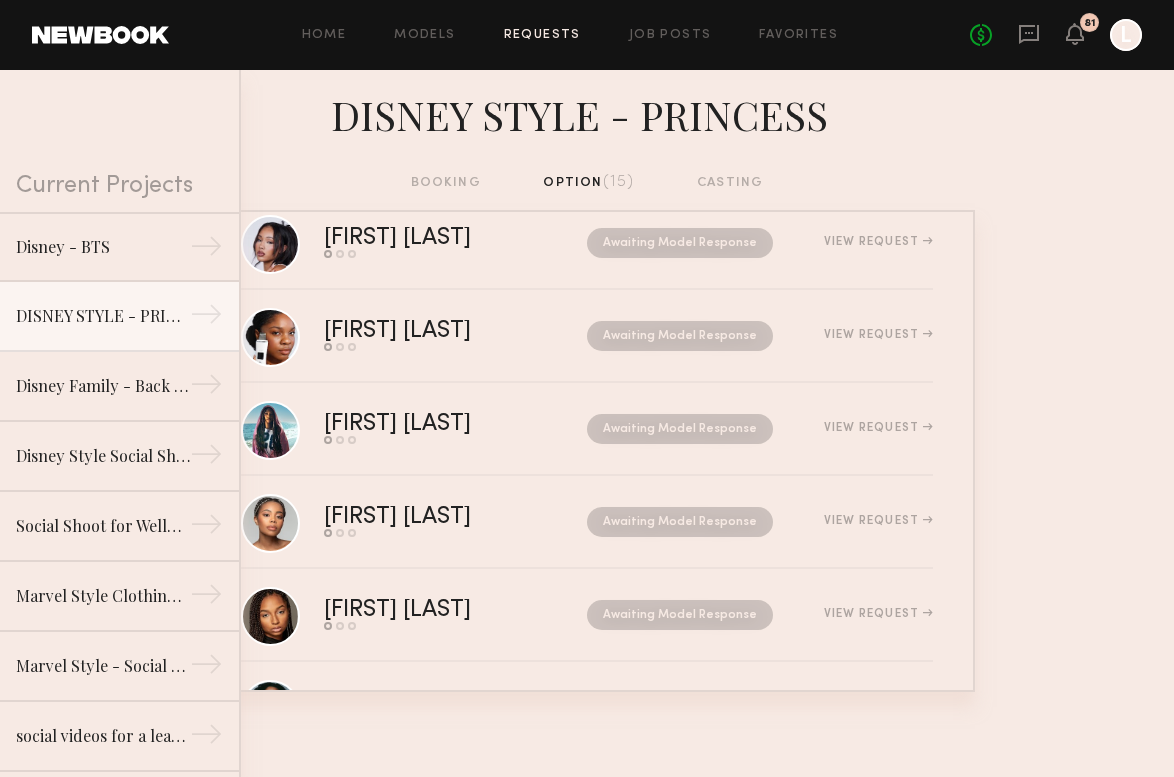 scroll, scrollTop: 436, scrollLeft: 0, axis: vertical 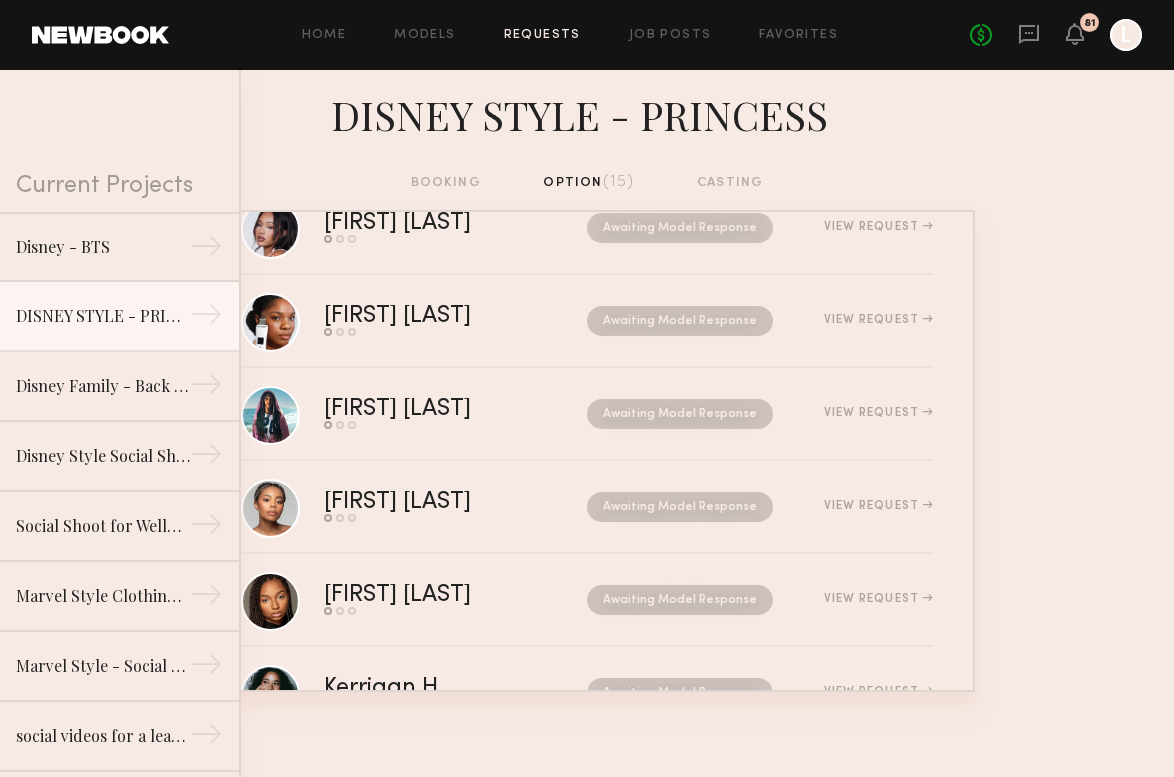 click on "Requests" 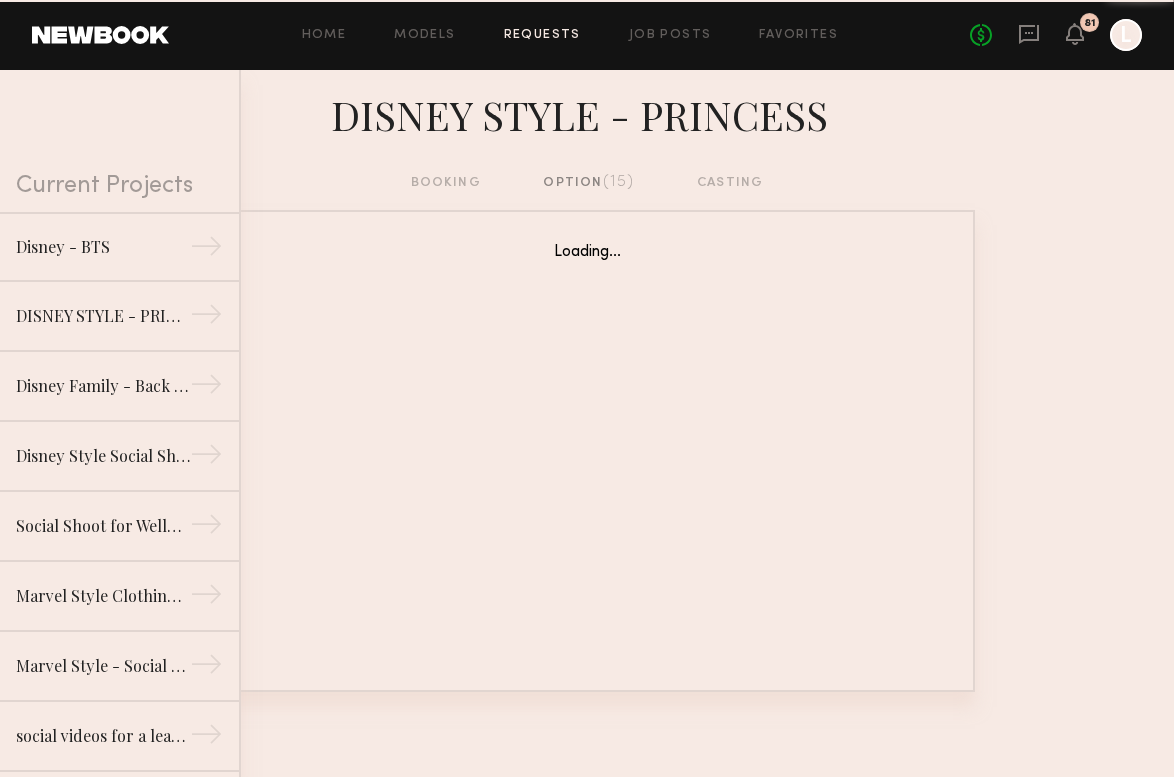 scroll, scrollTop: 0, scrollLeft: 0, axis: both 